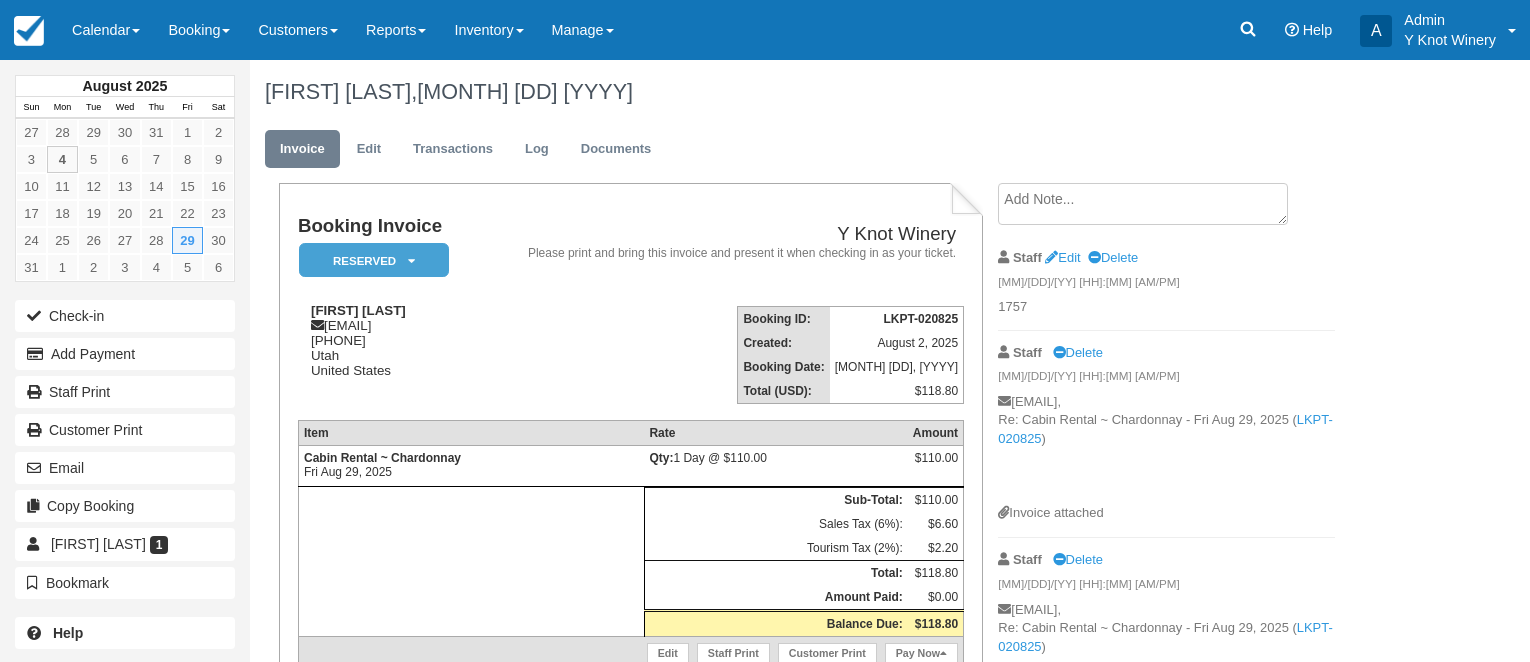 scroll, scrollTop: 0, scrollLeft: 0, axis: both 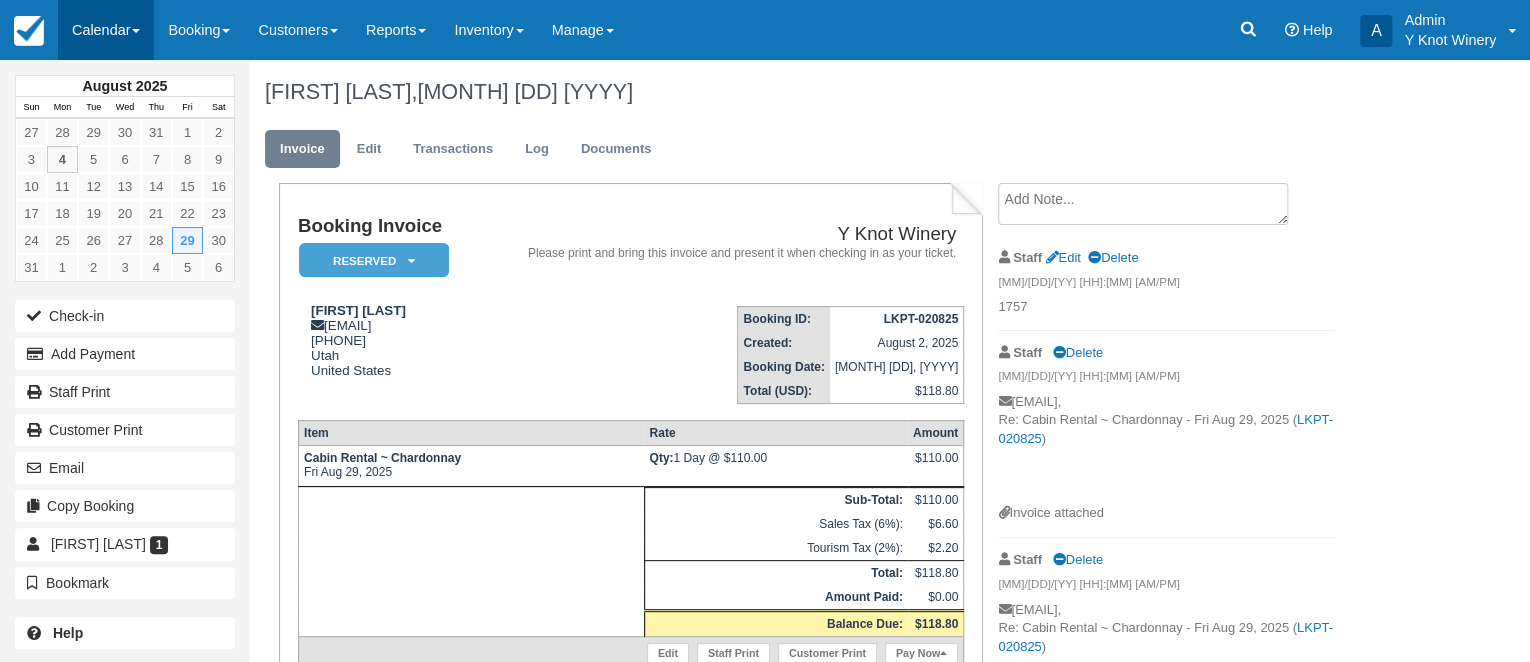 click on "Calendar" at bounding box center [106, 30] 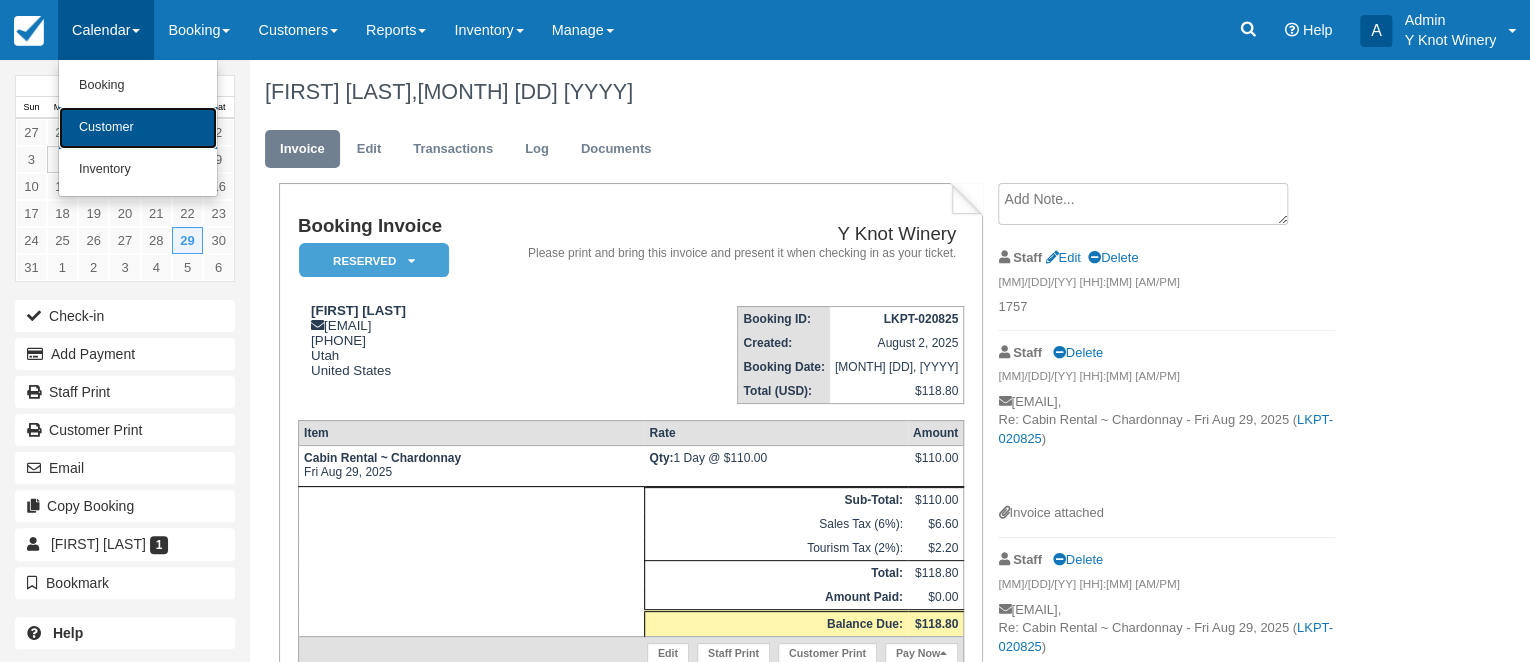 click on "Customer" at bounding box center [138, 128] 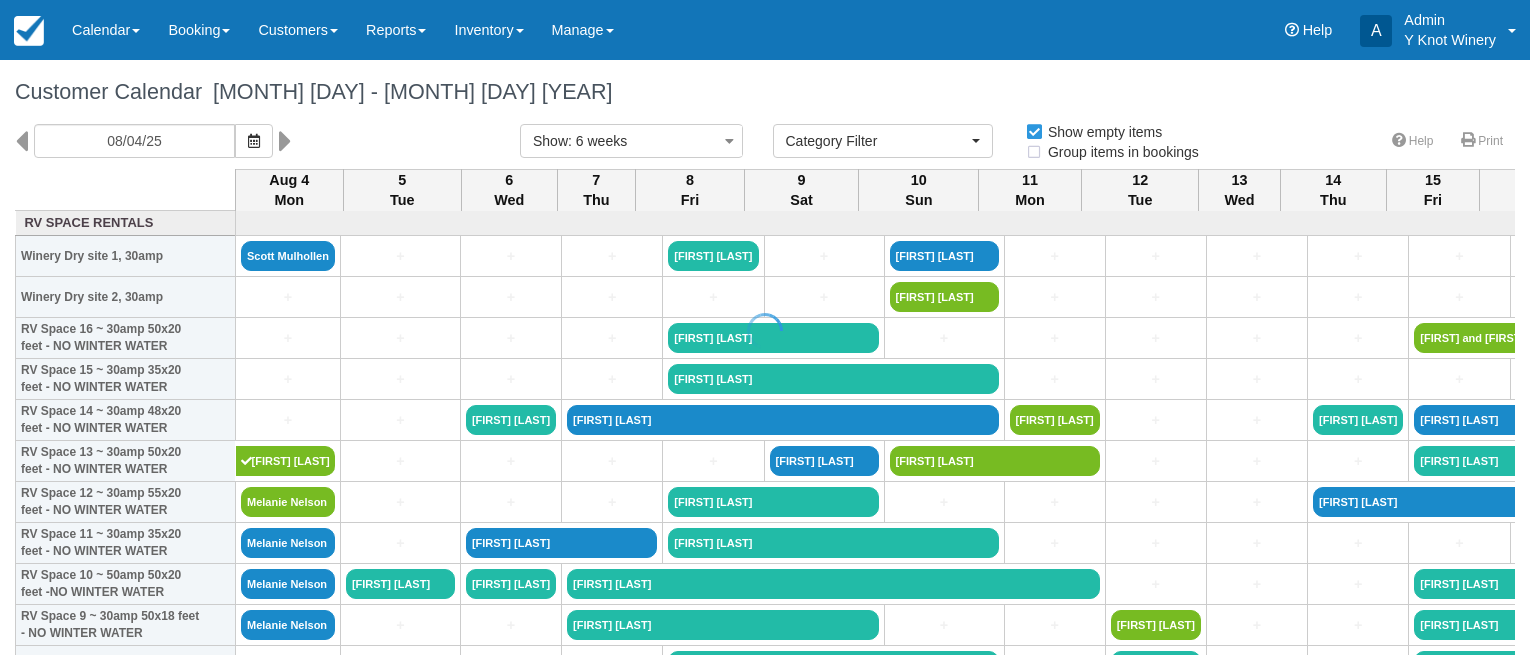 select 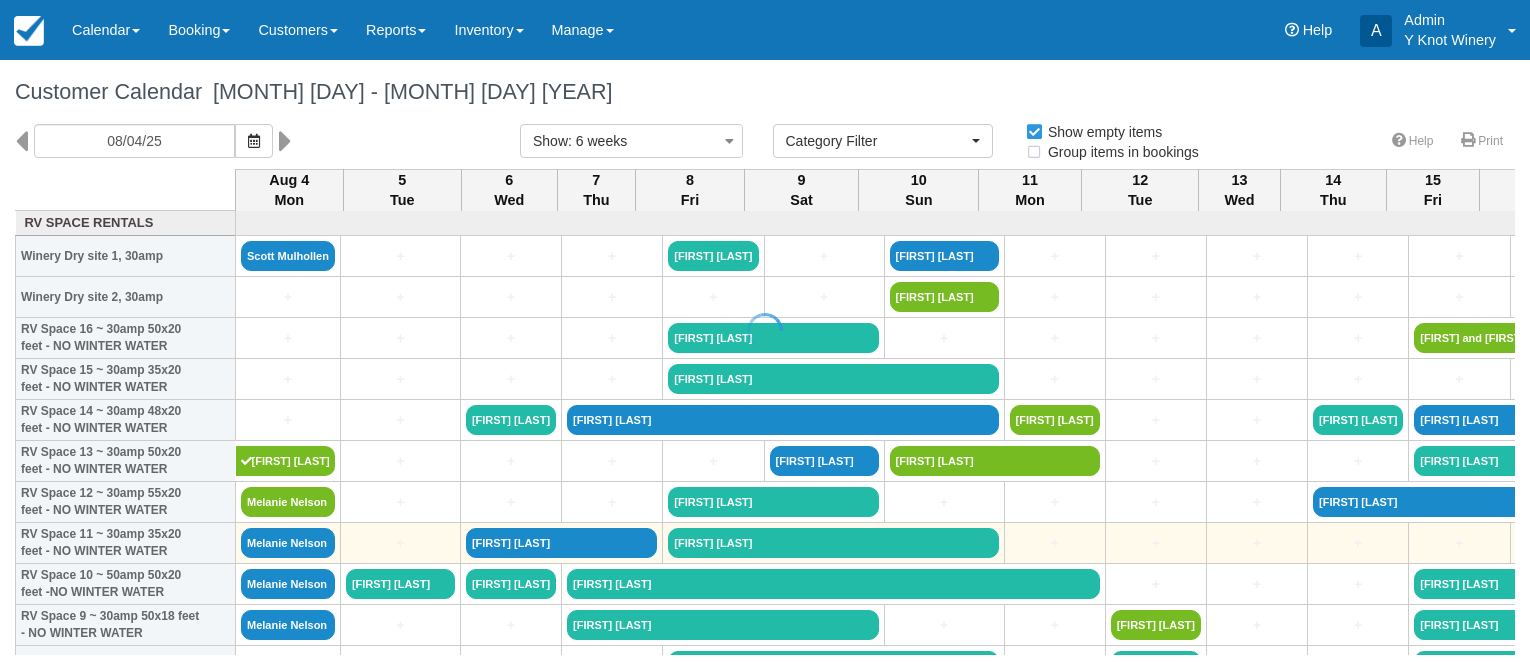 scroll, scrollTop: 0, scrollLeft: 0, axis: both 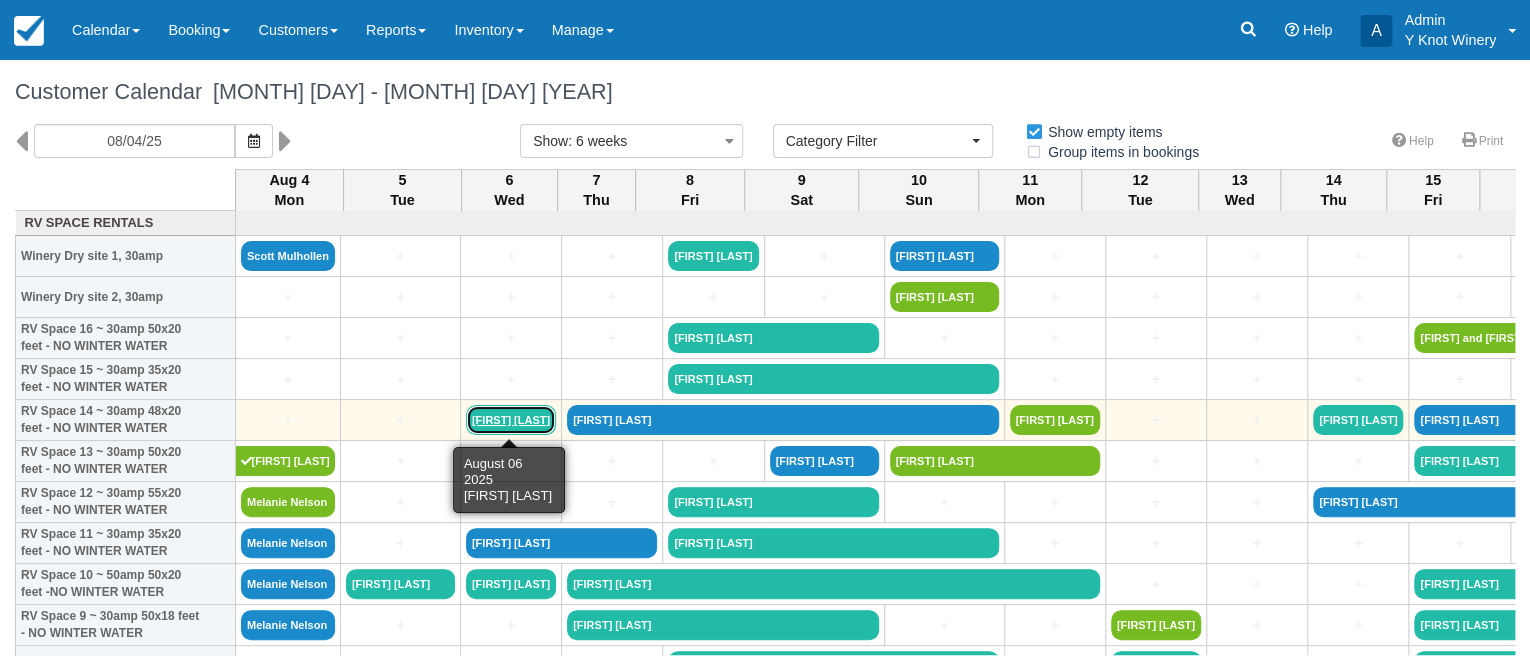 click on "[FIRST] [LAST]" at bounding box center [511, 420] 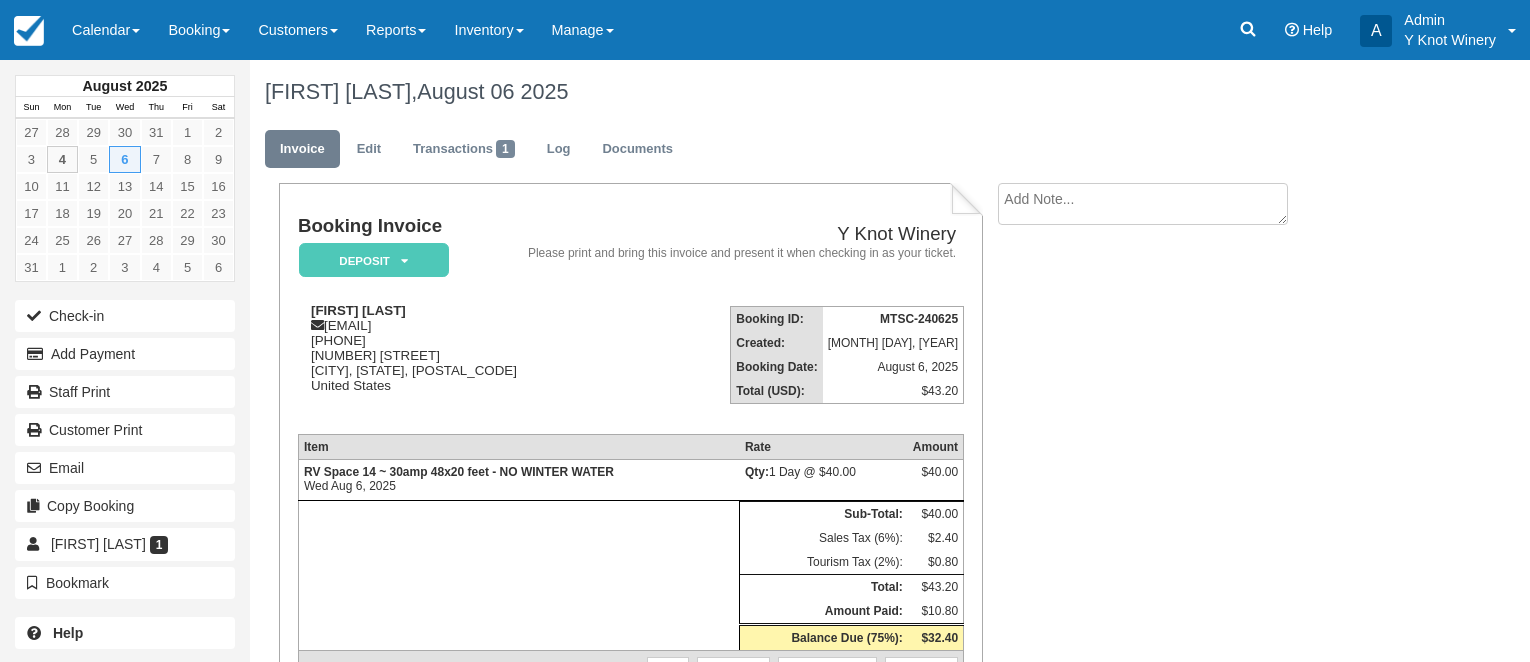 scroll, scrollTop: 0, scrollLeft: 0, axis: both 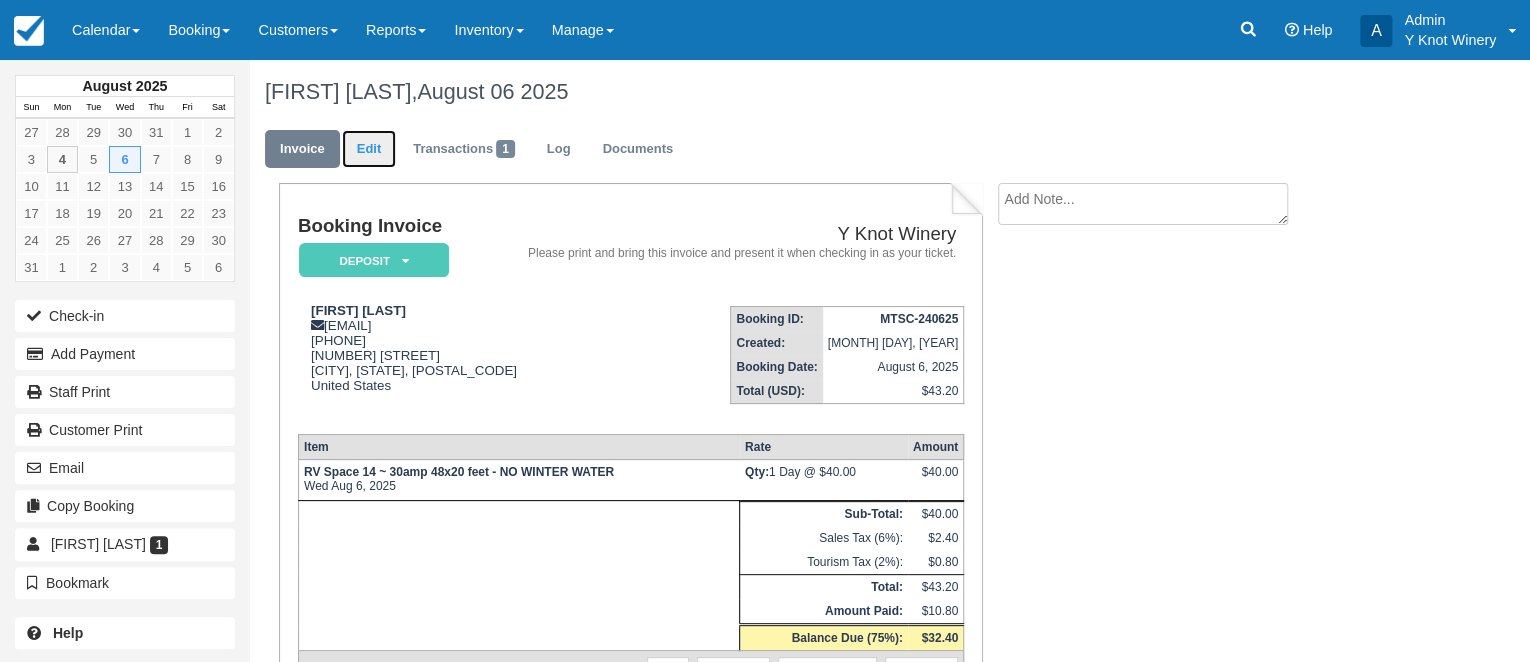 click on "Edit" at bounding box center (369, 149) 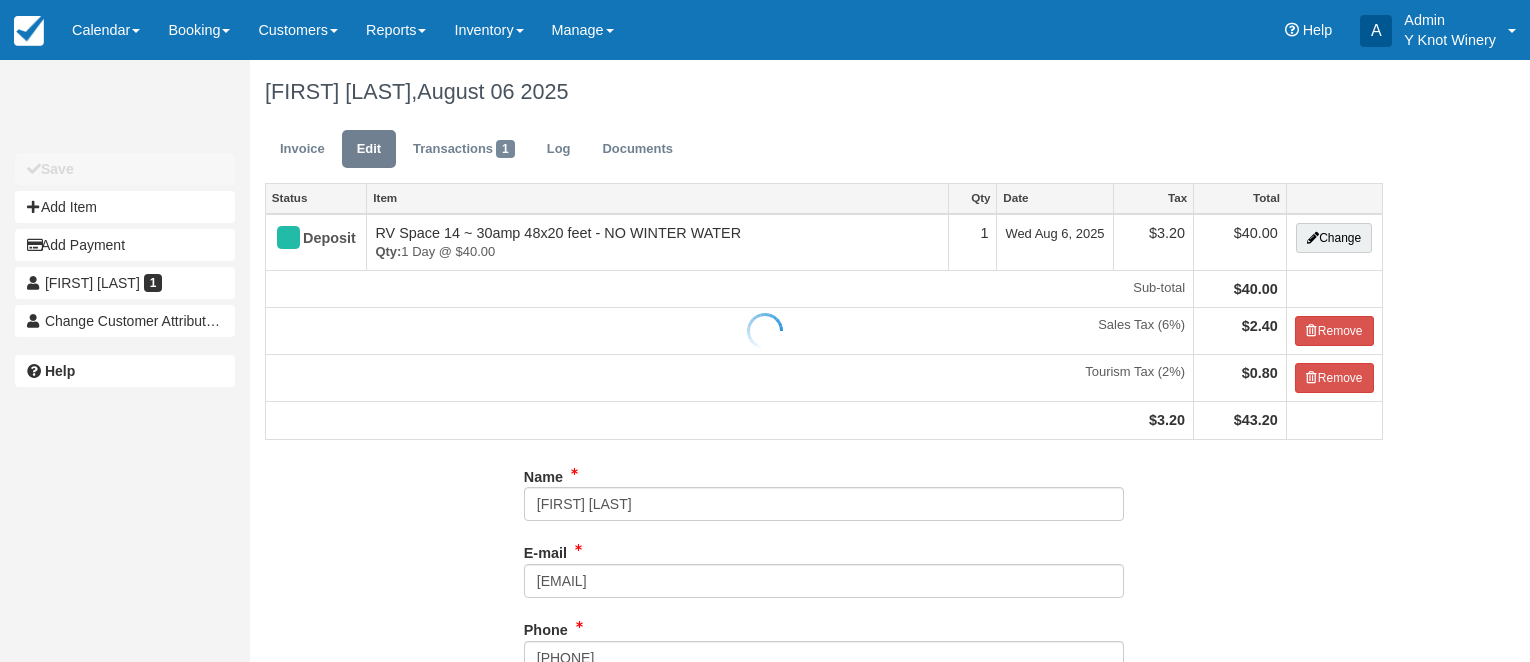 scroll, scrollTop: 0, scrollLeft: 0, axis: both 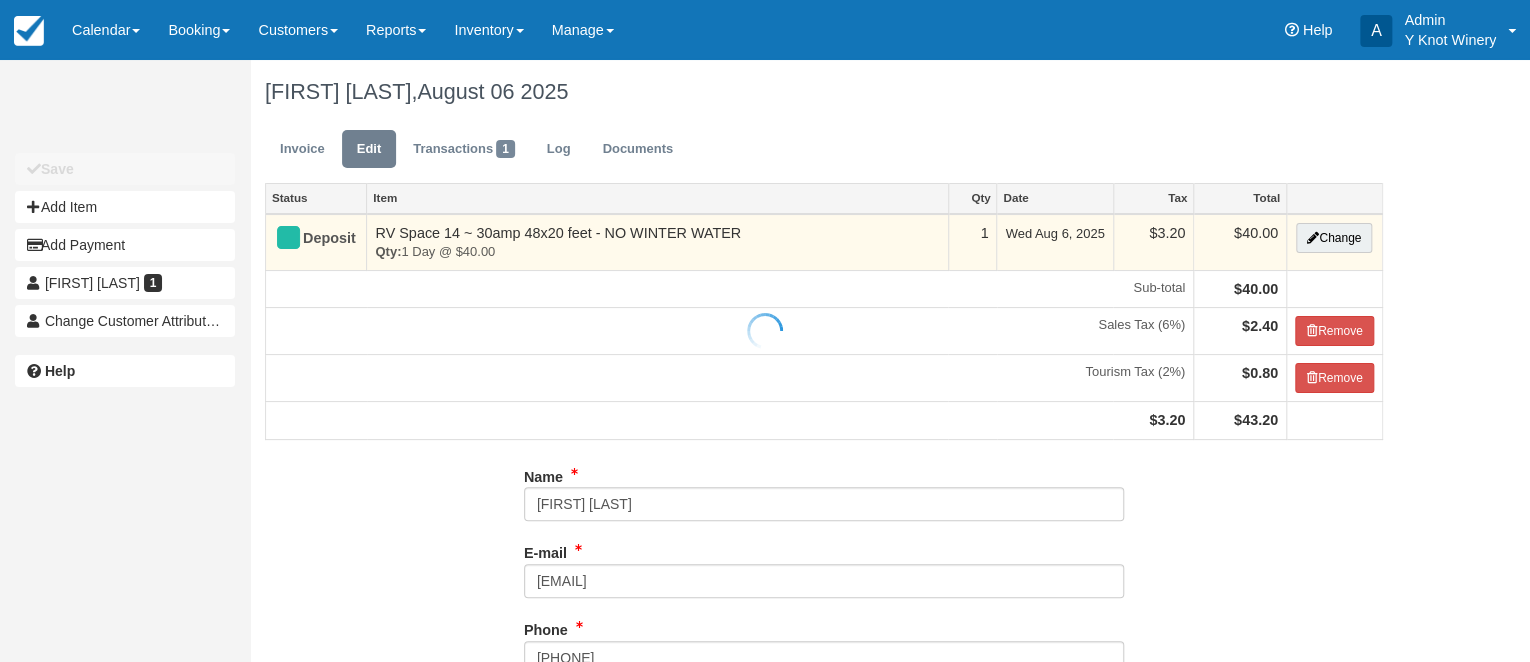 type on "+17249911604" 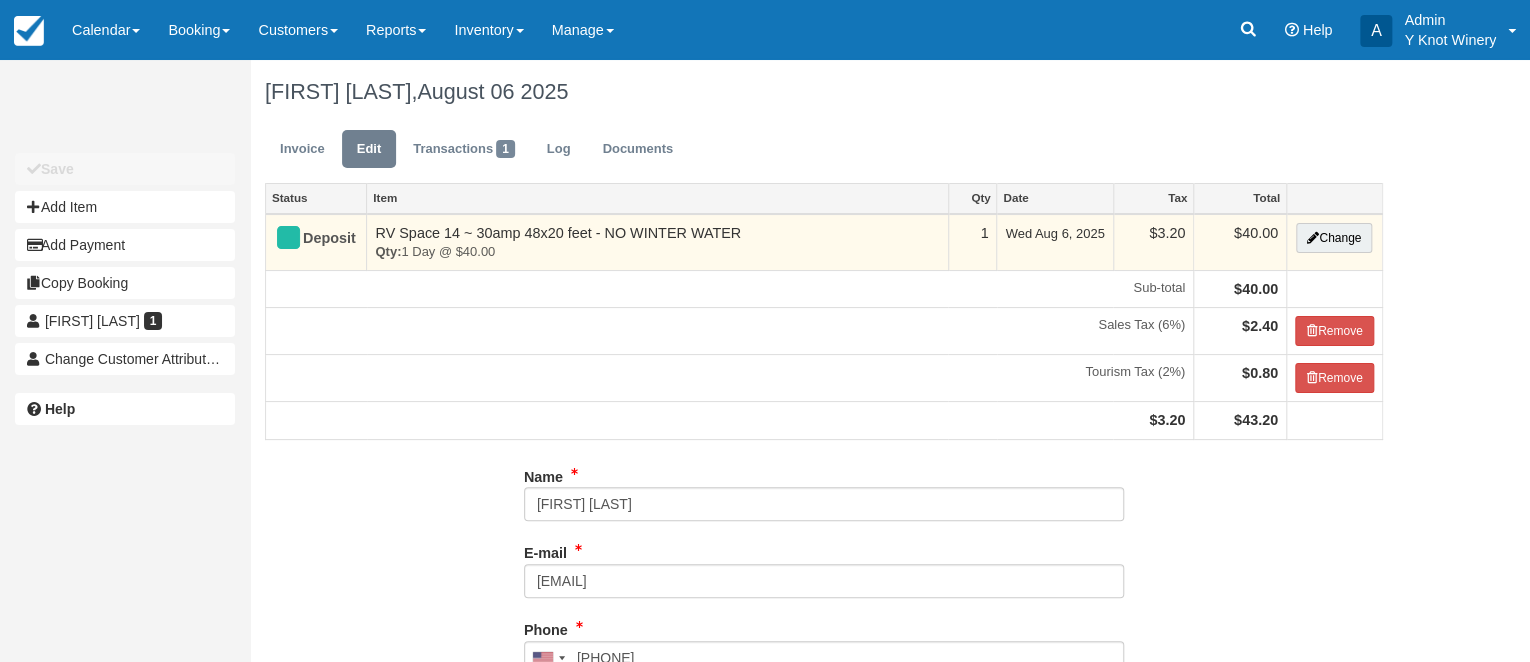type on "([AREA]) [PHONE]" 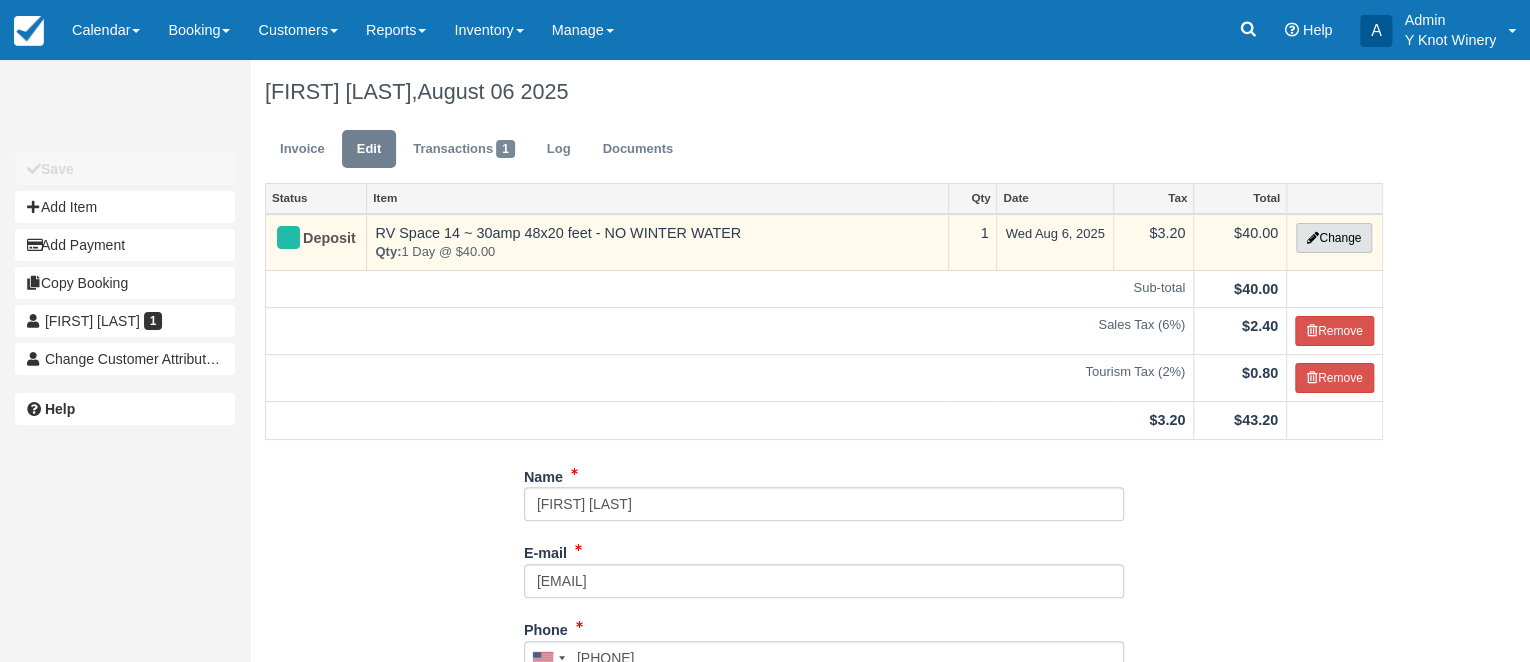 click on "Change" at bounding box center (1334, 238) 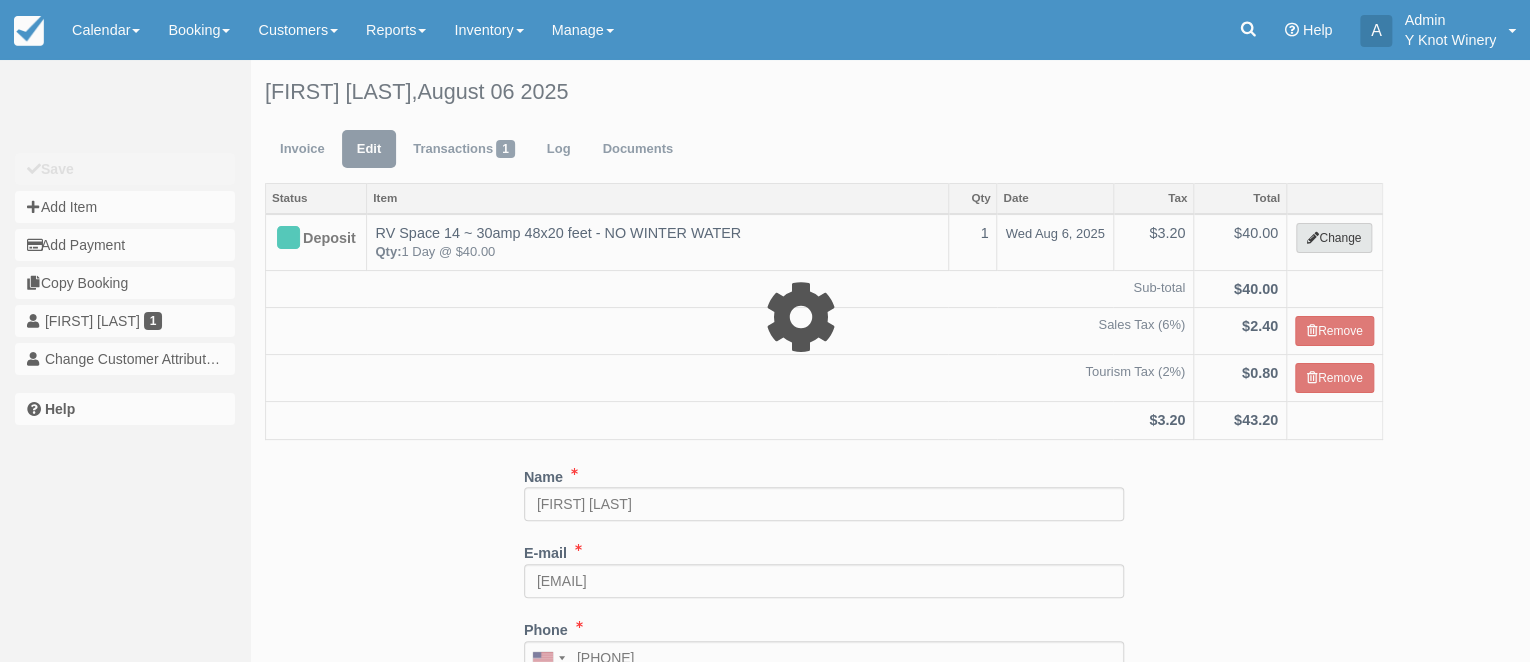 type on "40.00" 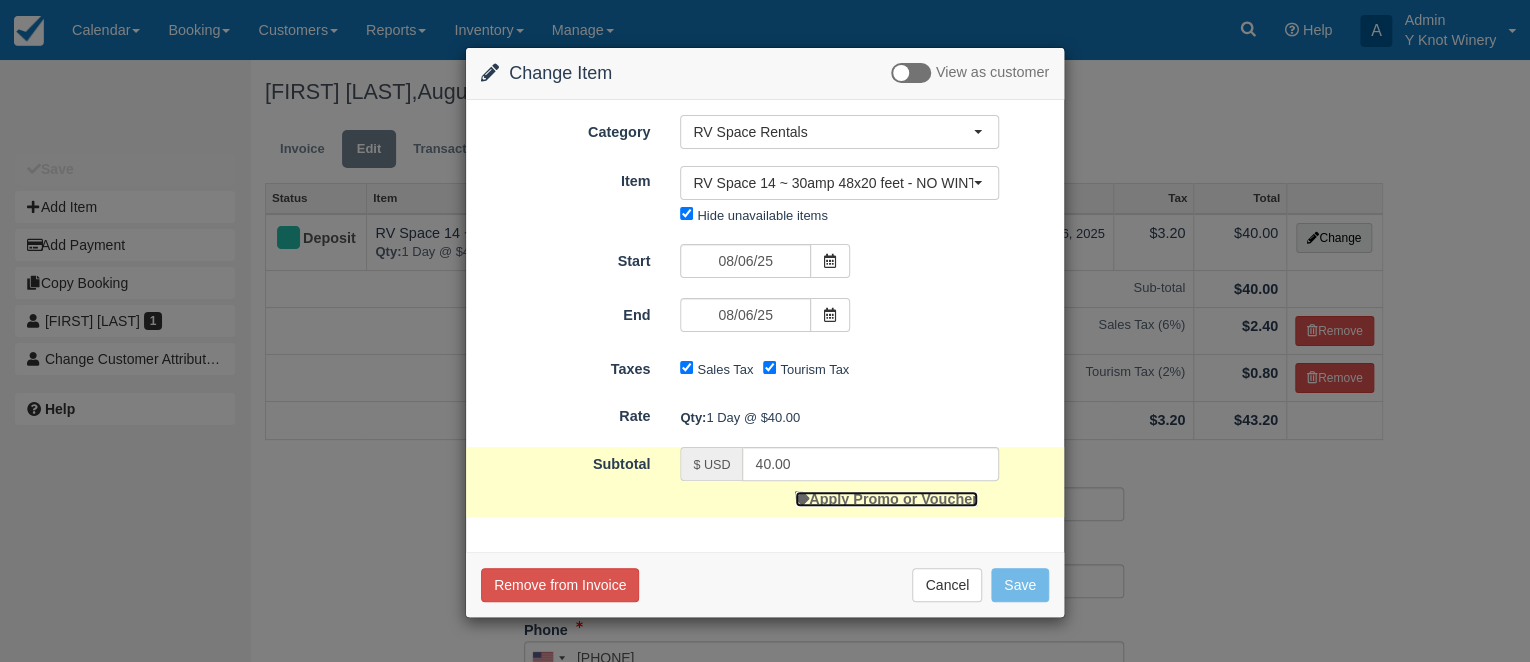 click on "Apply Promo or Voucher" at bounding box center (886, 499) 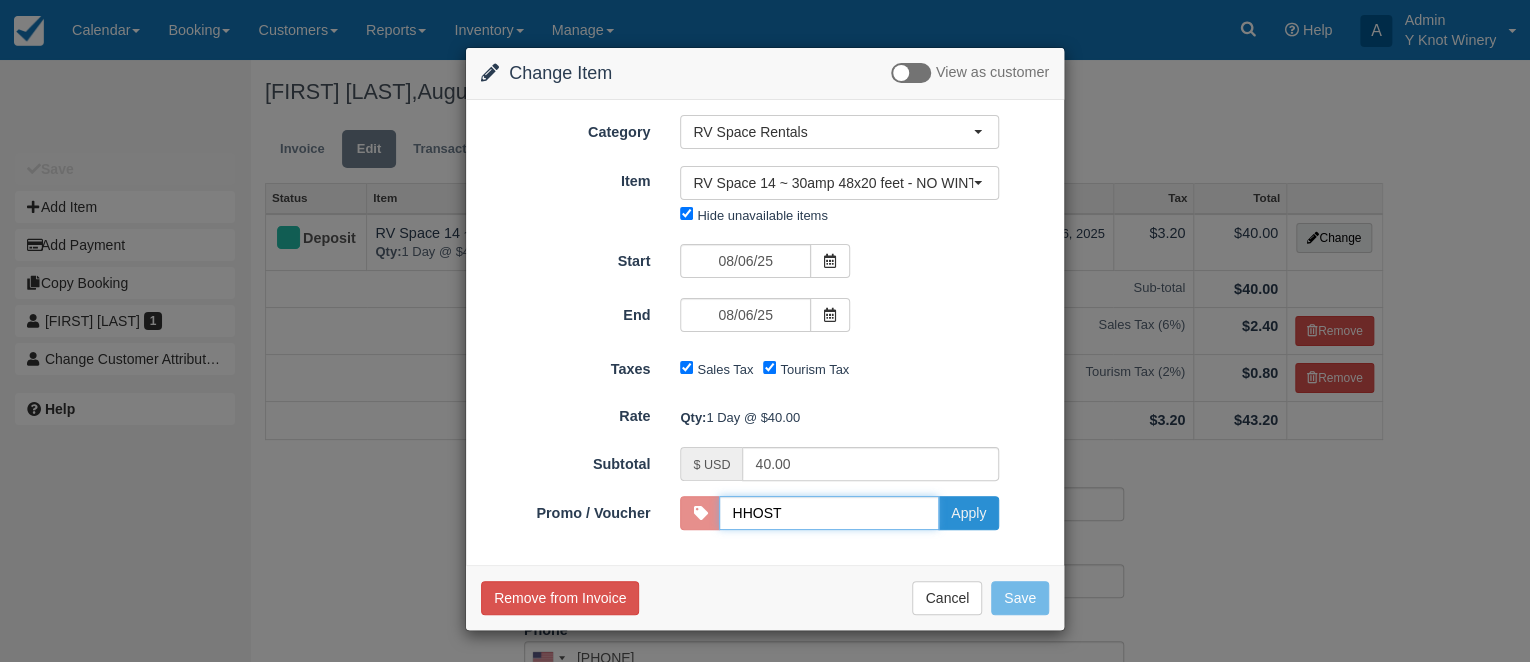 type on "HHOST" 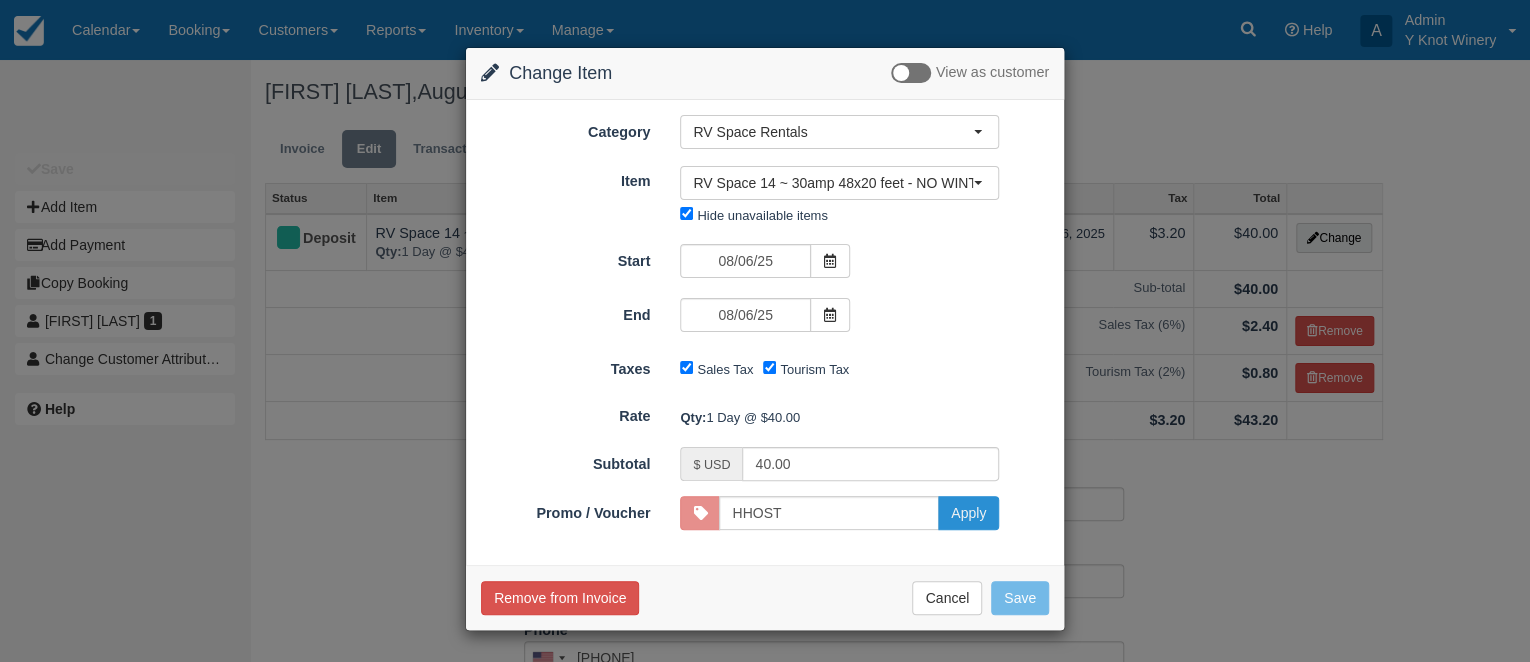 click on "Apply" at bounding box center [968, 513] 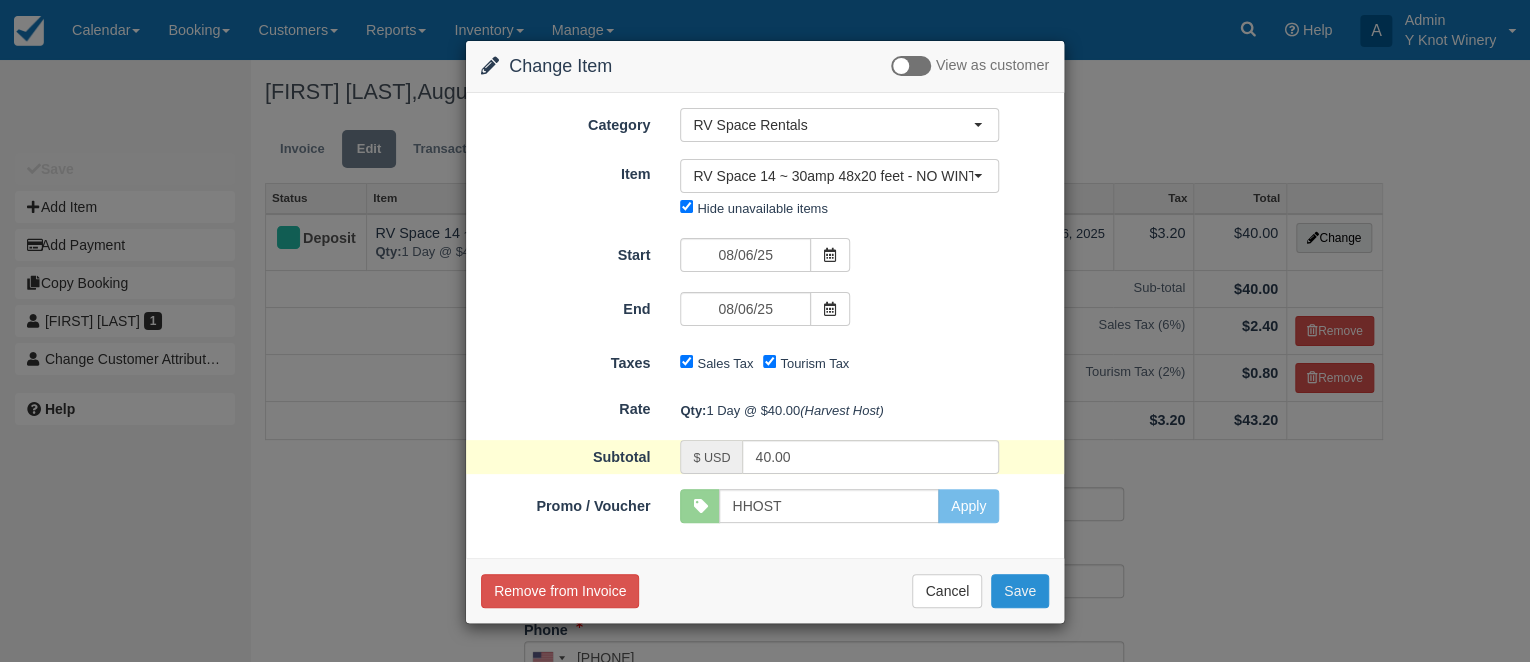 click on "Save" at bounding box center [1020, 591] 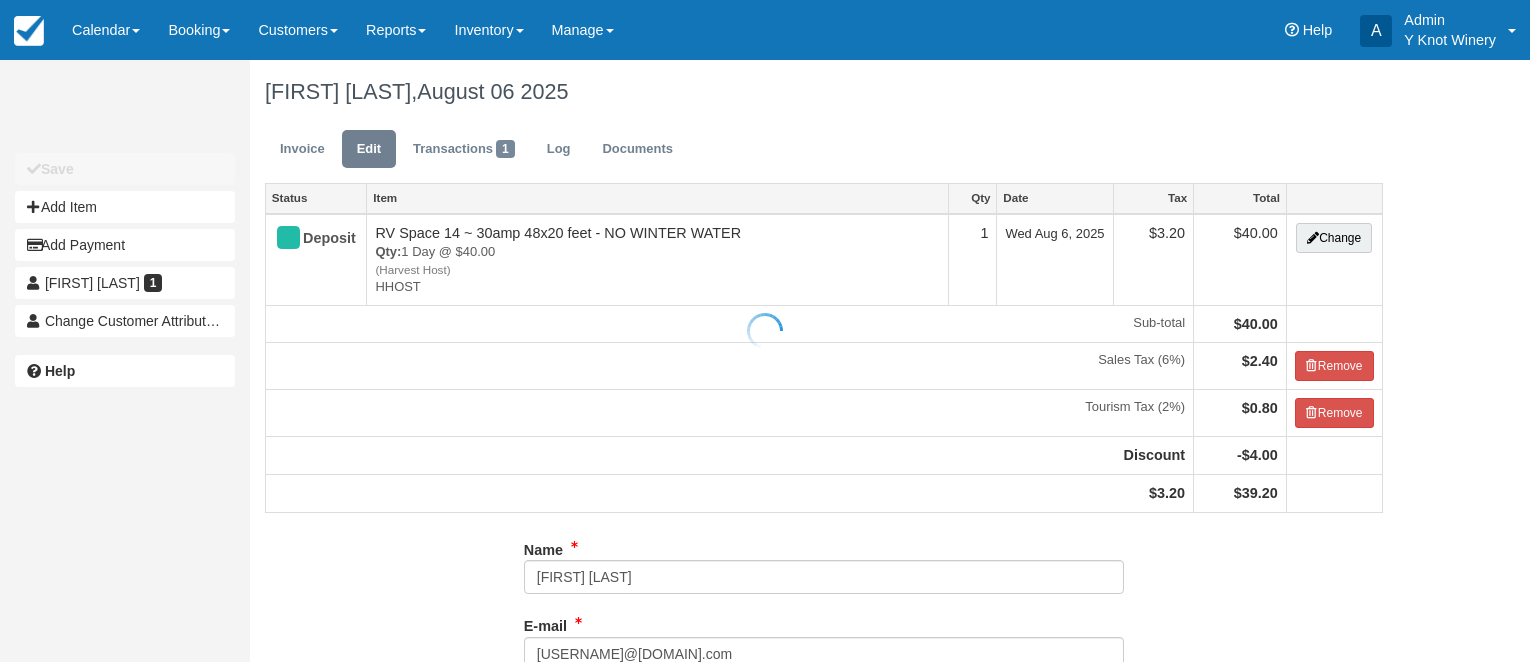 scroll, scrollTop: 0, scrollLeft: 0, axis: both 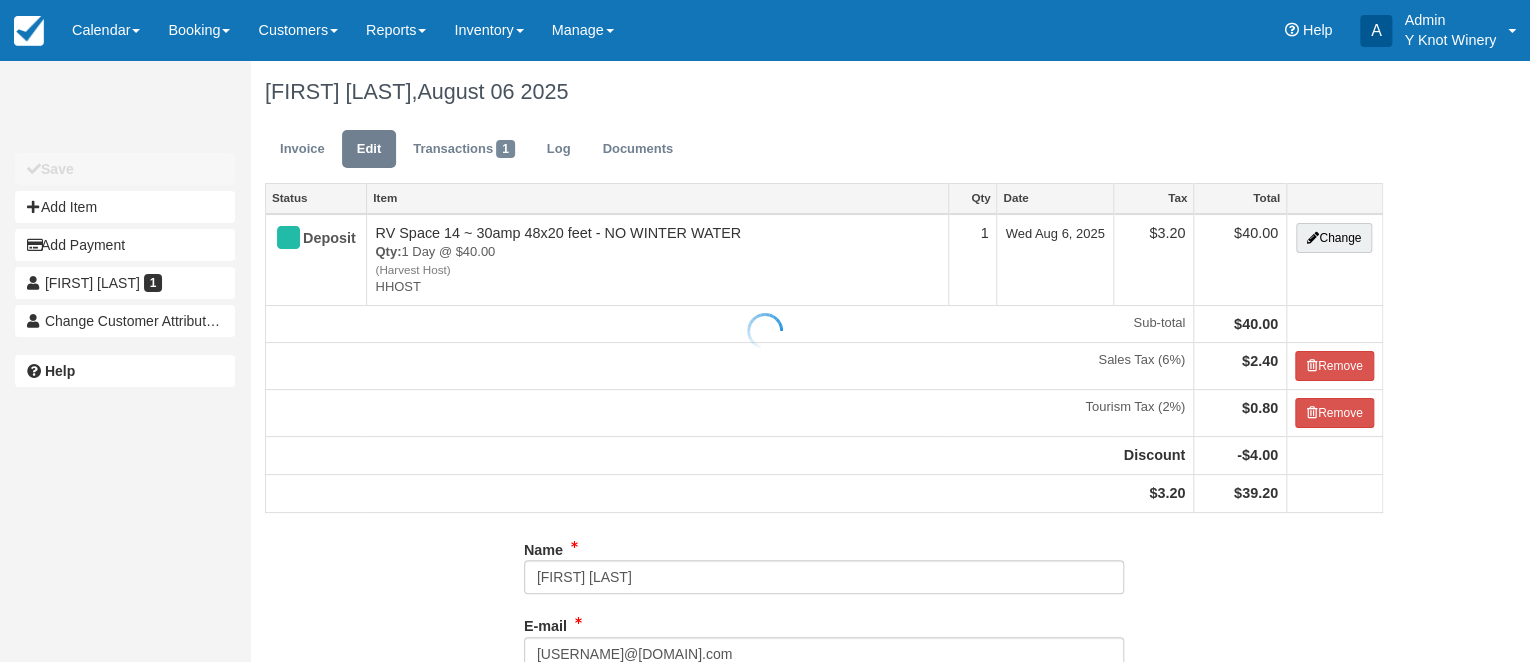 type on "([AREA]) [PHONE]" 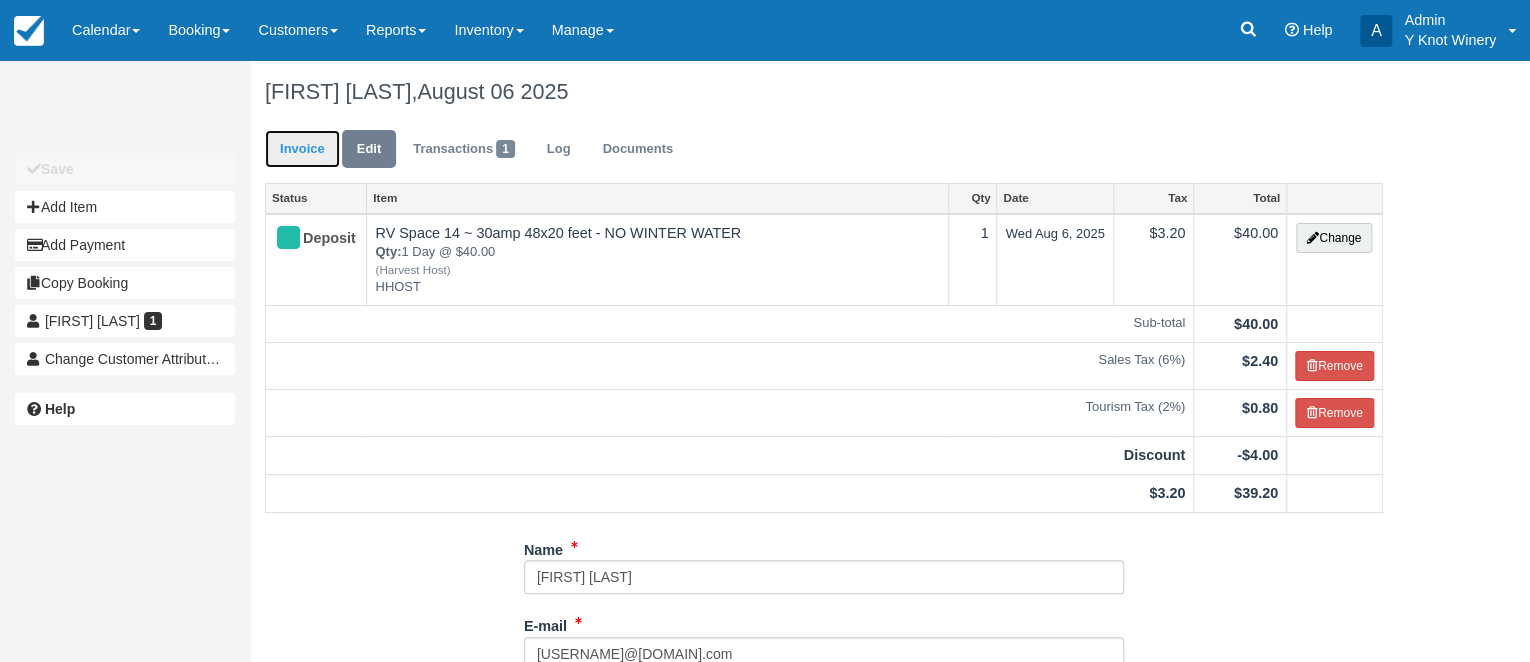 click on "Invoice" at bounding box center [302, 149] 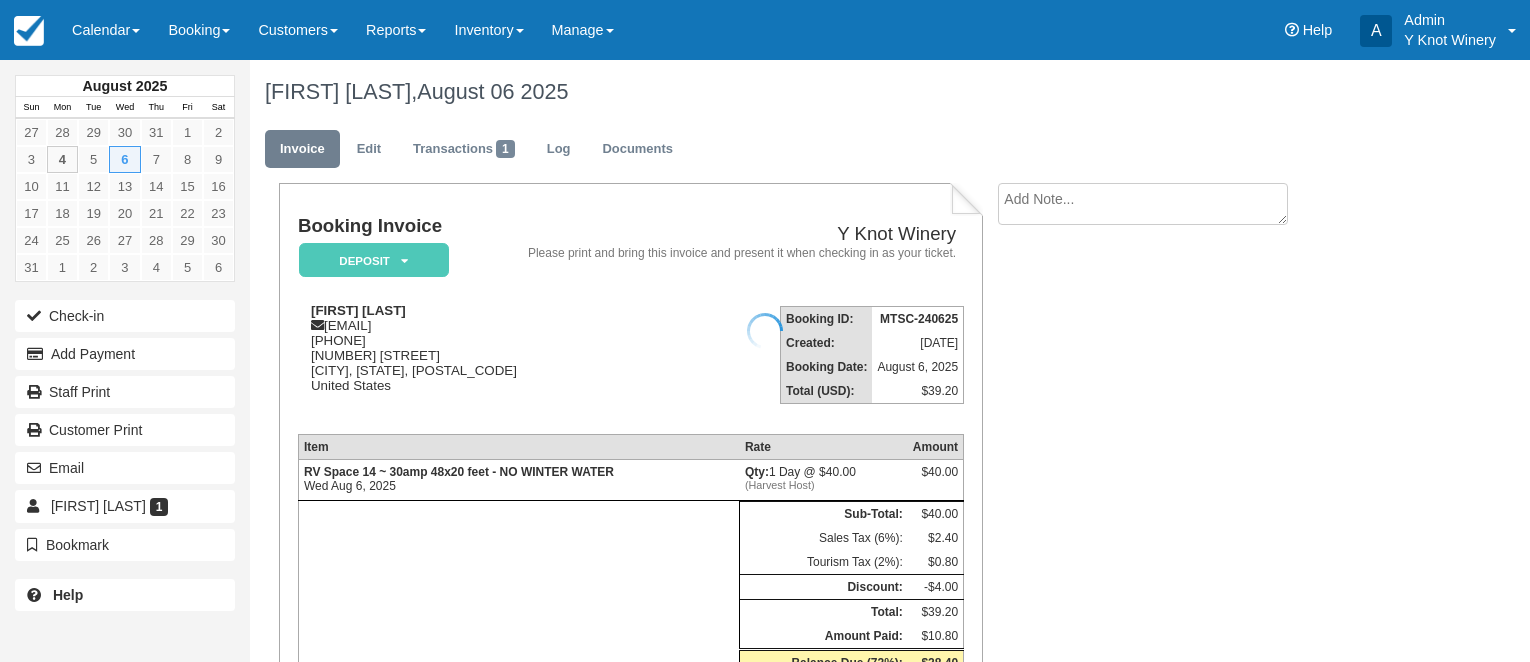 scroll, scrollTop: 0, scrollLeft: 0, axis: both 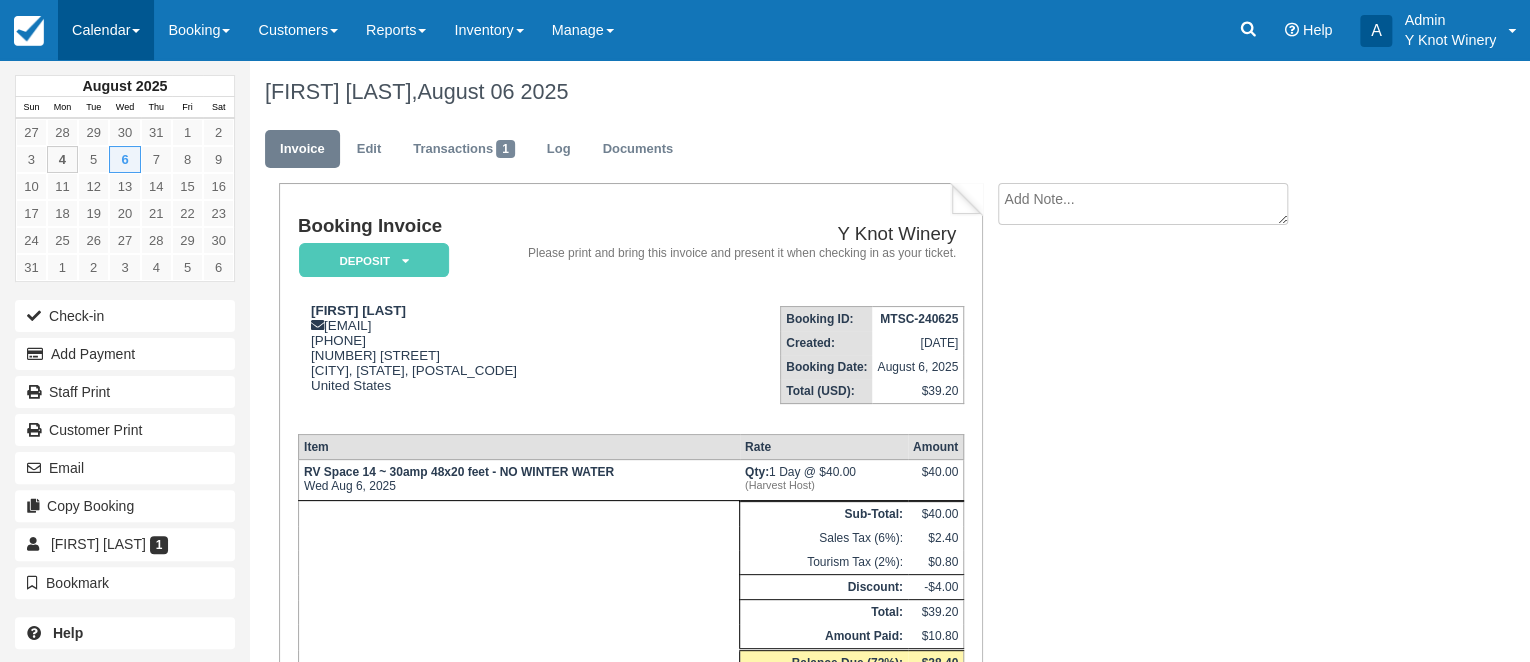 click on "Calendar" at bounding box center (106, 30) 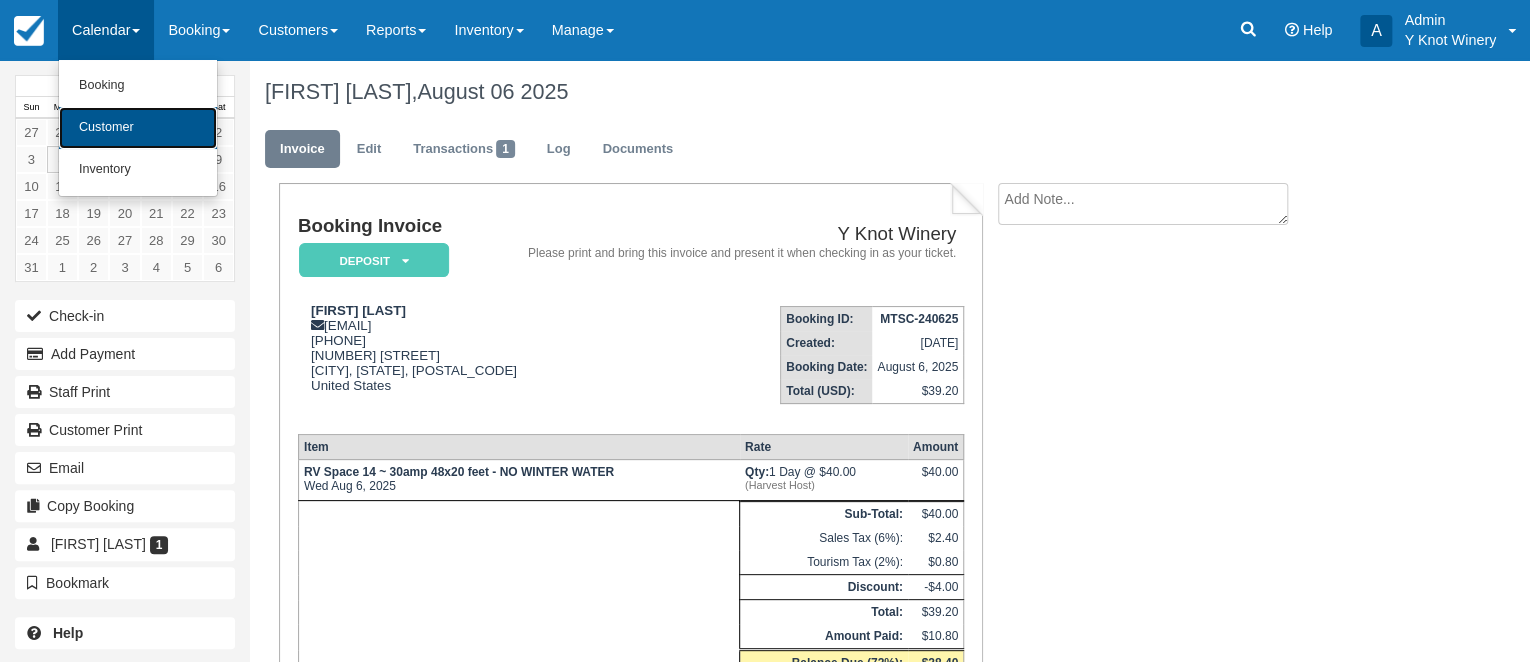 click on "Customer" at bounding box center (138, 128) 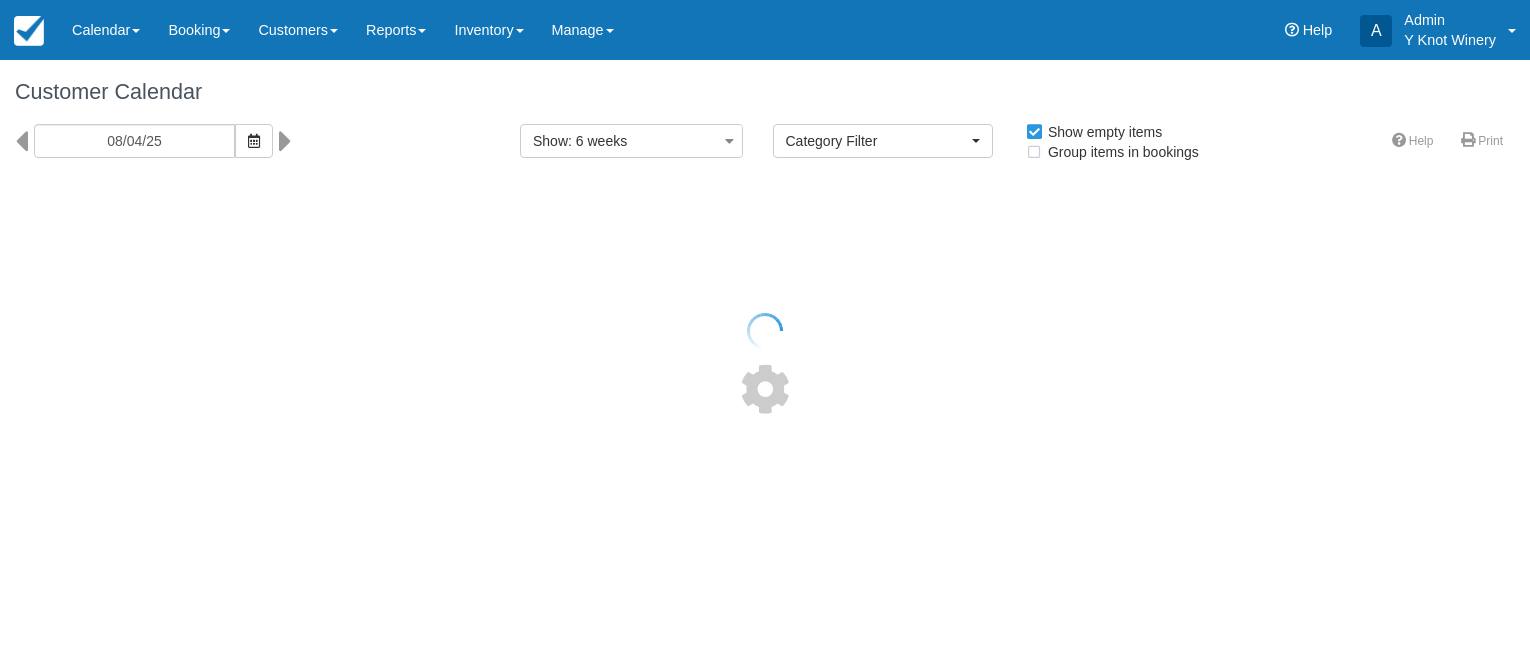 select 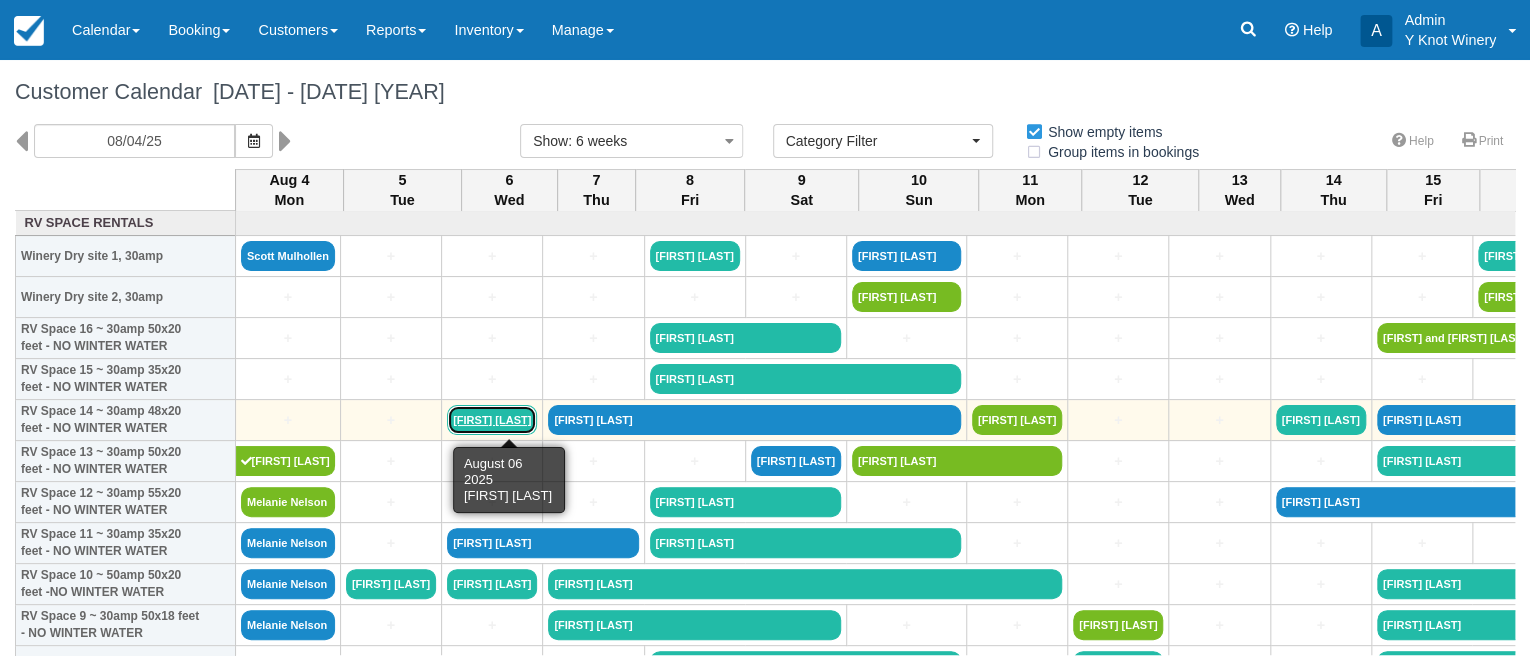 click on "[FIRST] [LAST]" at bounding box center (492, 420) 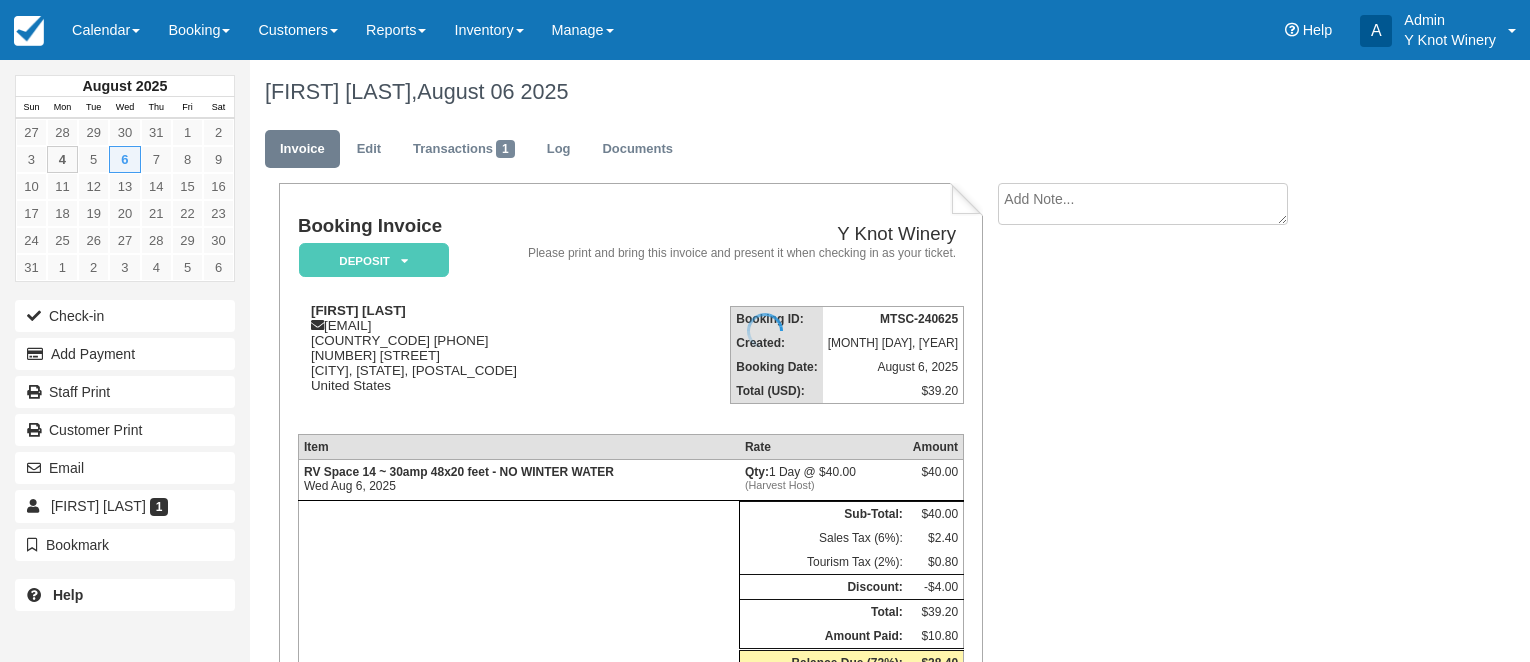scroll, scrollTop: 0, scrollLeft: 0, axis: both 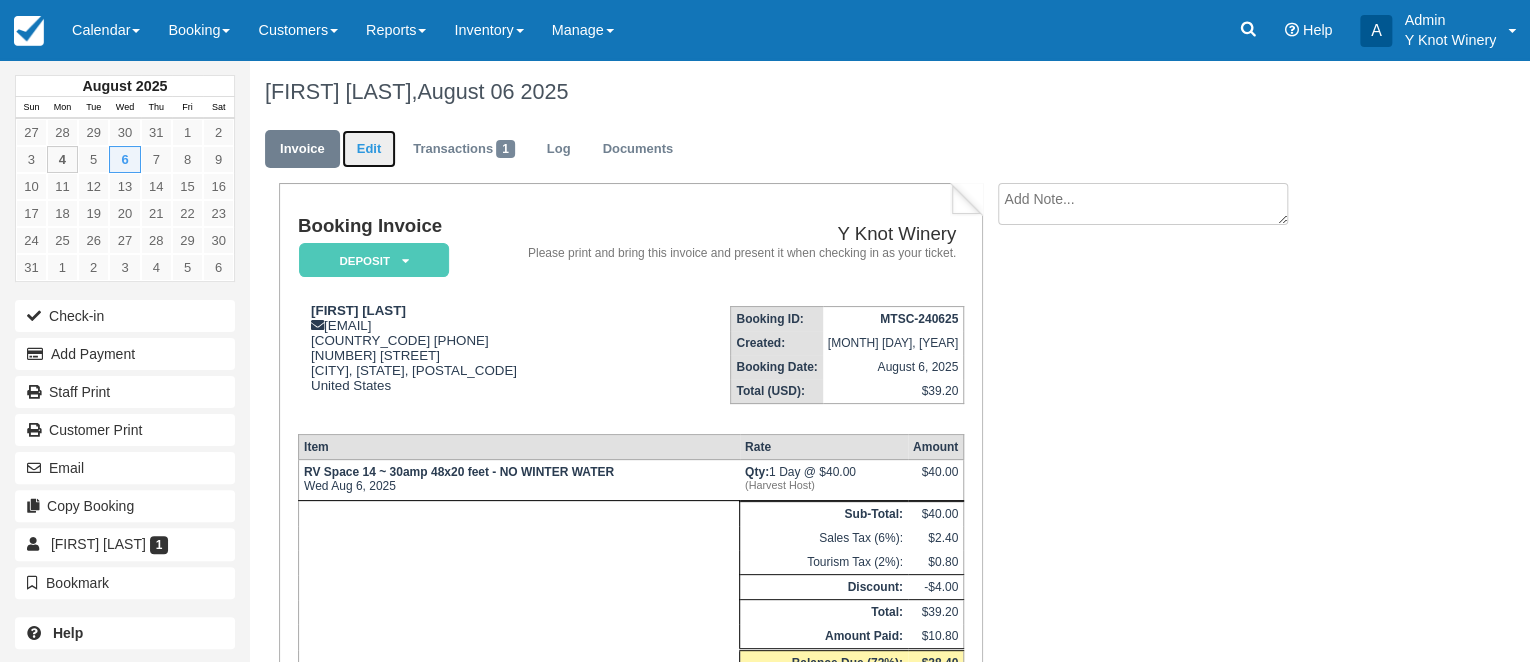 click on "Edit" at bounding box center (369, 149) 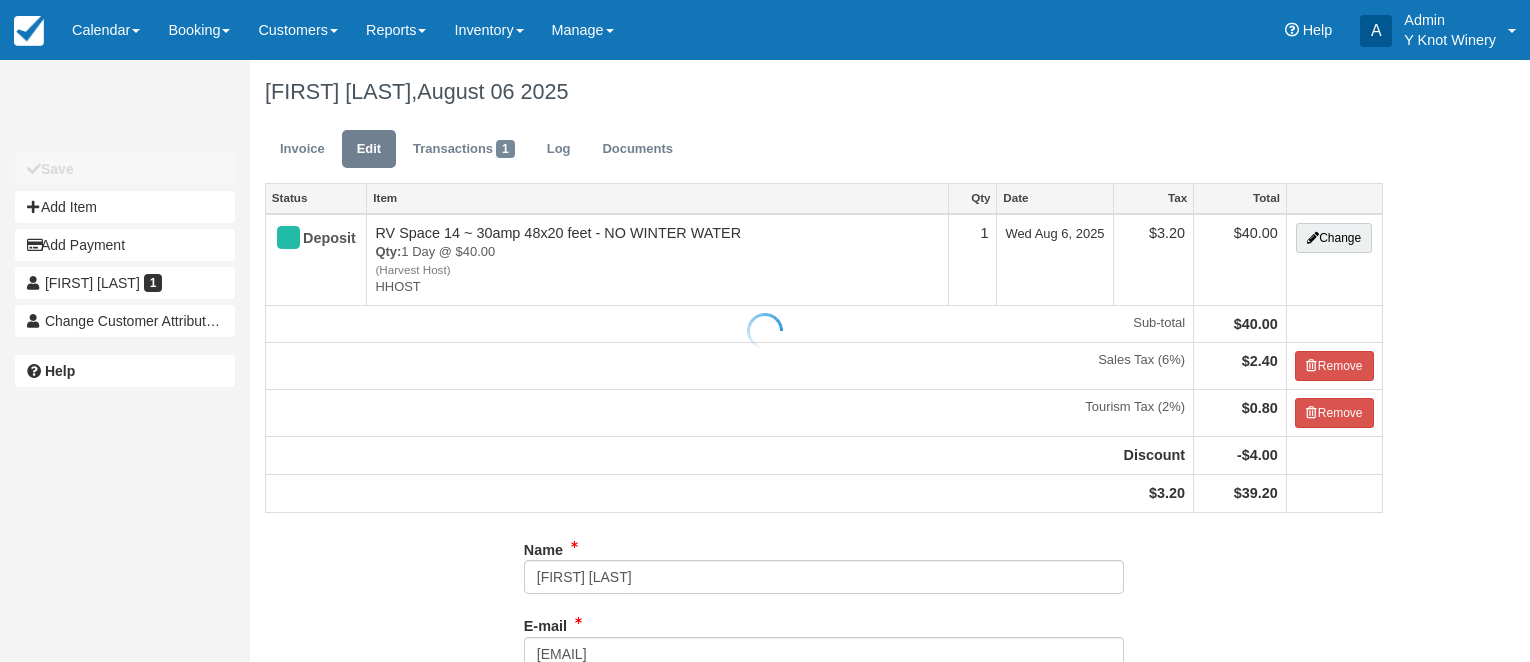scroll, scrollTop: 0, scrollLeft: 0, axis: both 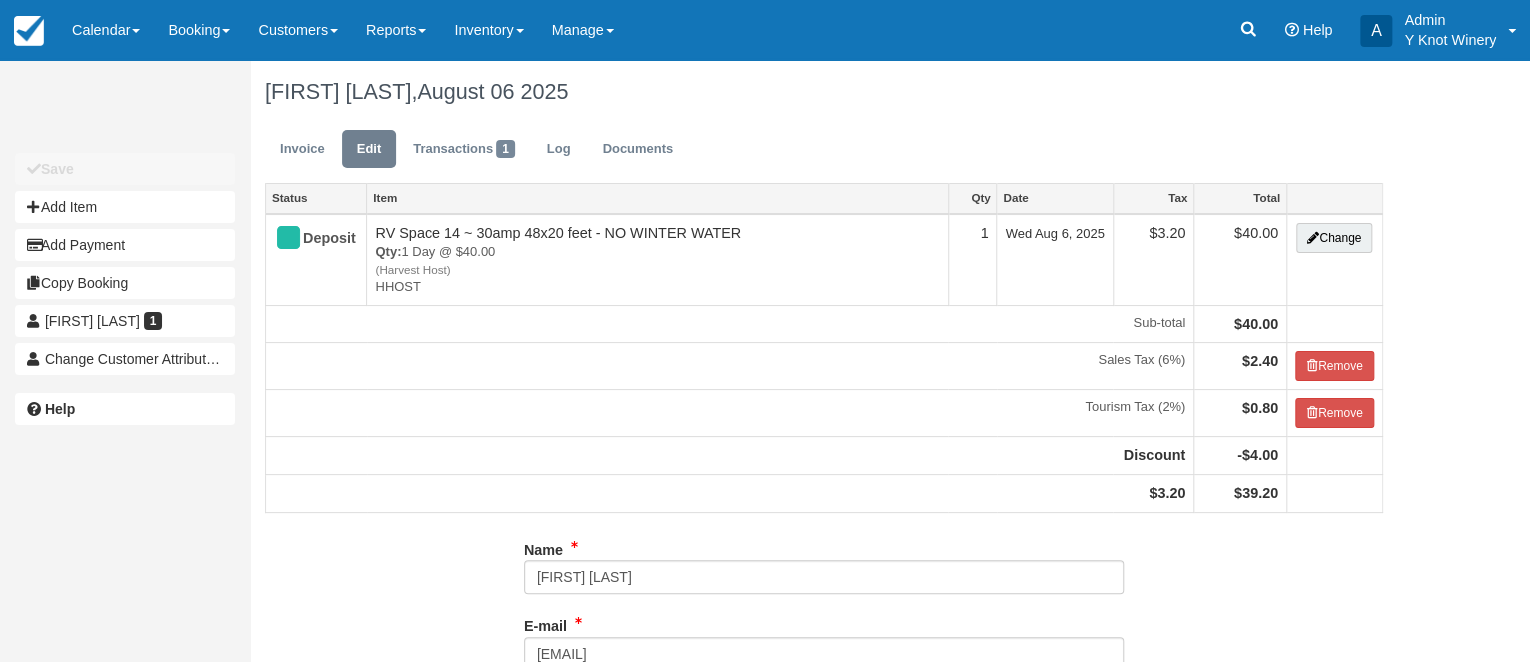 type on "[PHONE]" 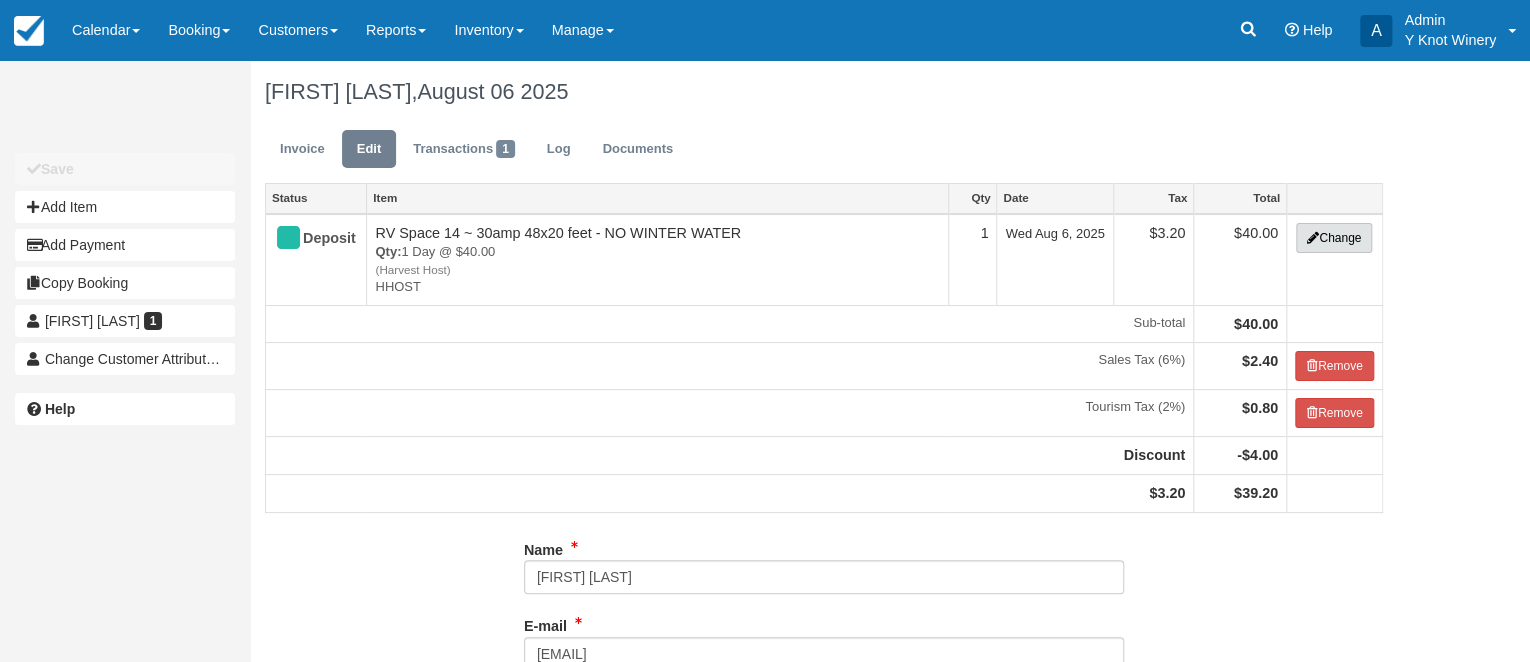 click on "Change" at bounding box center [1334, 238] 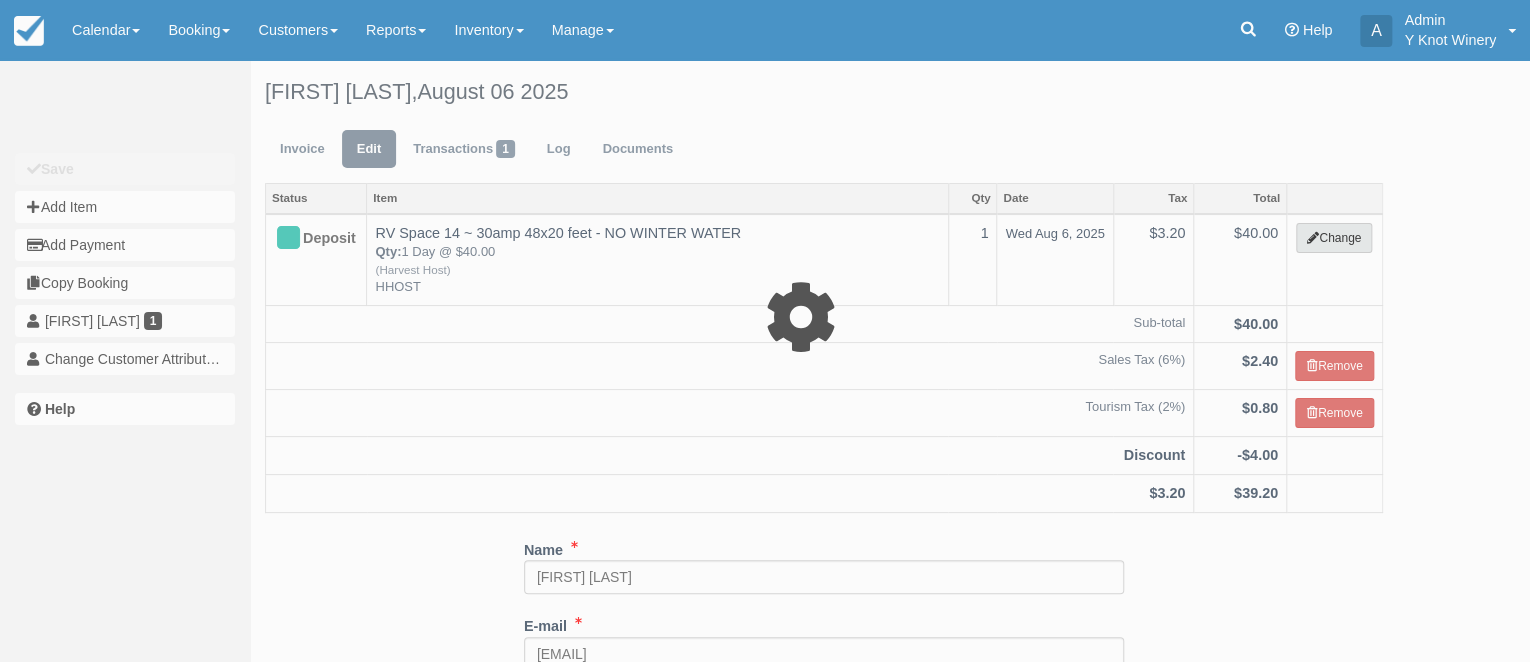 type on "40.00" 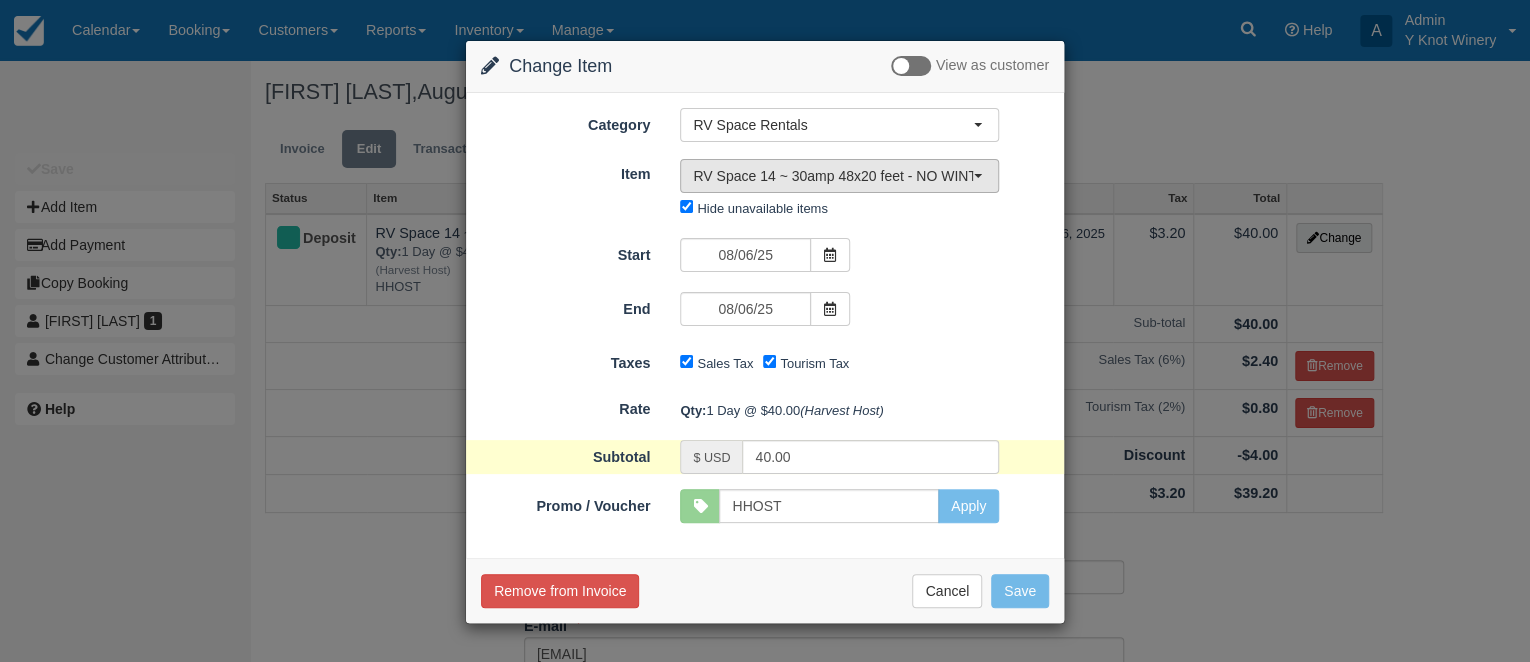 click on "RV Space 14 ~ 30amp 48x20 feet - NO WINTER WATER" at bounding box center (839, 176) 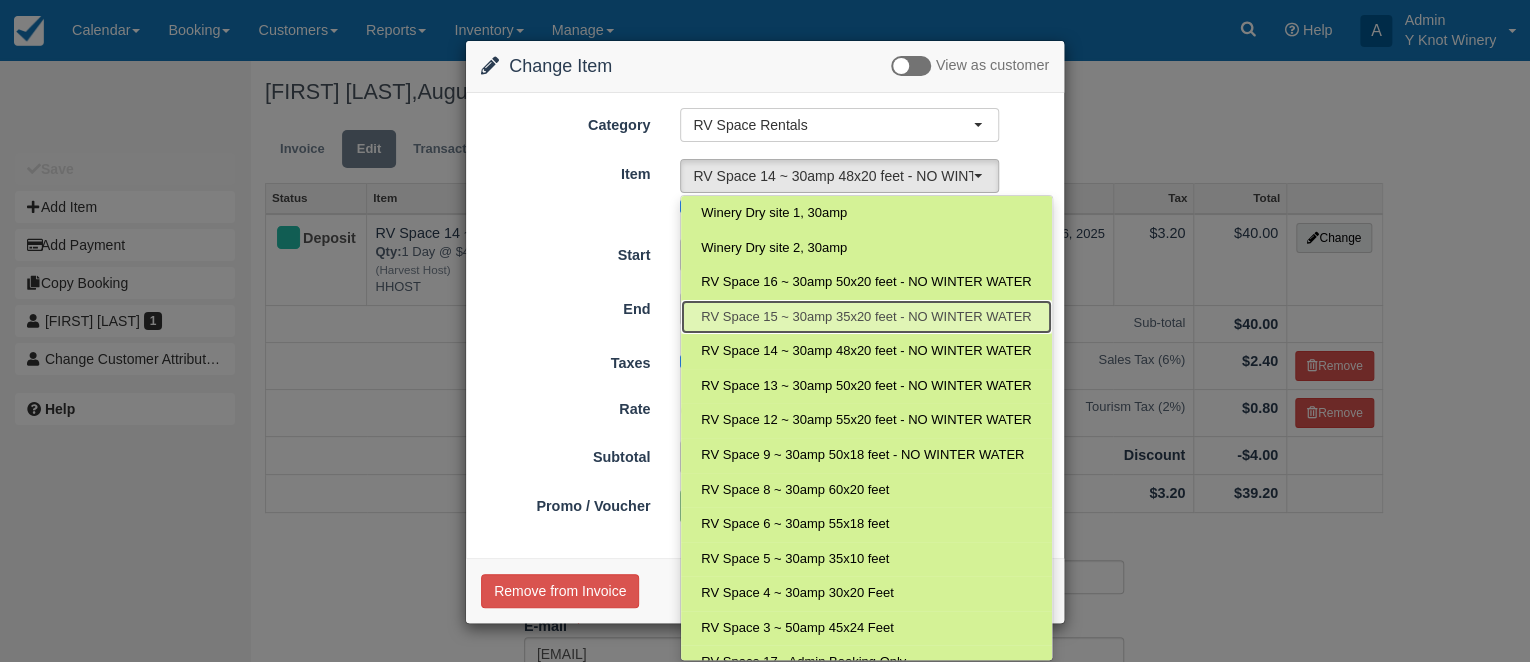 click on "RV Space 15 ~ 30amp  35x20 feet - NO WINTER WATER" at bounding box center (866, 317) 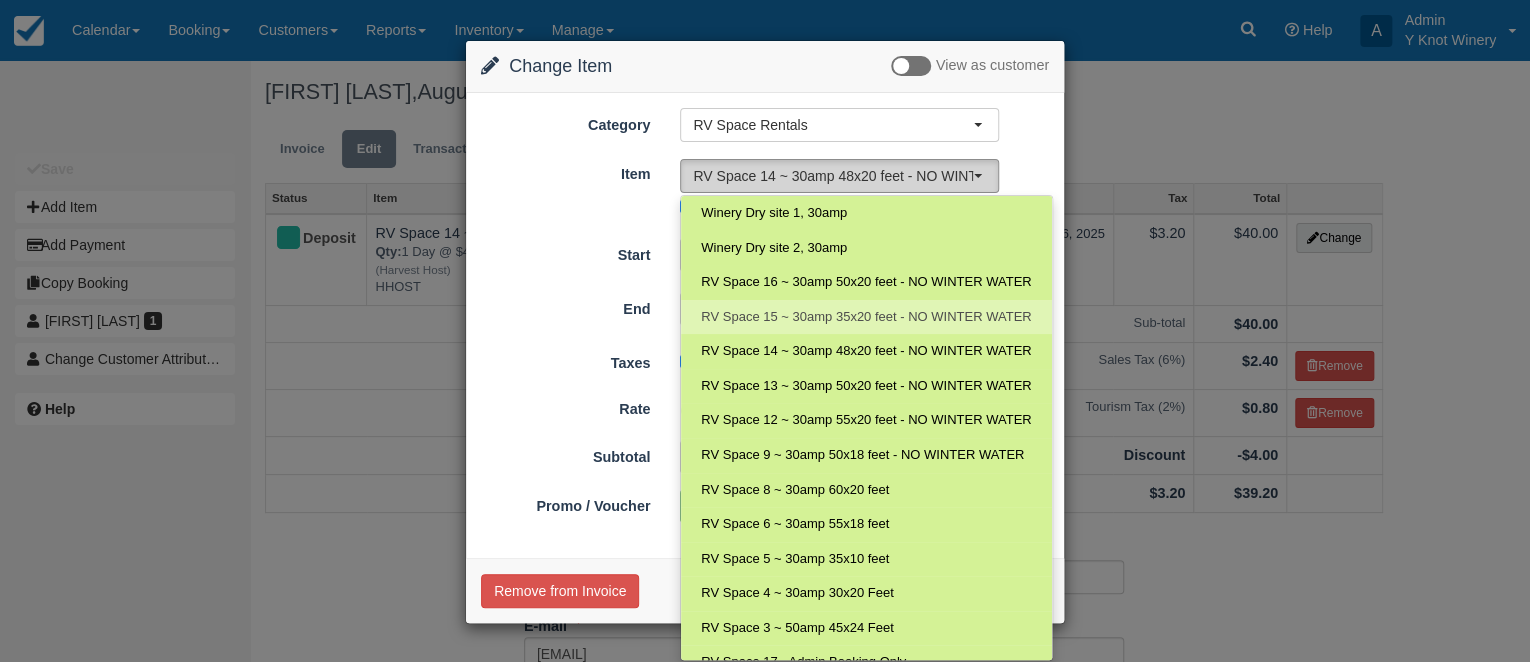 select on "27" 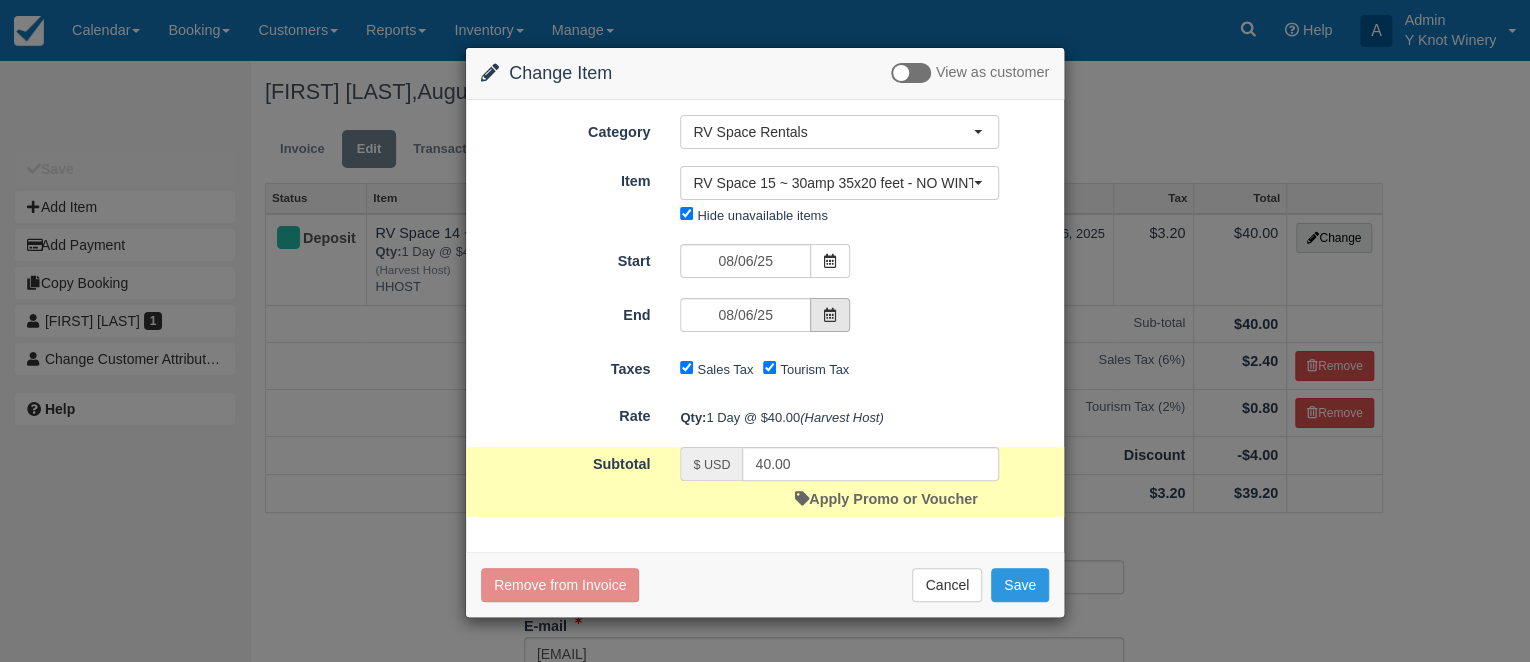 click at bounding box center (830, 315) 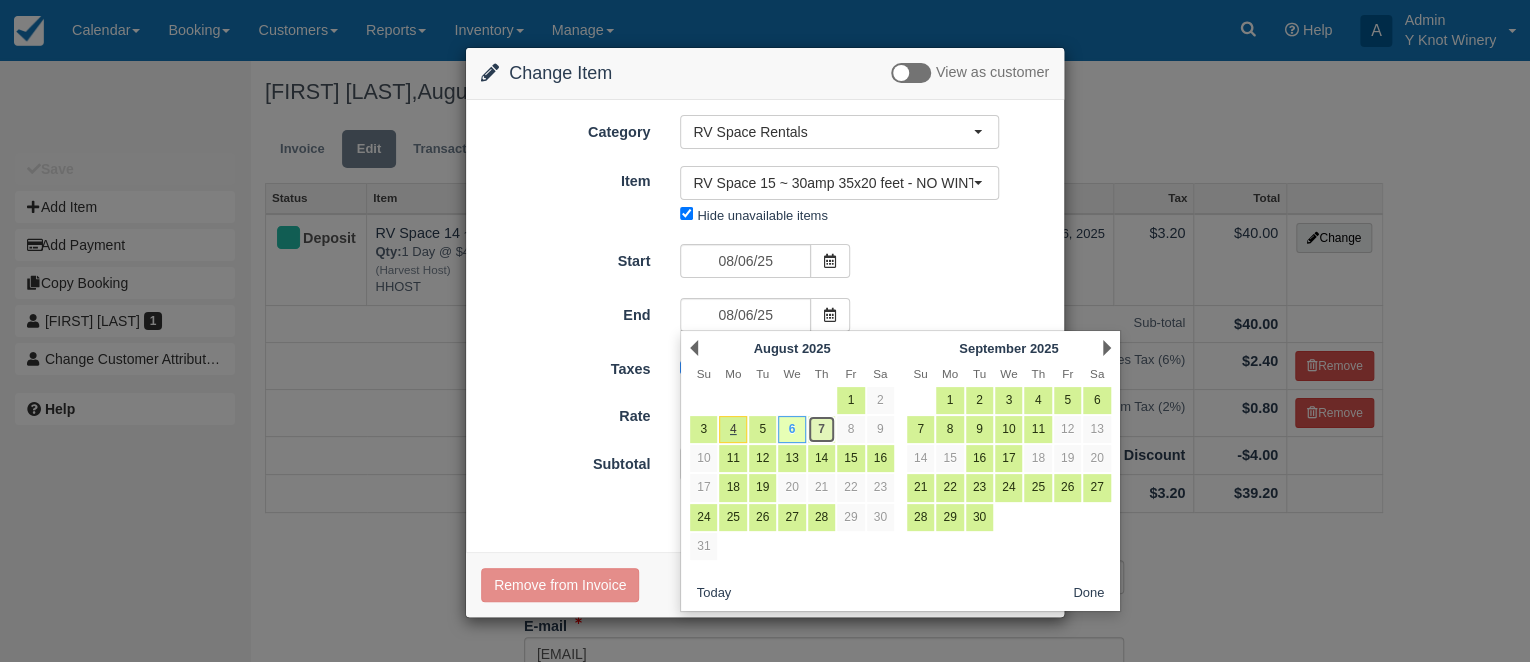 click on "7" at bounding box center [821, 429] 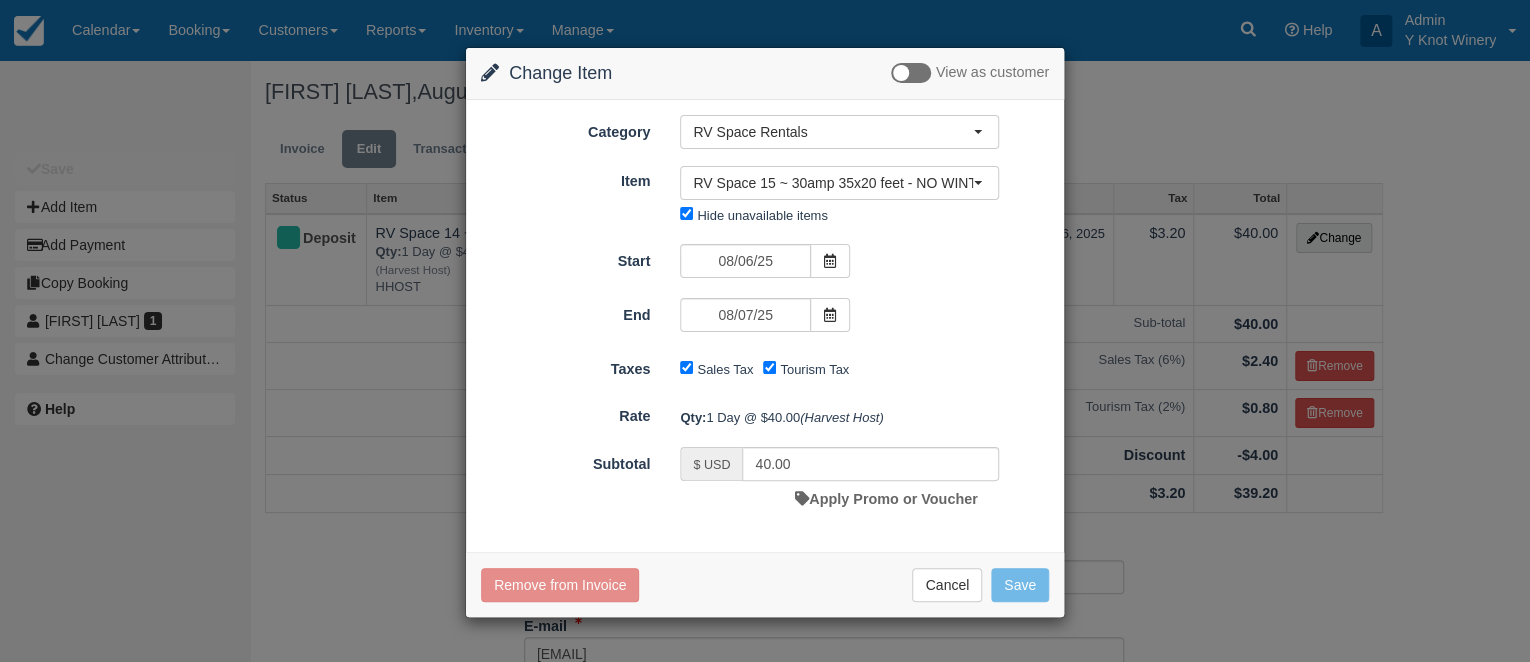 type on "80.00" 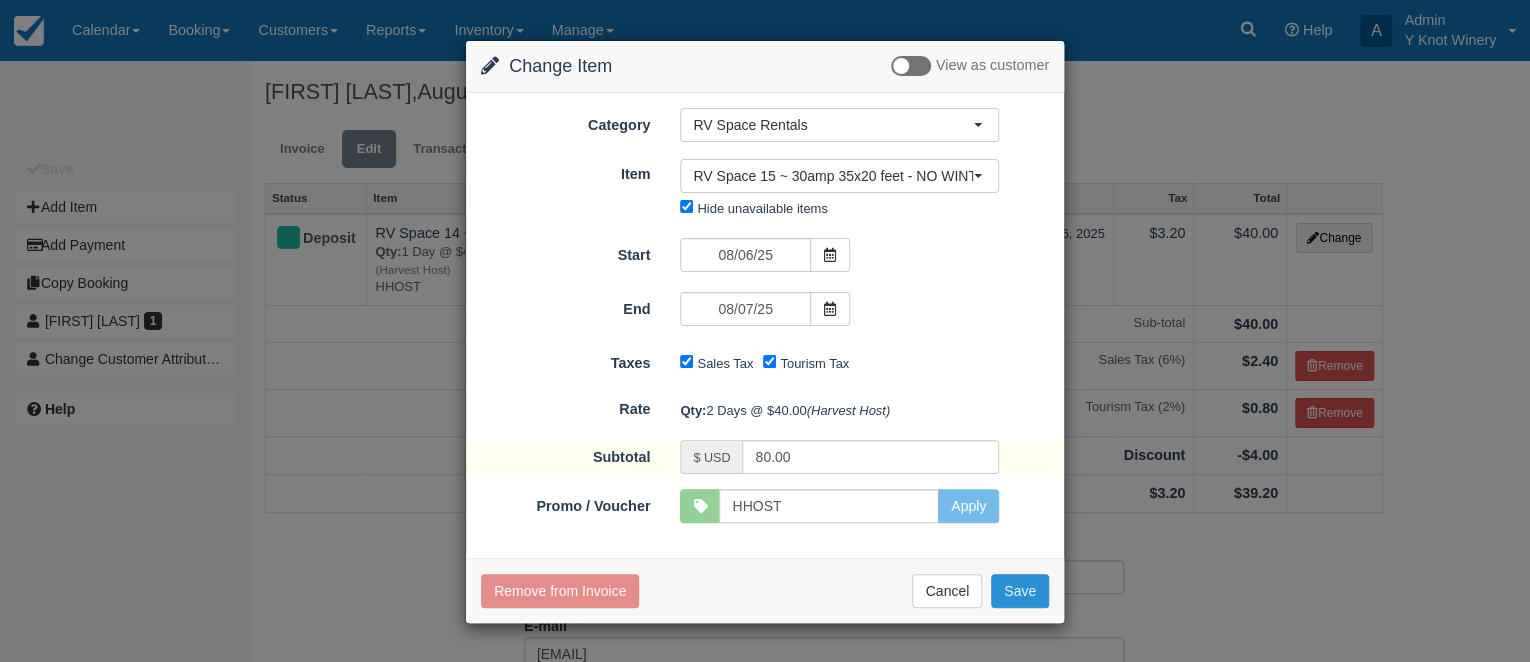 click on "Save" at bounding box center (1020, 591) 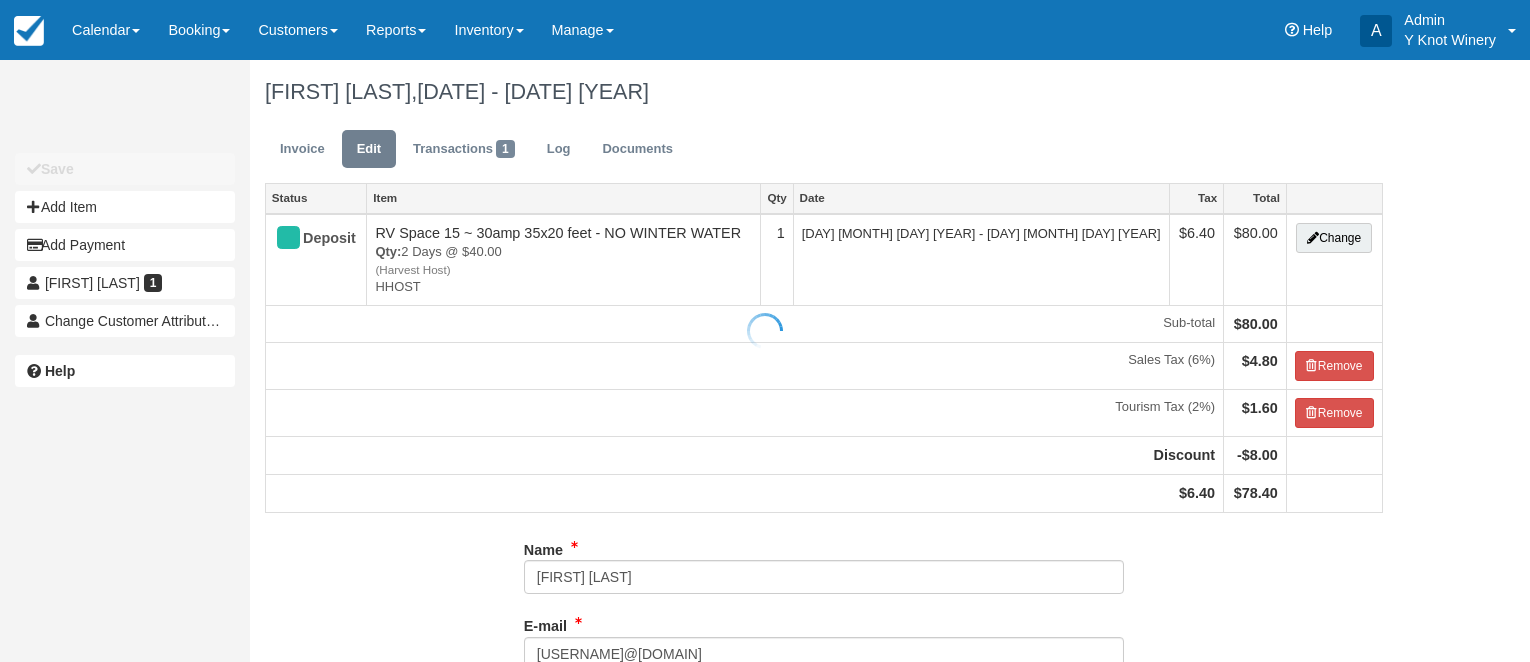 scroll, scrollTop: 0, scrollLeft: 0, axis: both 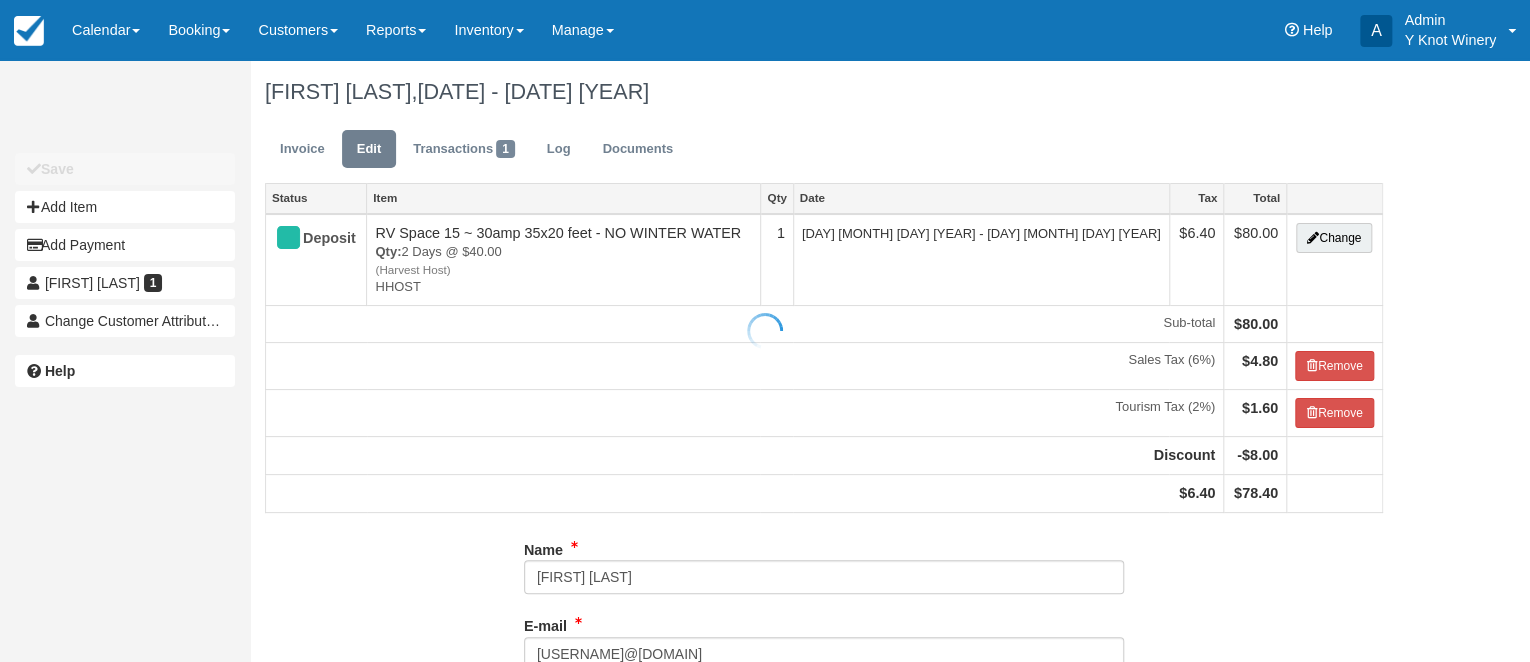 type on "(724) 991-1604" 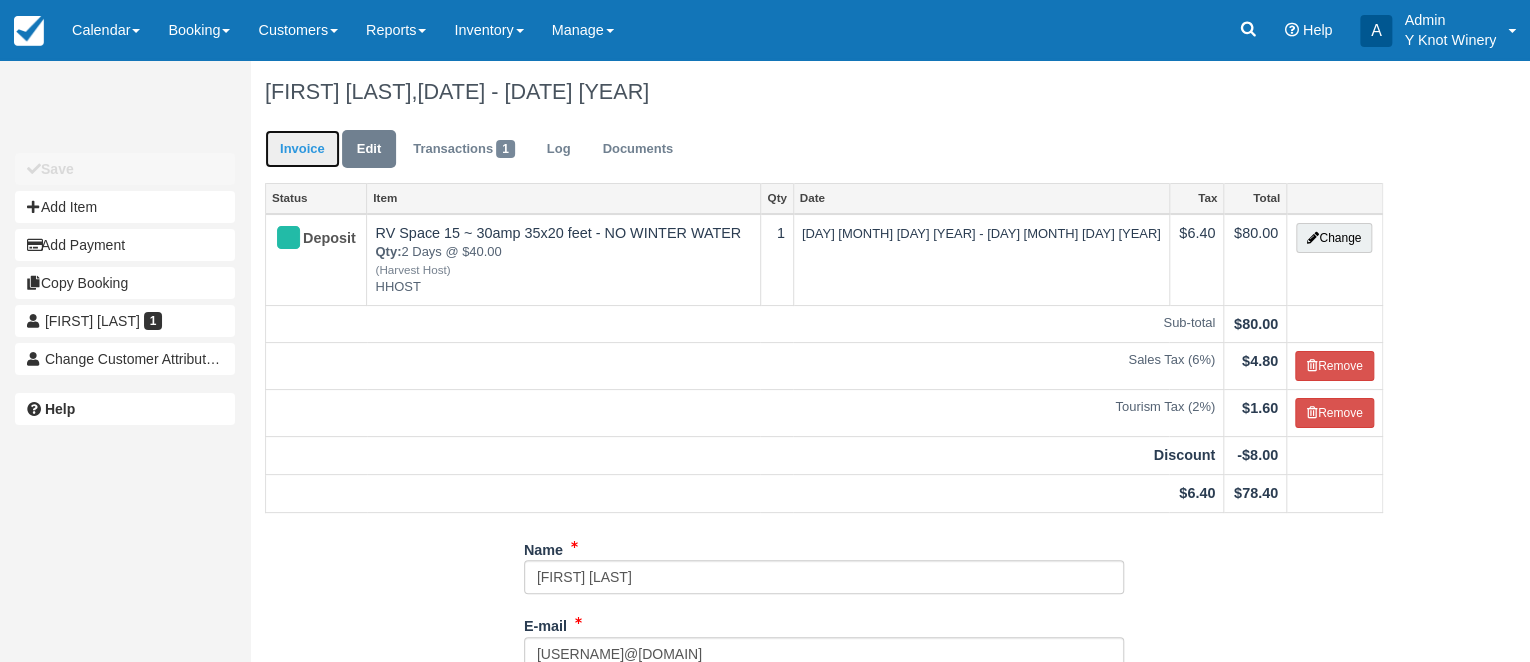 click on "Invoice" at bounding box center [302, 149] 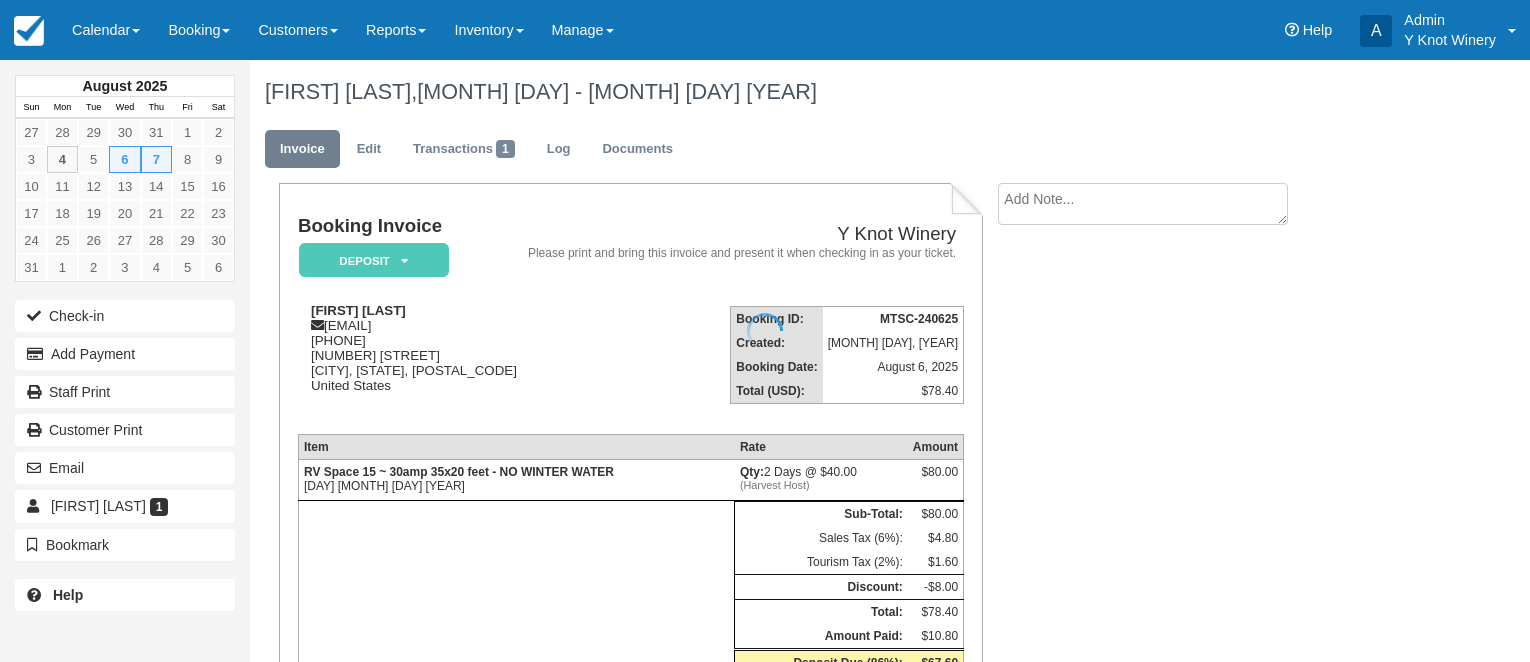 scroll, scrollTop: 0, scrollLeft: 0, axis: both 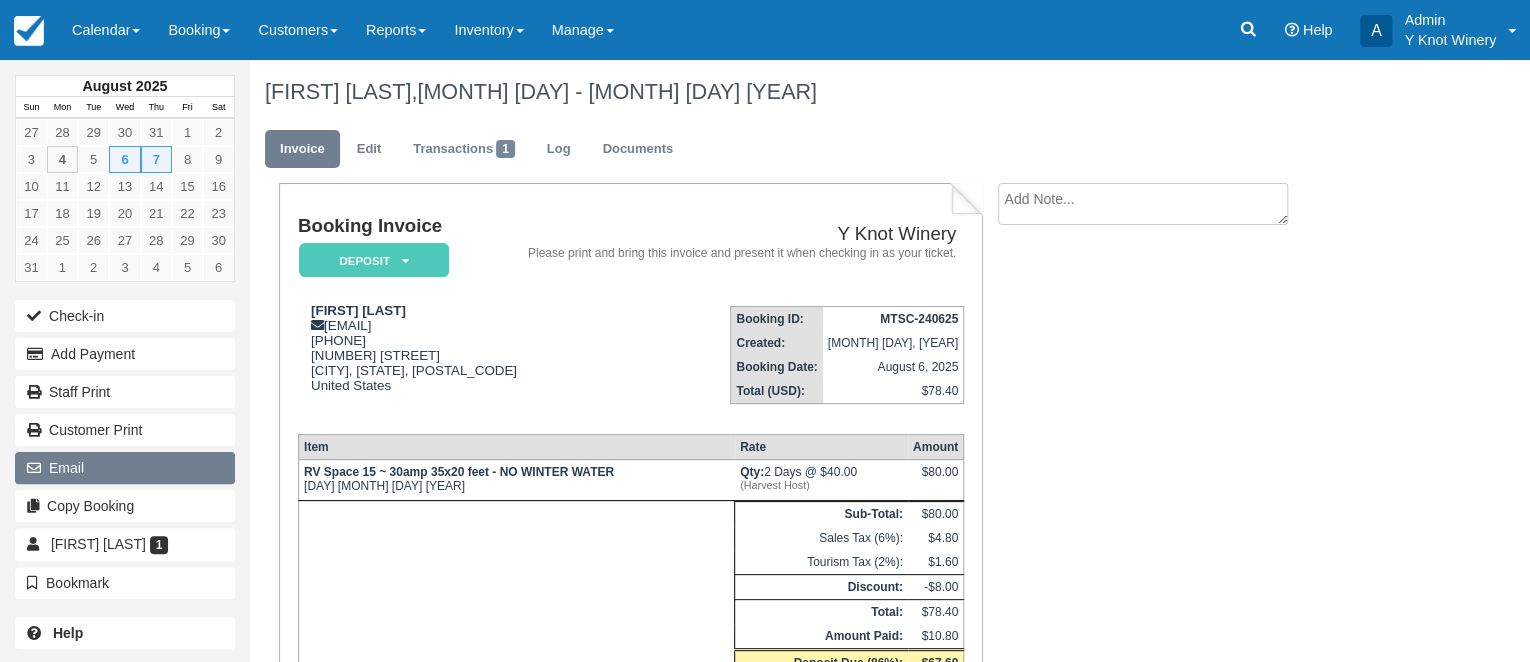 click on "Email" at bounding box center [125, 468] 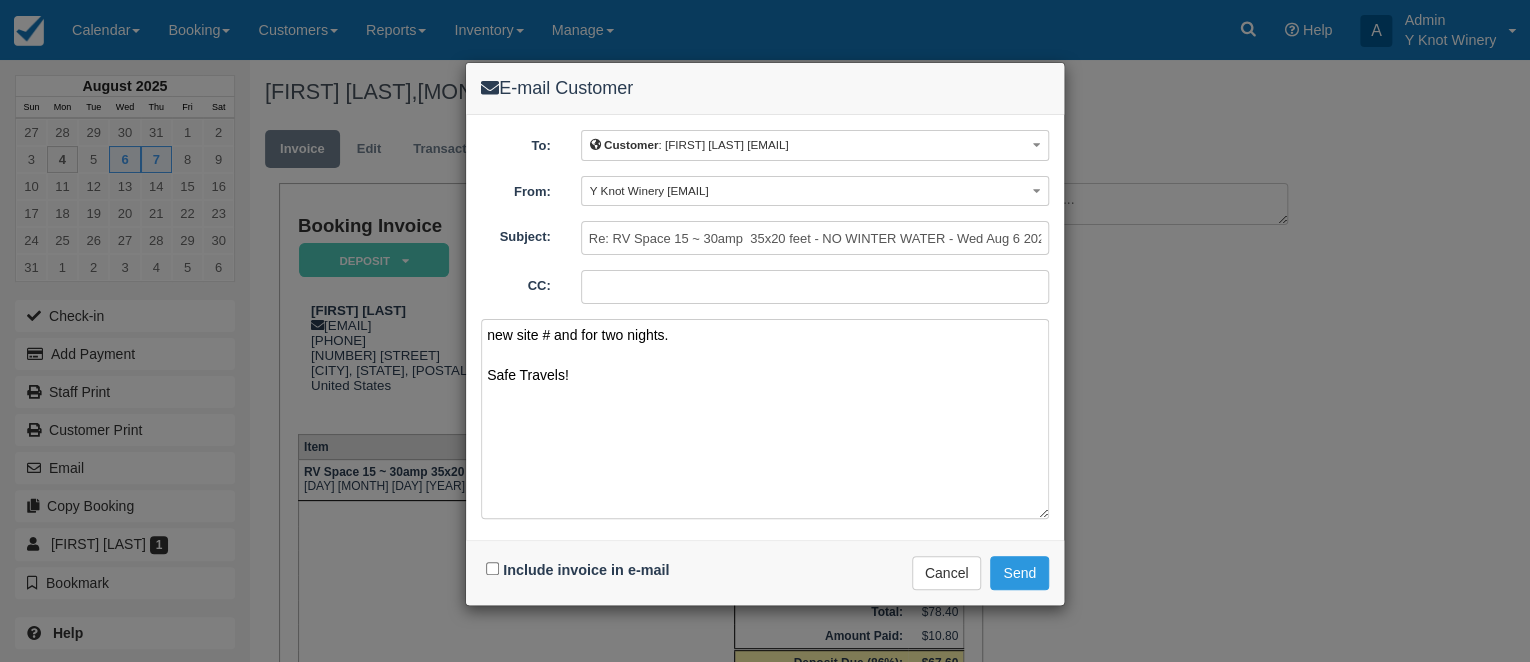 type on "new site # and for two nights.
Safe Travels!" 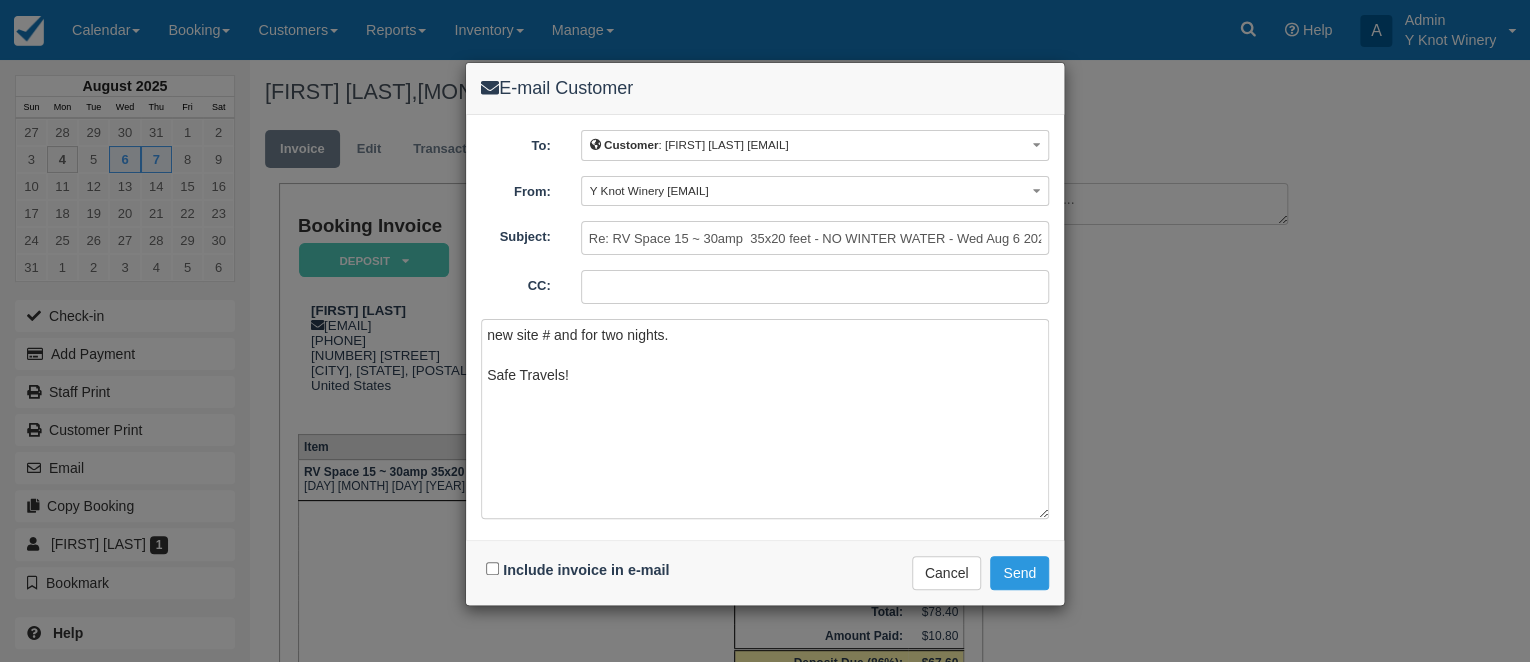 click on "Include invoice in e-mail" at bounding box center [580, 570] 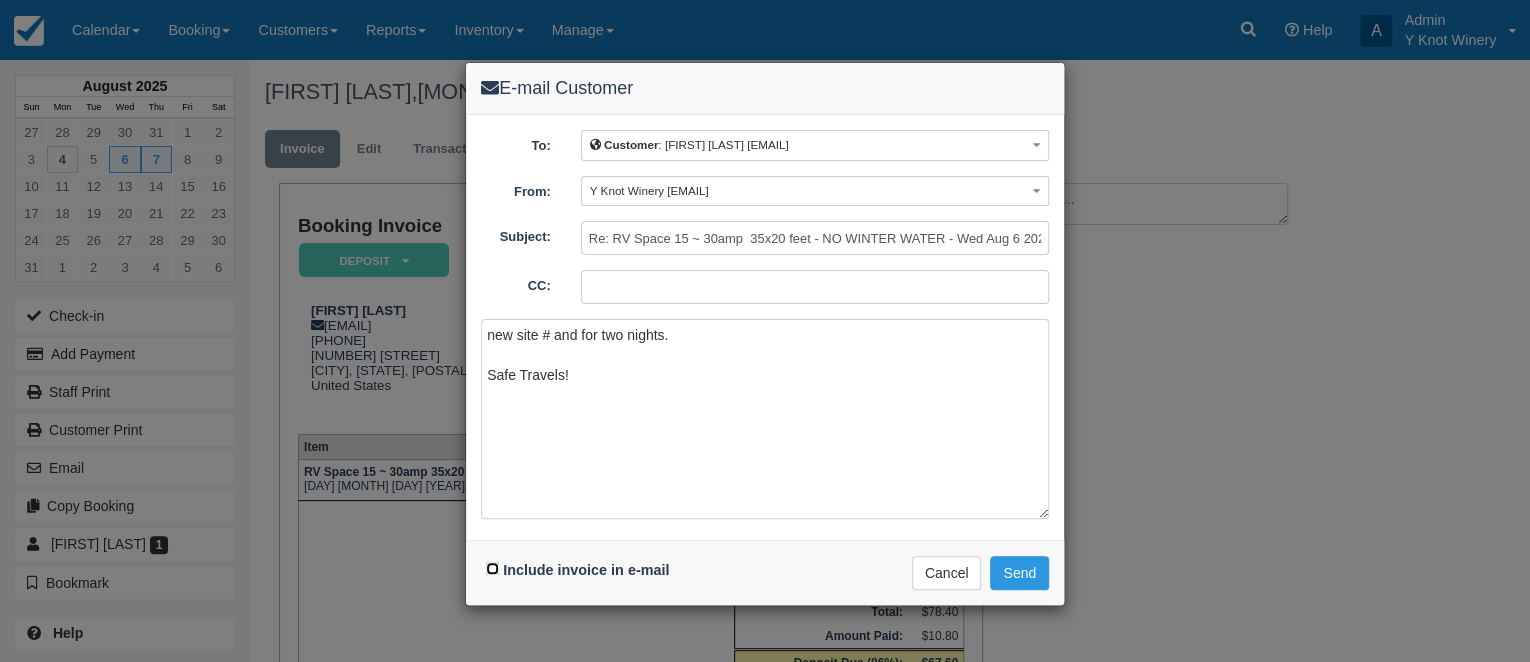 click on "Include invoice in e-mail" at bounding box center (492, 568) 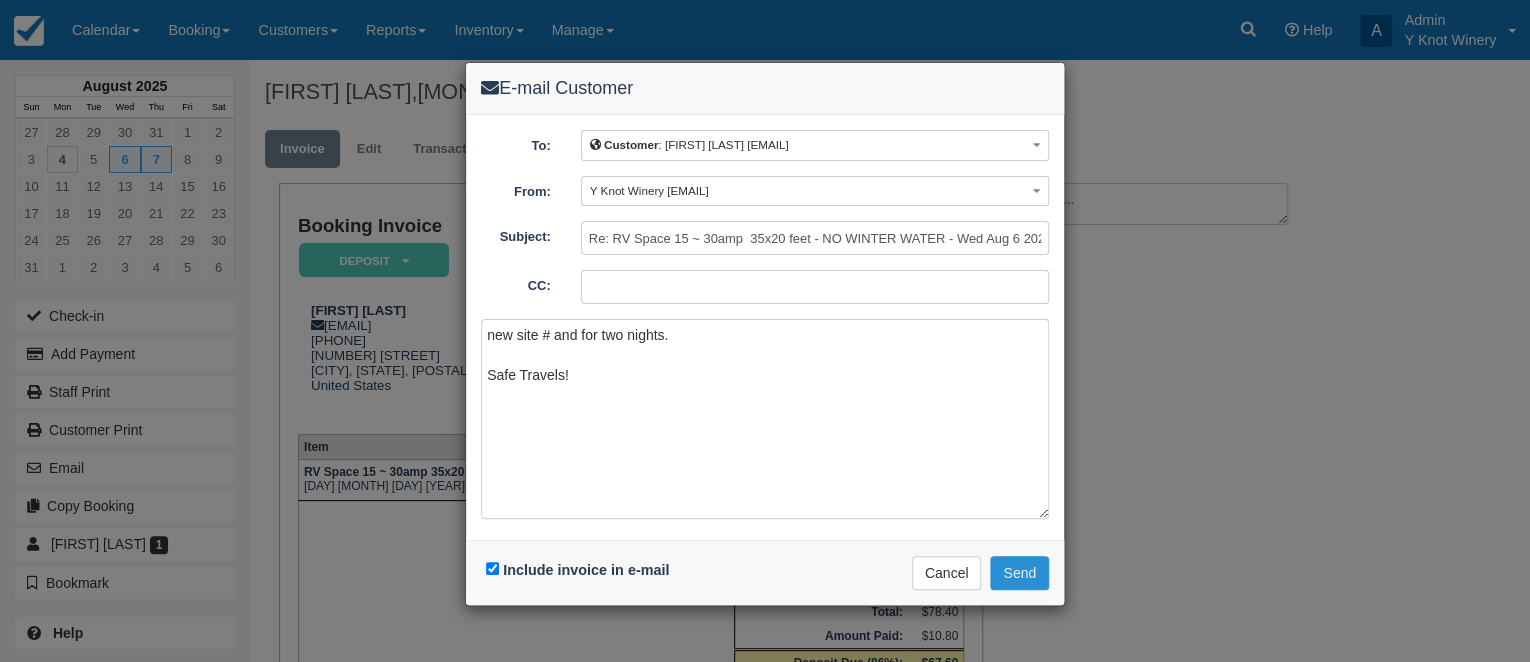 click on "Send" at bounding box center (1019, 573) 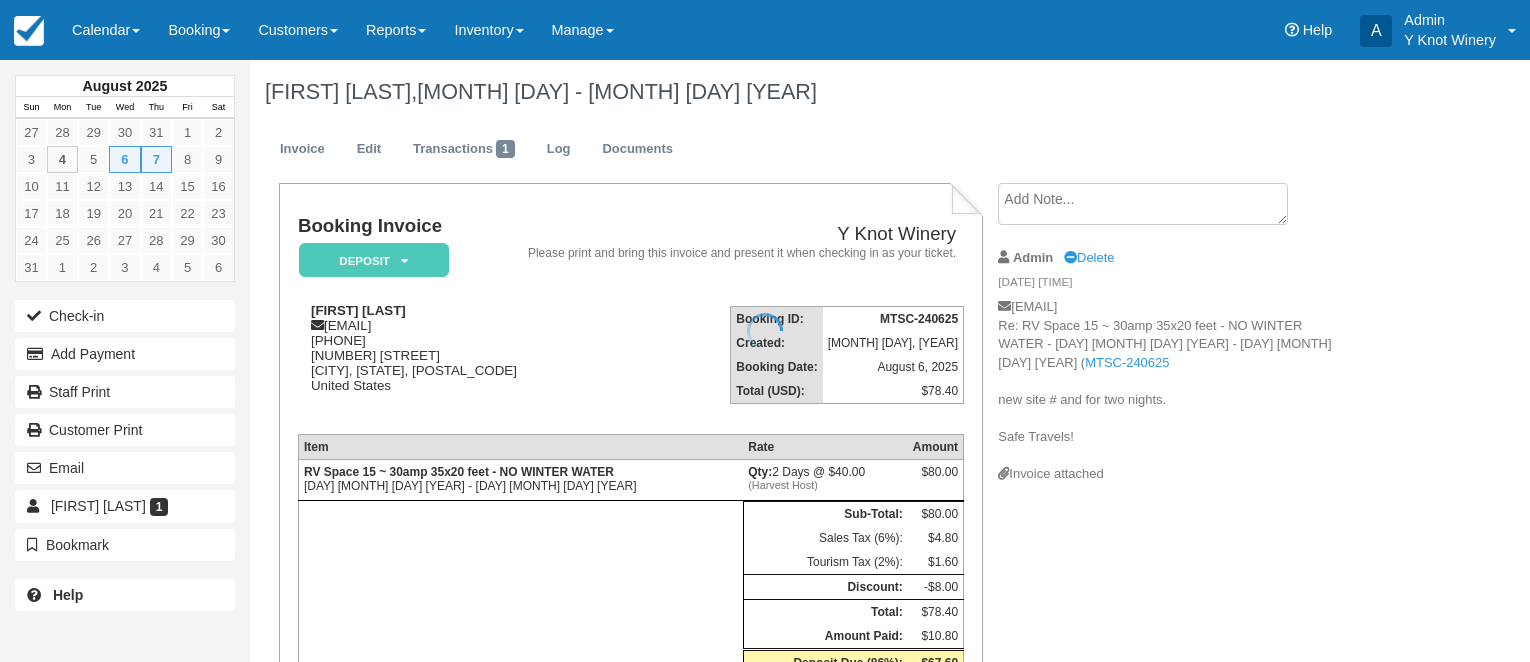 scroll, scrollTop: 0, scrollLeft: 0, axis: both 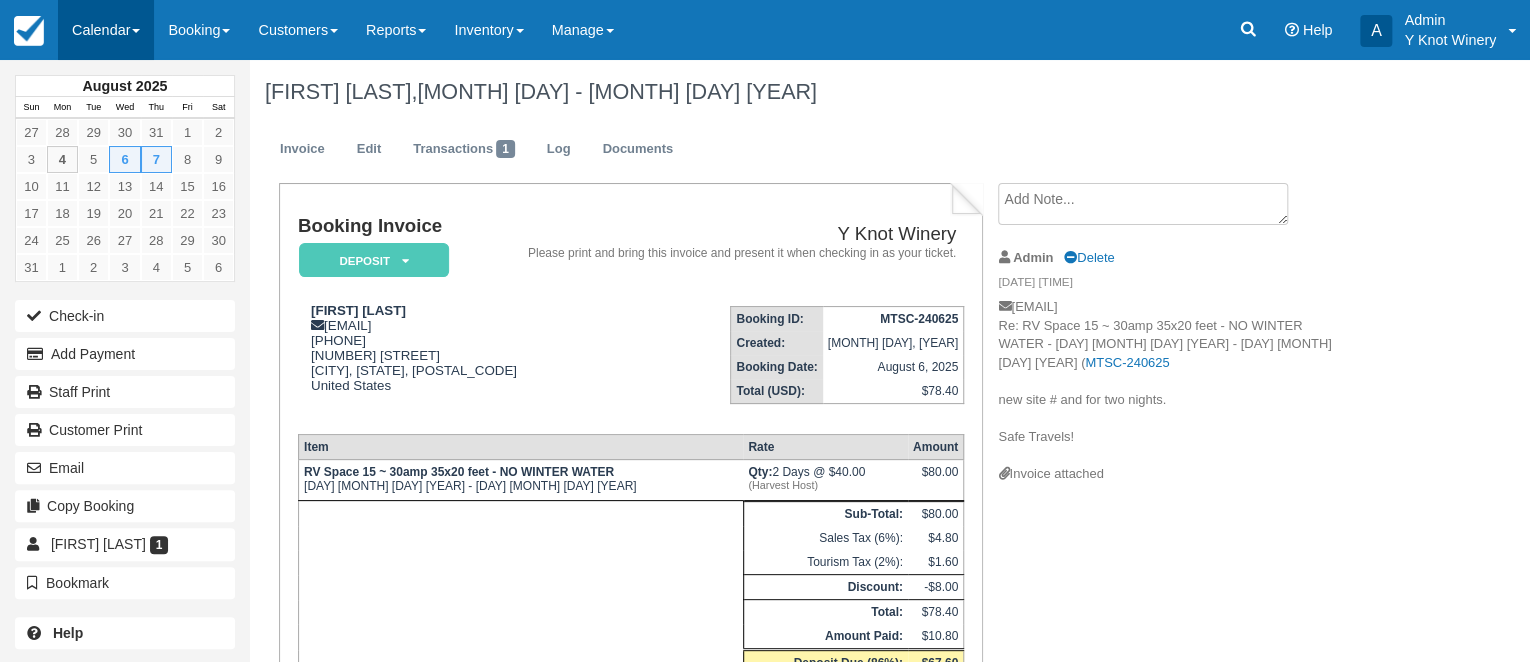 click at bounding box center (136, 31) 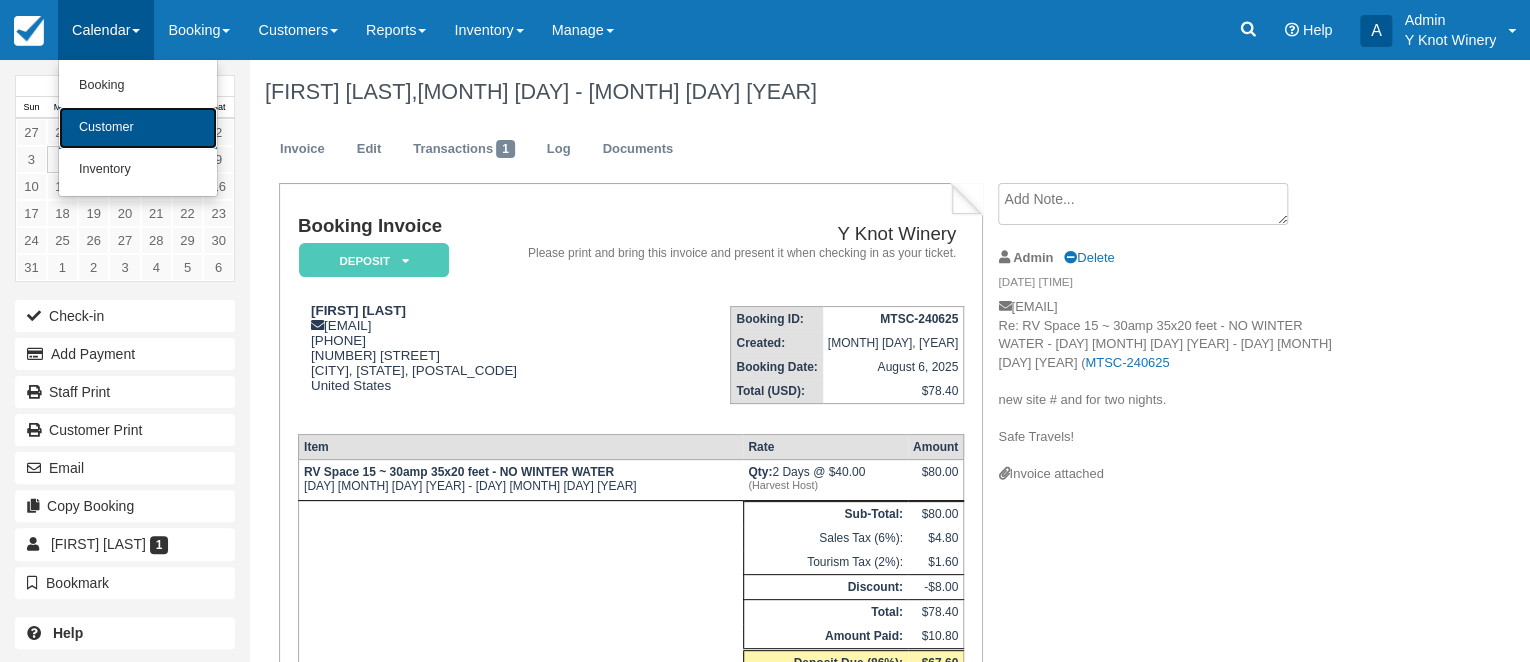 click on "Customer" at bounding box center (138, 128) 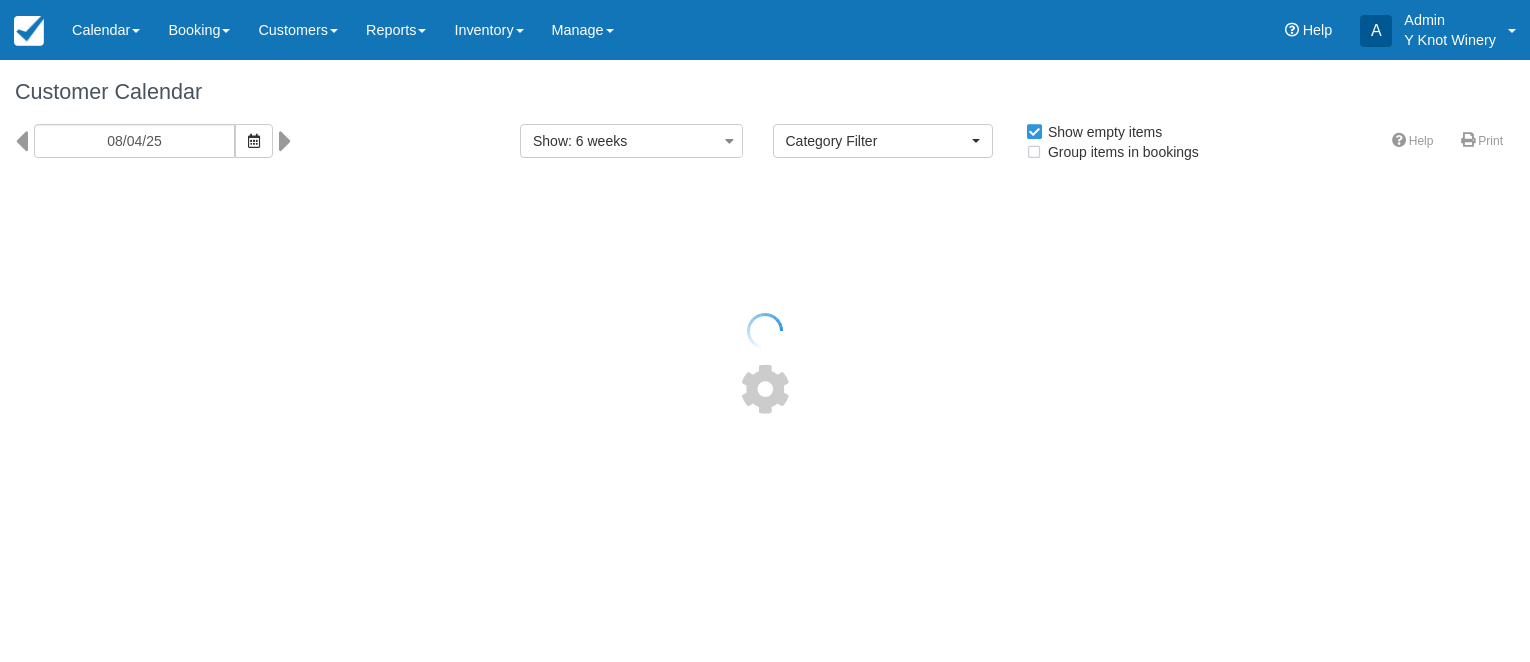 select 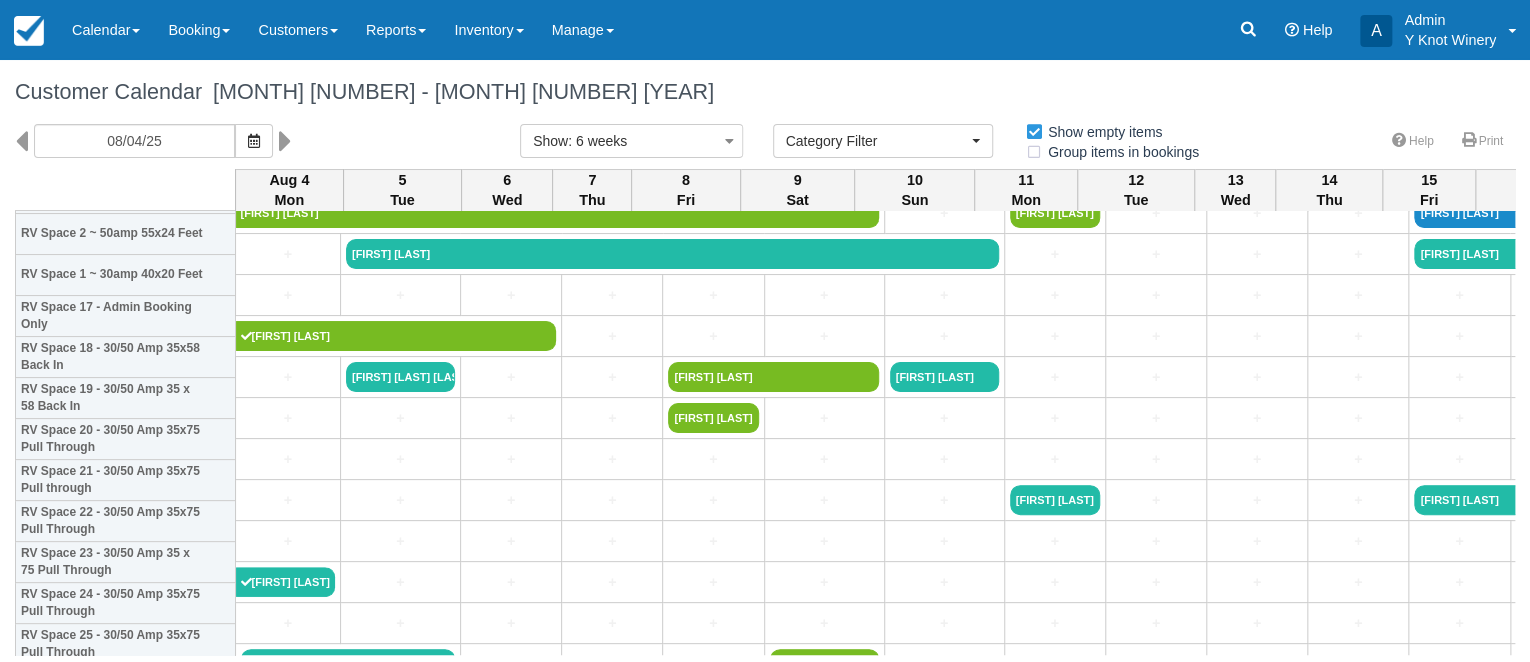 scroll, scrollTop: 636, scrollLeft: 0, axis: vertical 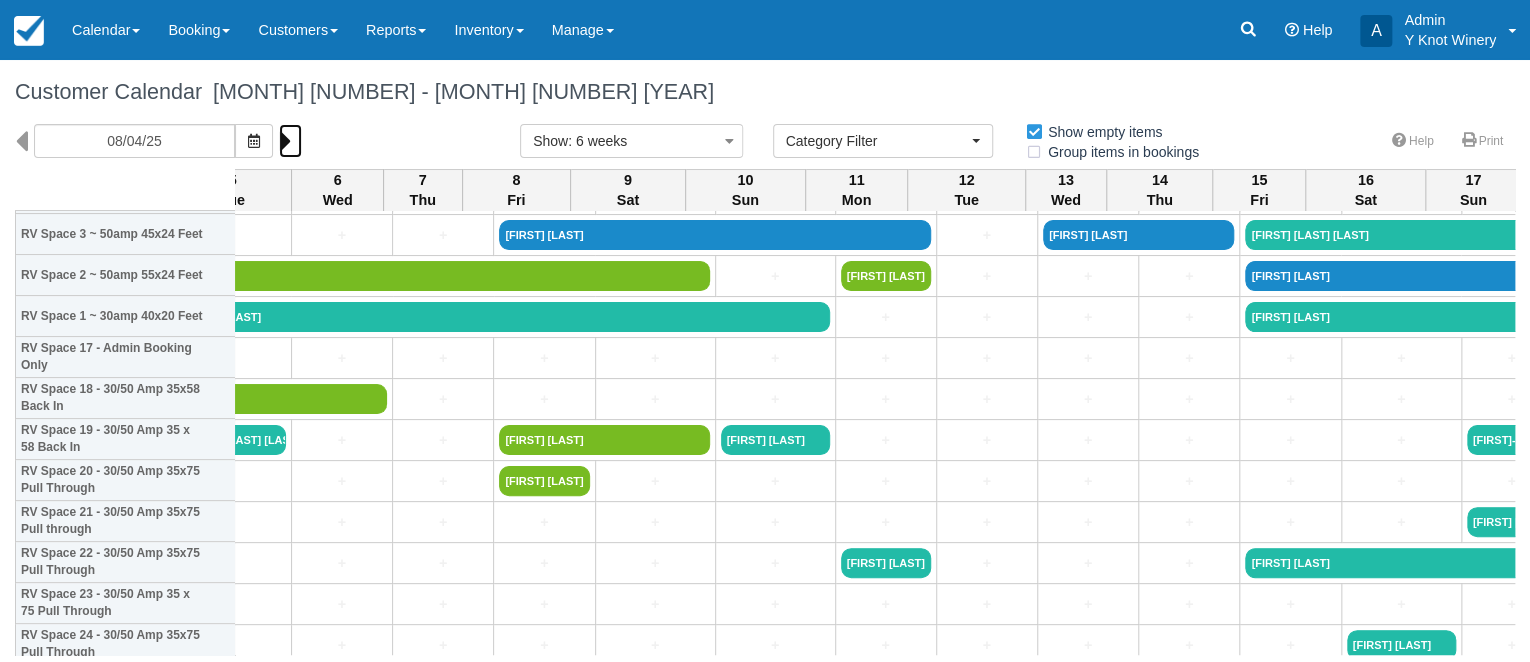 click at bounding box center (285, 141) 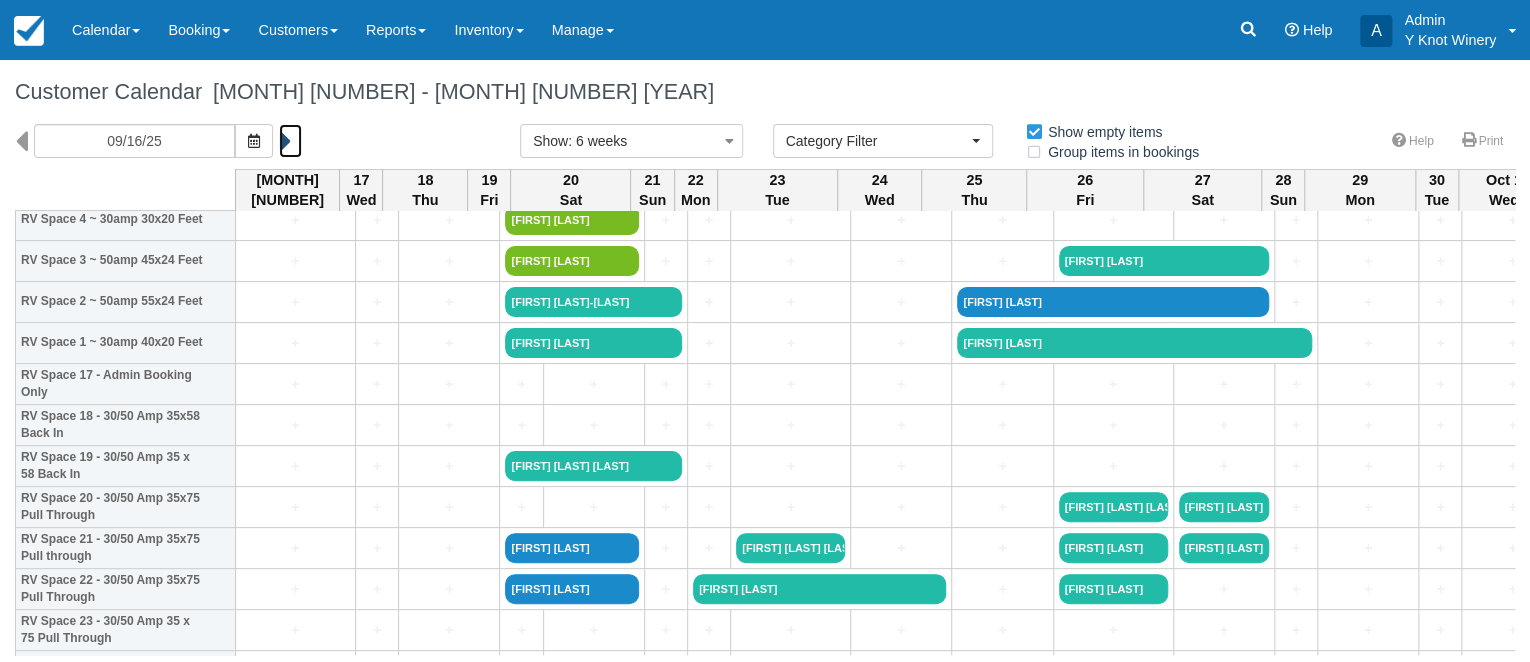 scroll, scrollTop: 616, scrollLeft: 0, axis: vertical 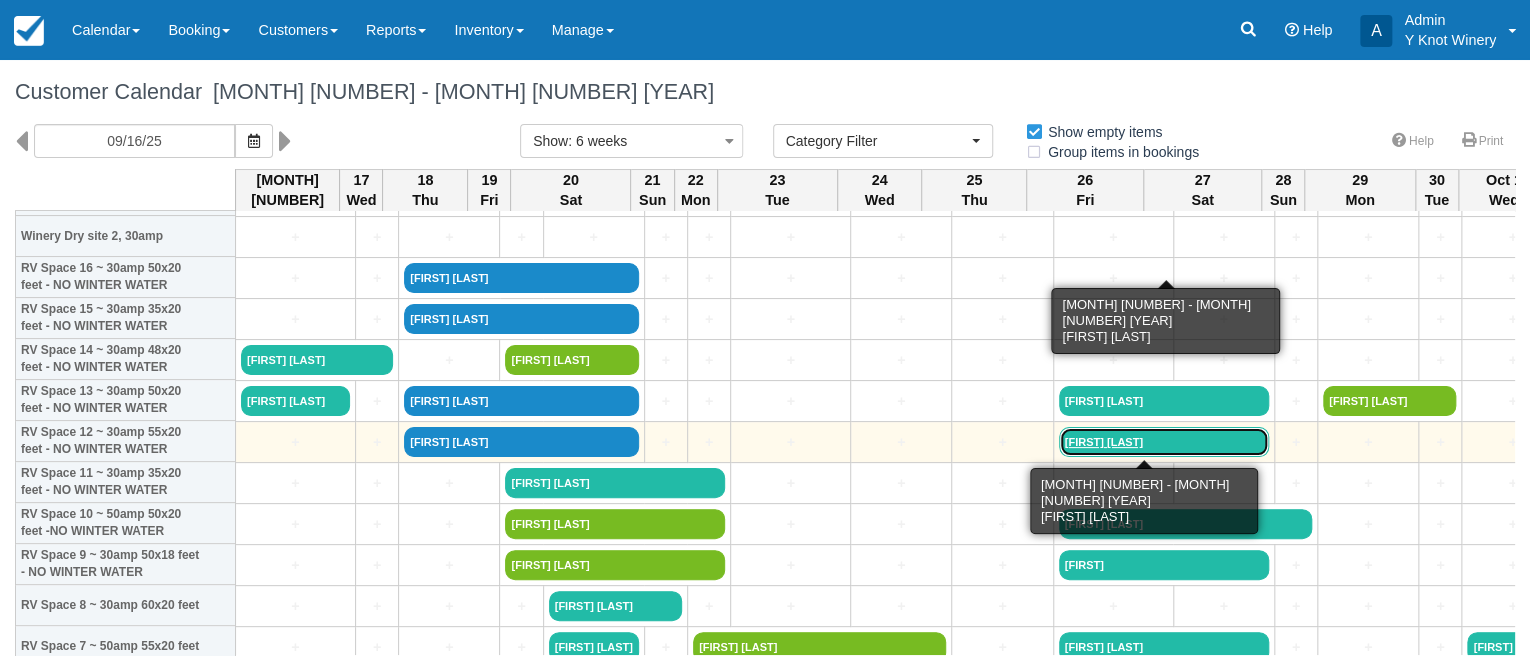 click on "Debbie Bachmann" at bounding box center [1164, 442] 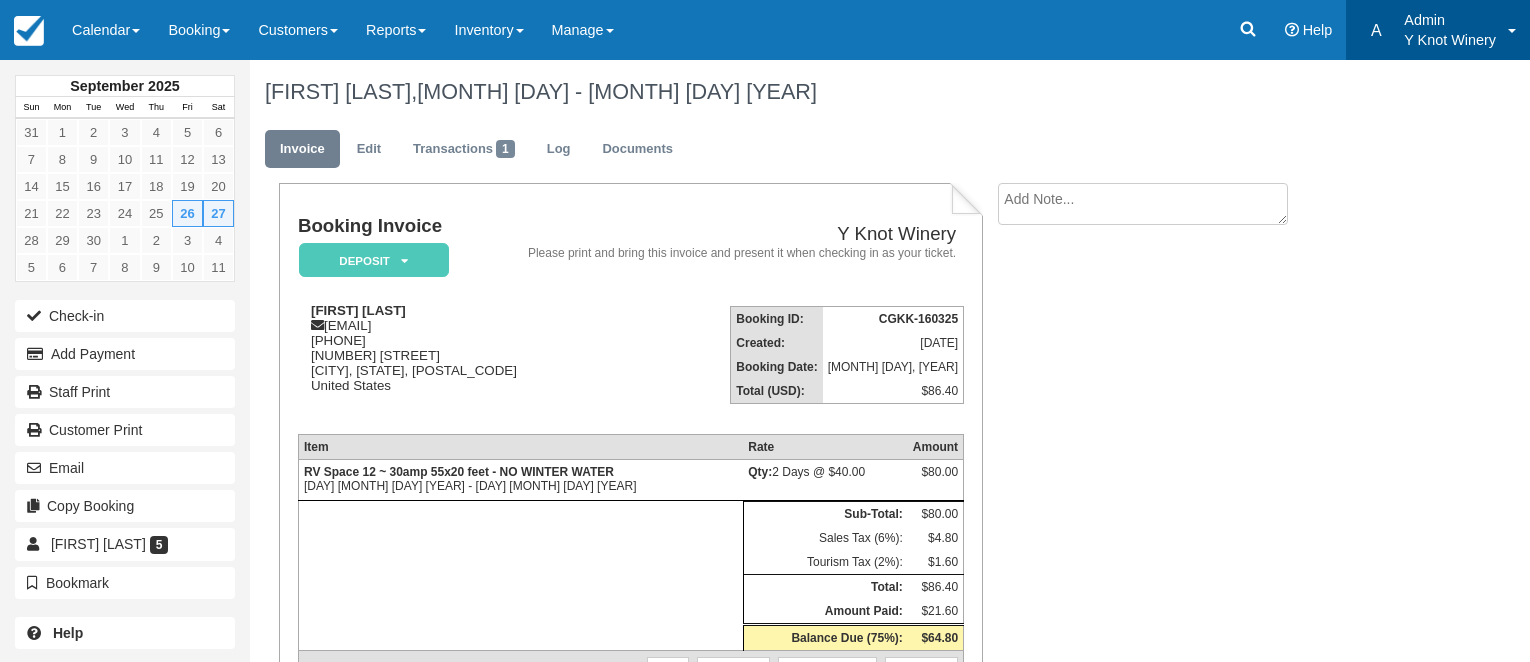 scroll, scrollTop: 0, scrollLeft: 0, axis: both 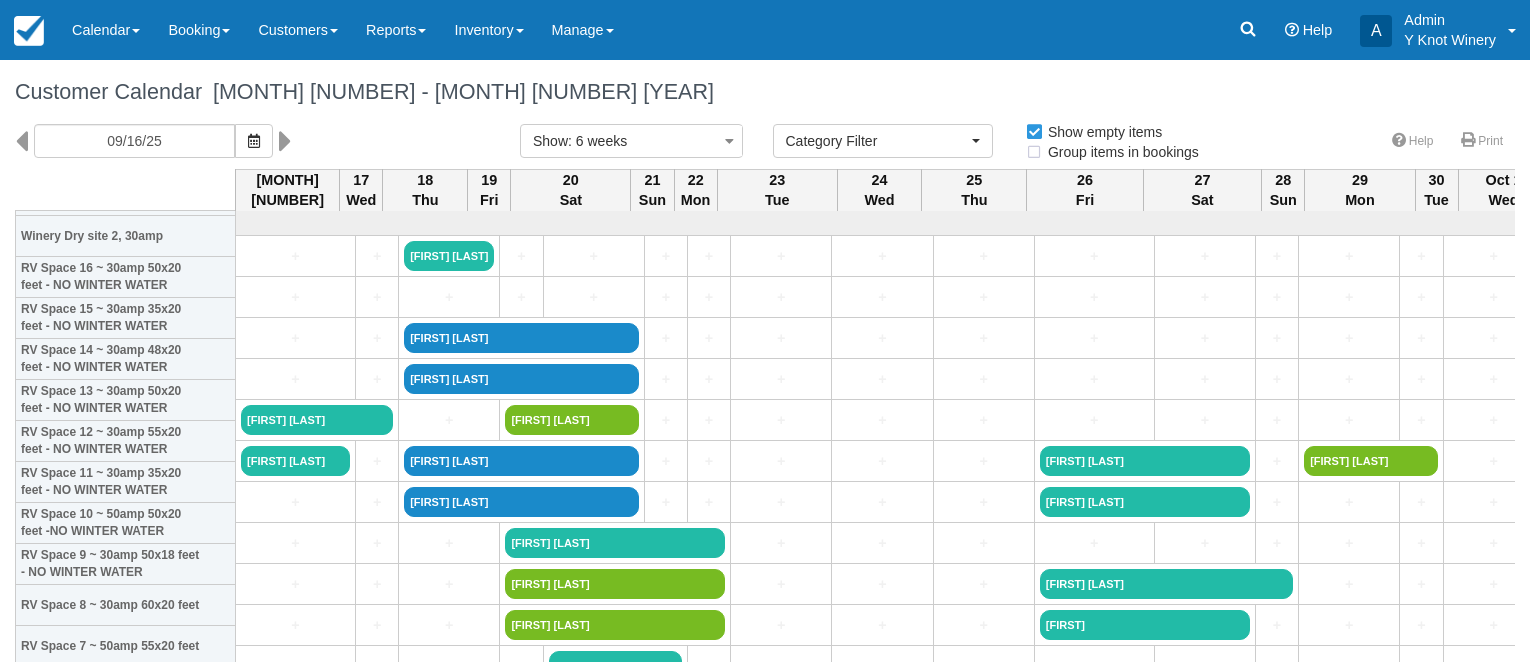 select 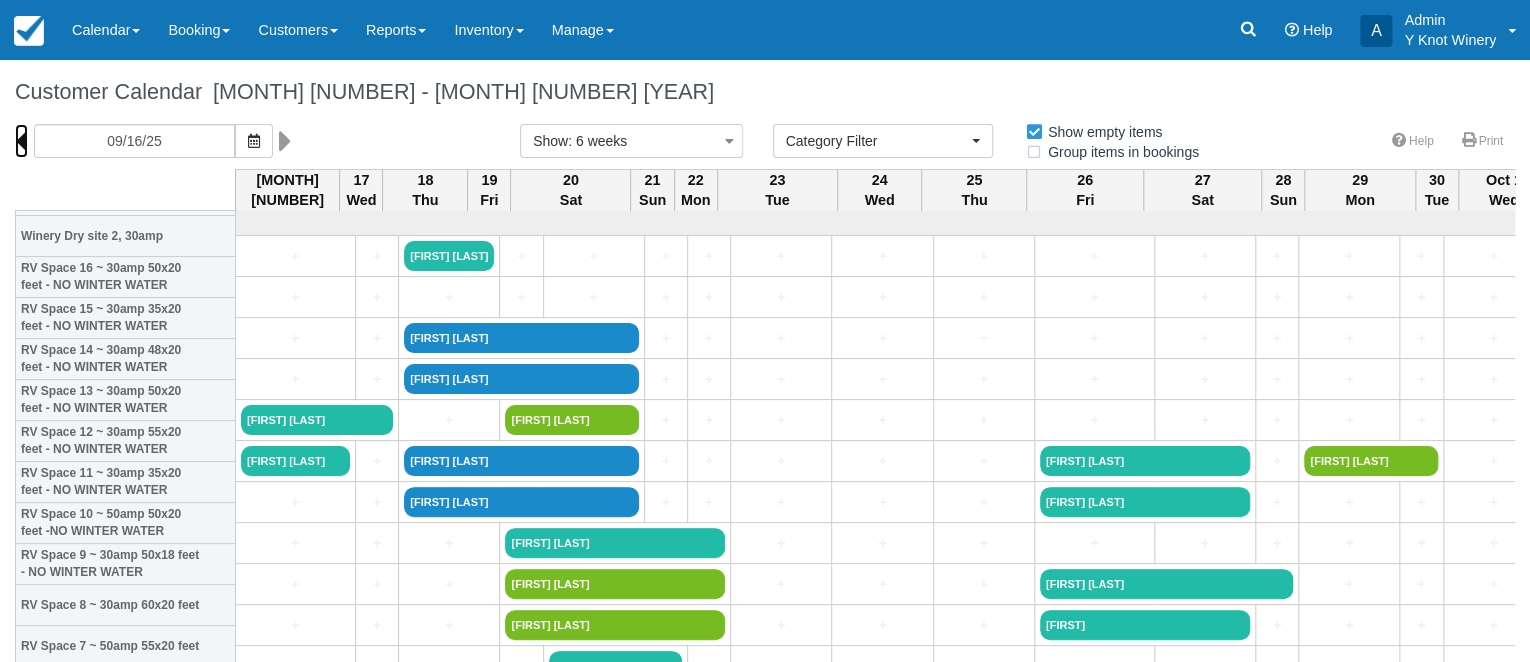 click at bounding box center [21, 141] 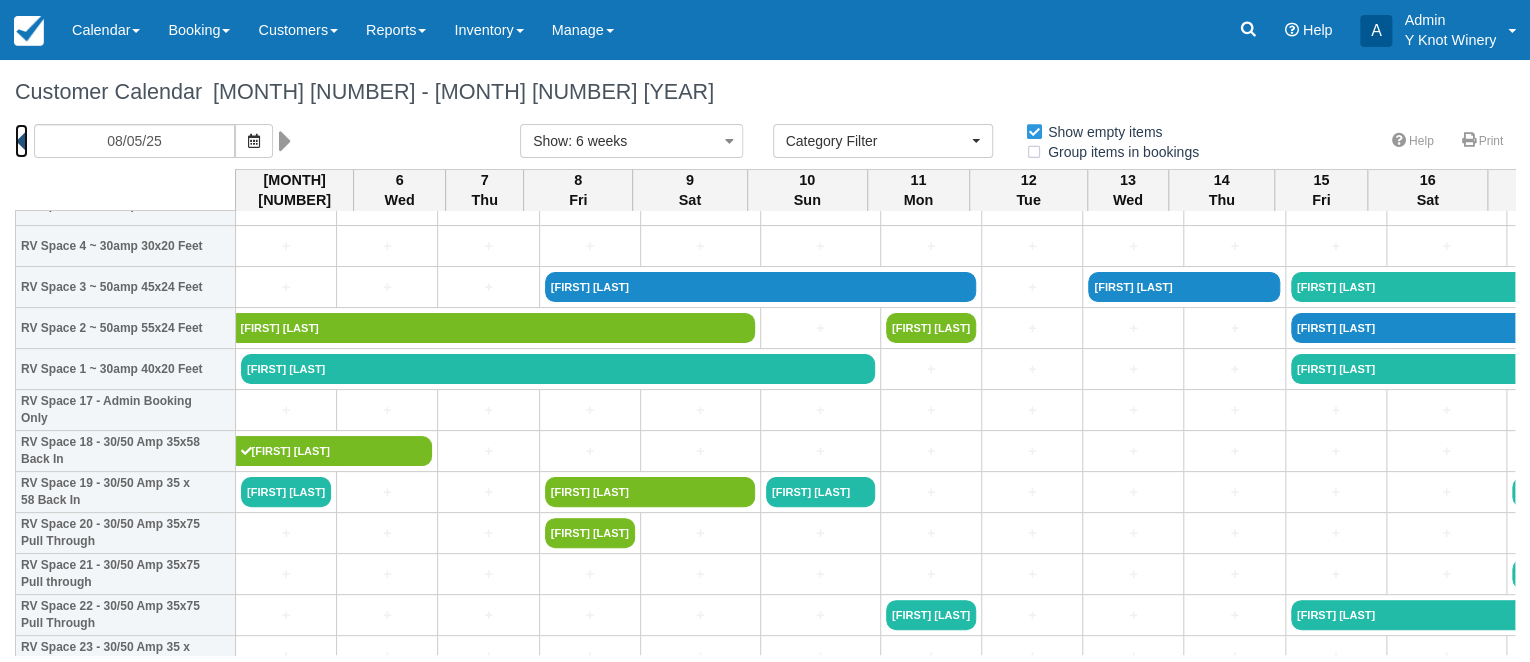 scroll, scrollTop: 0, scrollLeft: 0, axis: both 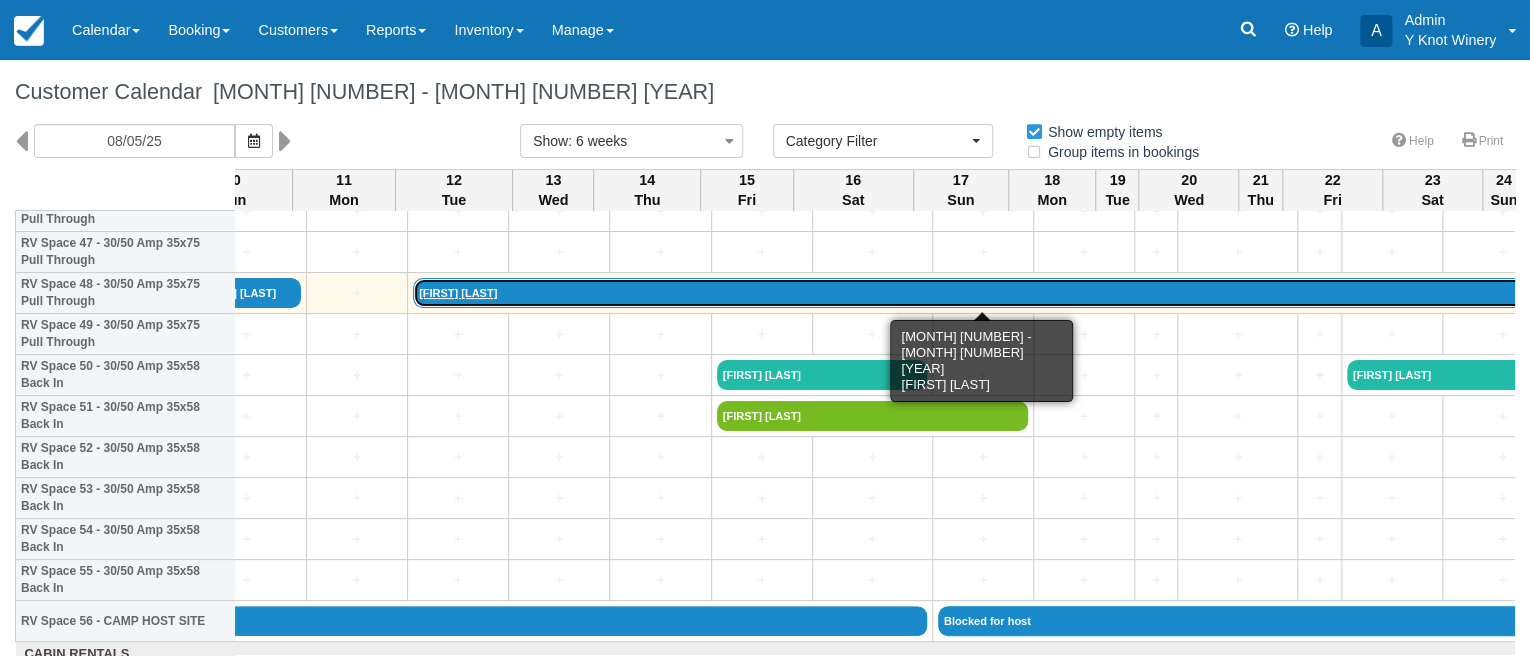 click on "Cera Sela" at bounding box center (1028, 293) 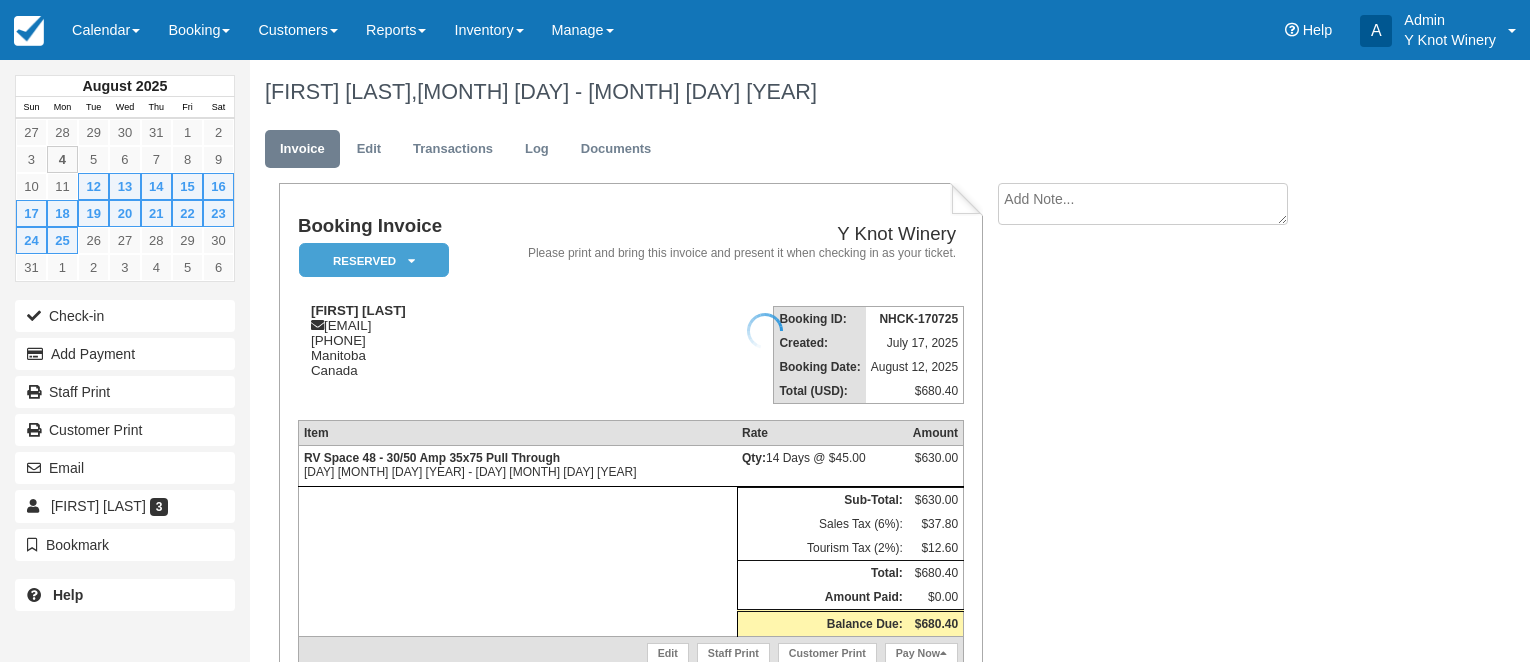 scroll, scrollTop: 0, scrollLeft: 0, axis: both 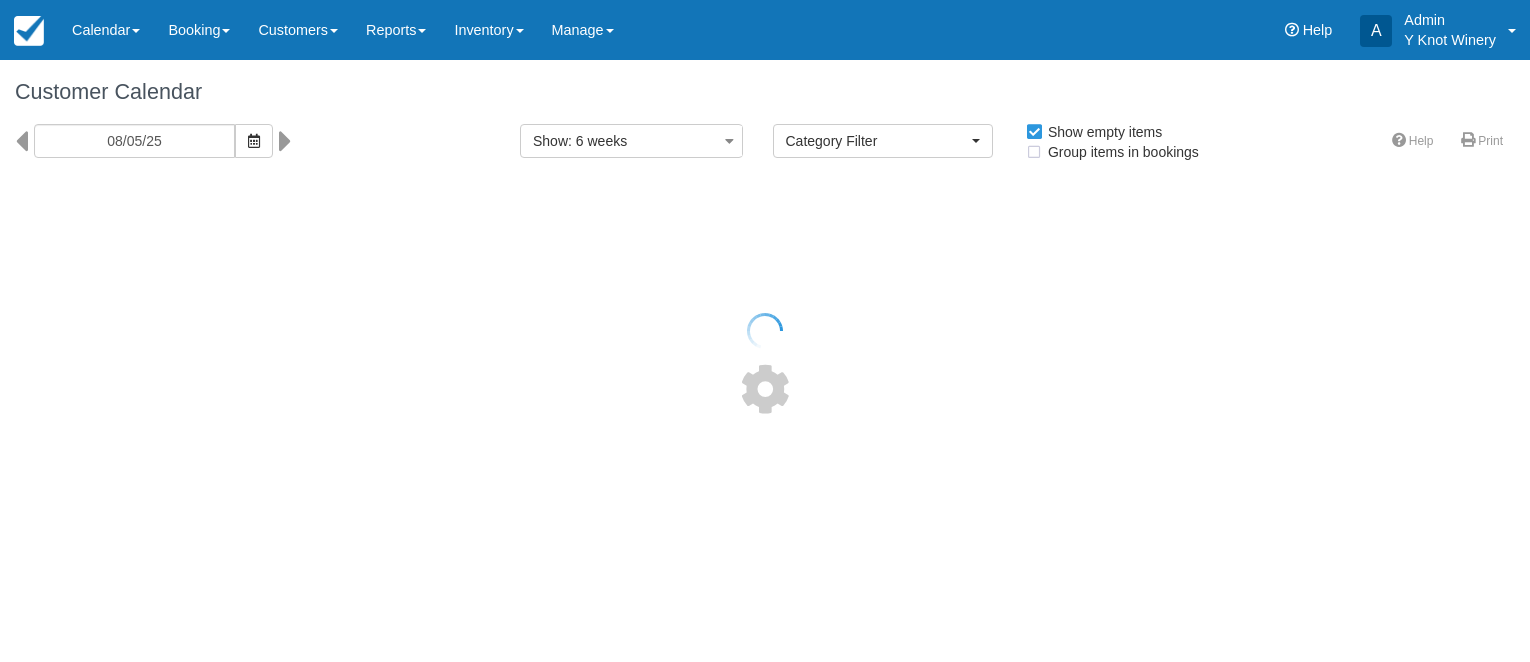 select 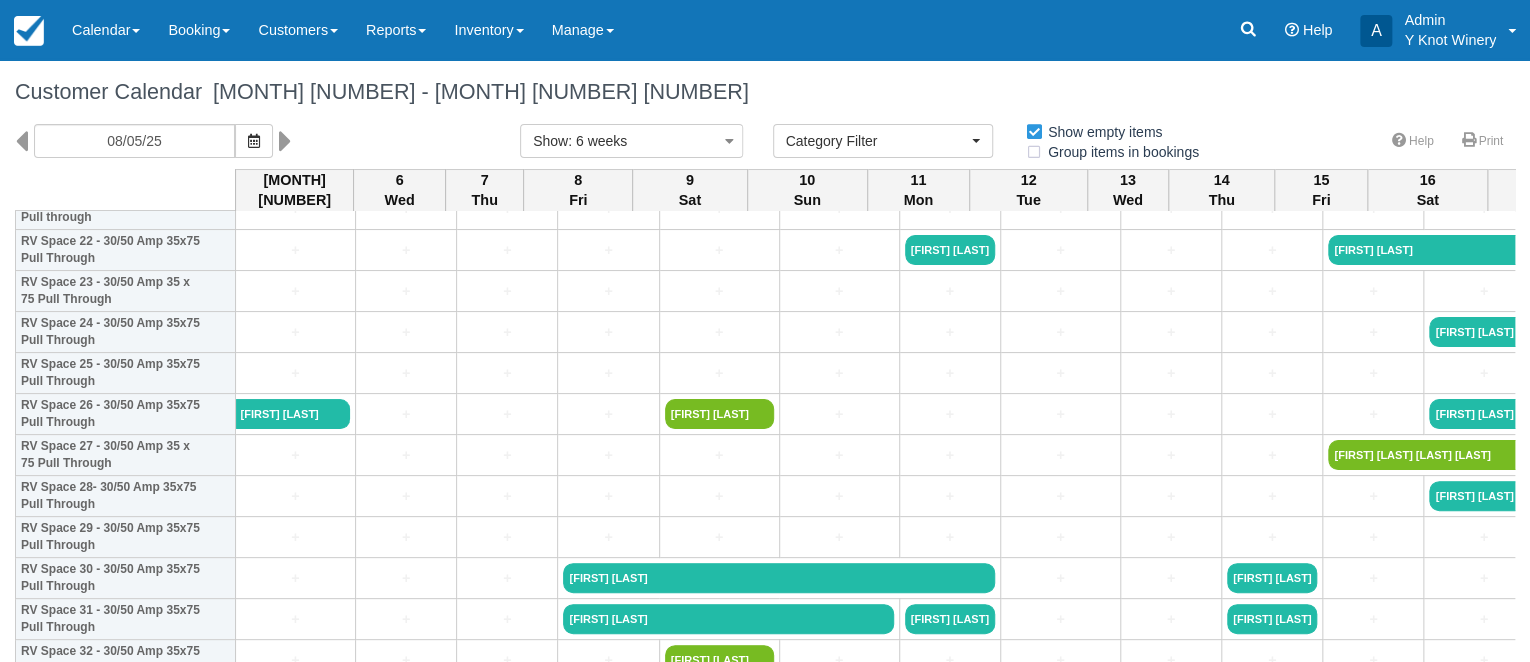 scroll, scrollTop: 892, scrollLeft: 0, axis: vertical 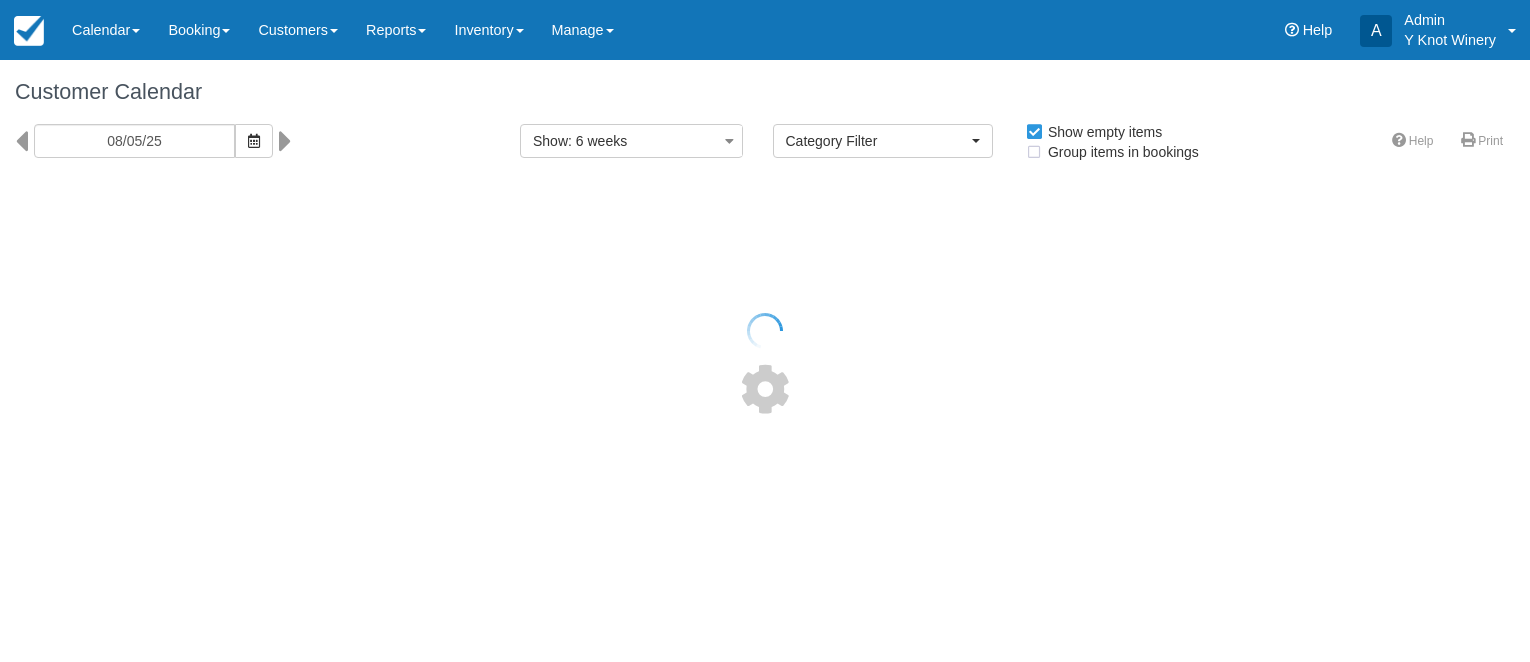 select 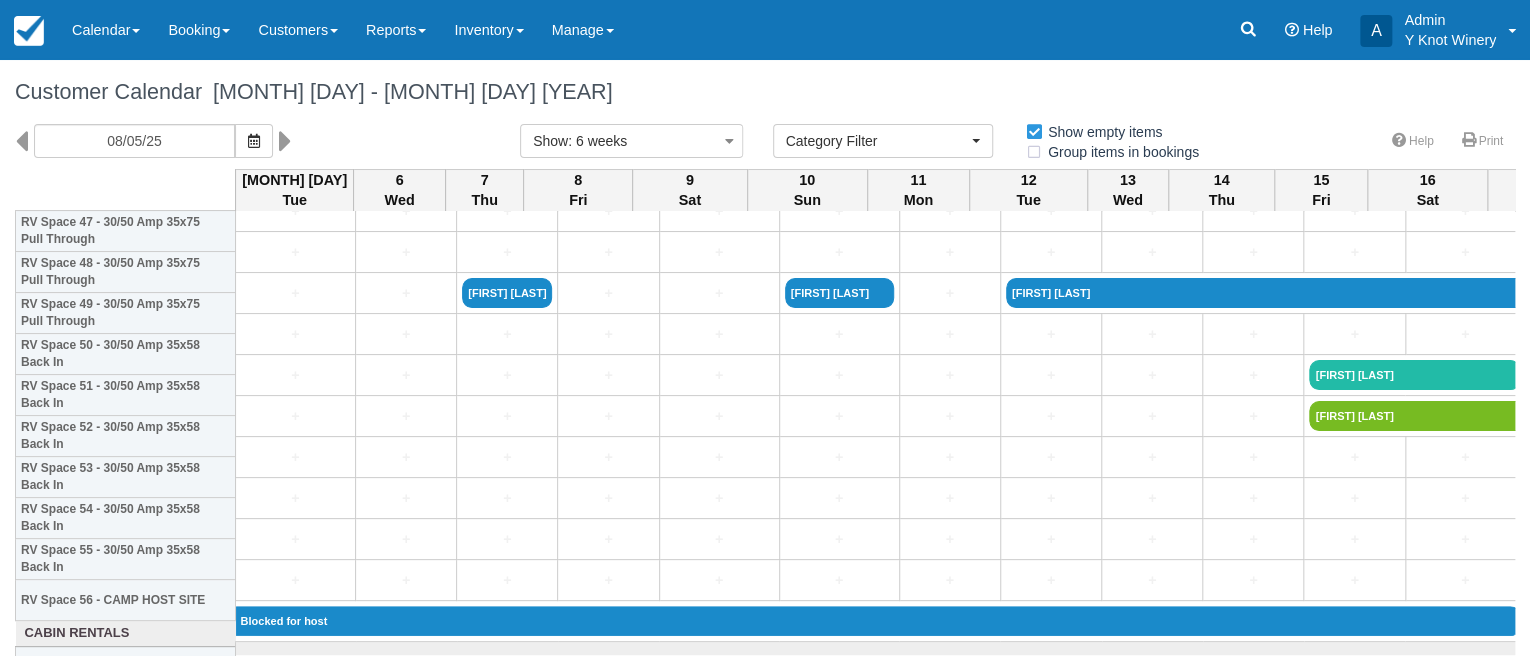 scroll, scrollTop: 2013, scrollLeft: 0, axis: vertical 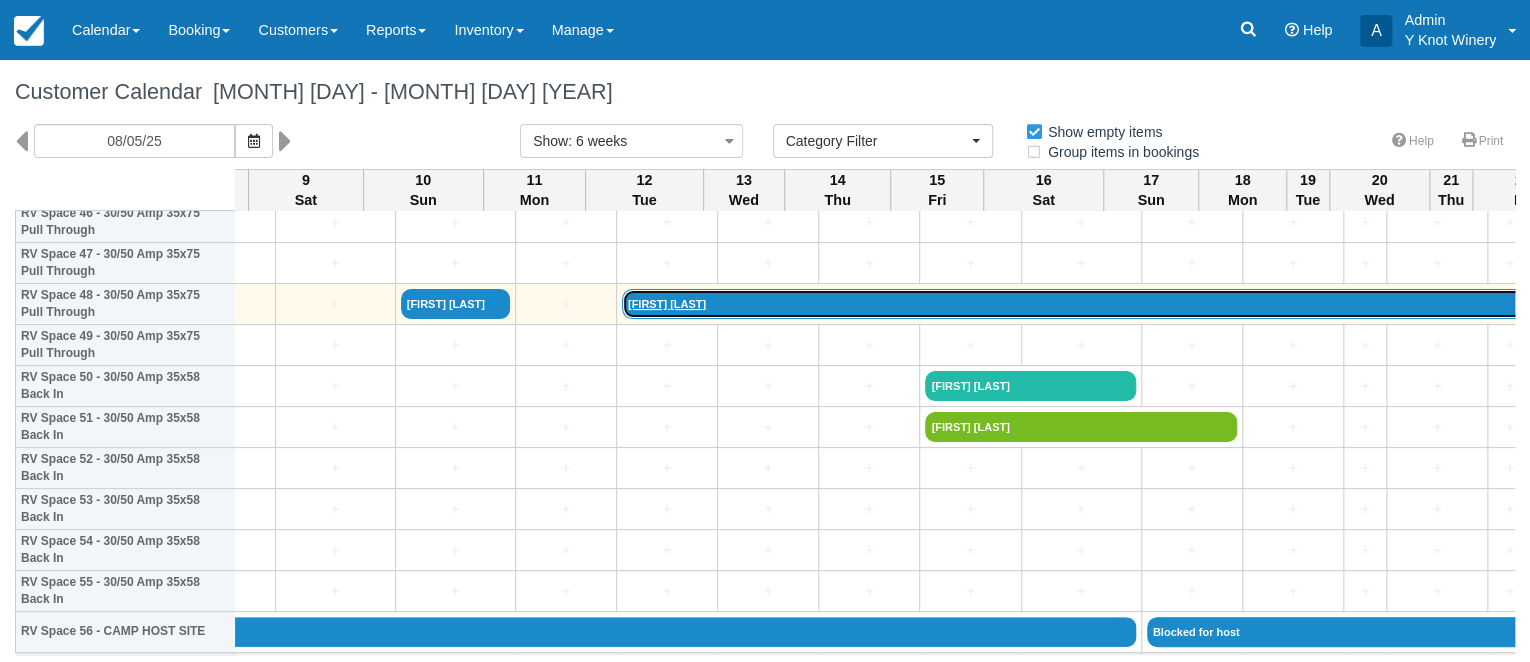 click on "Cera Sela" at bounding box center [1227, 304] 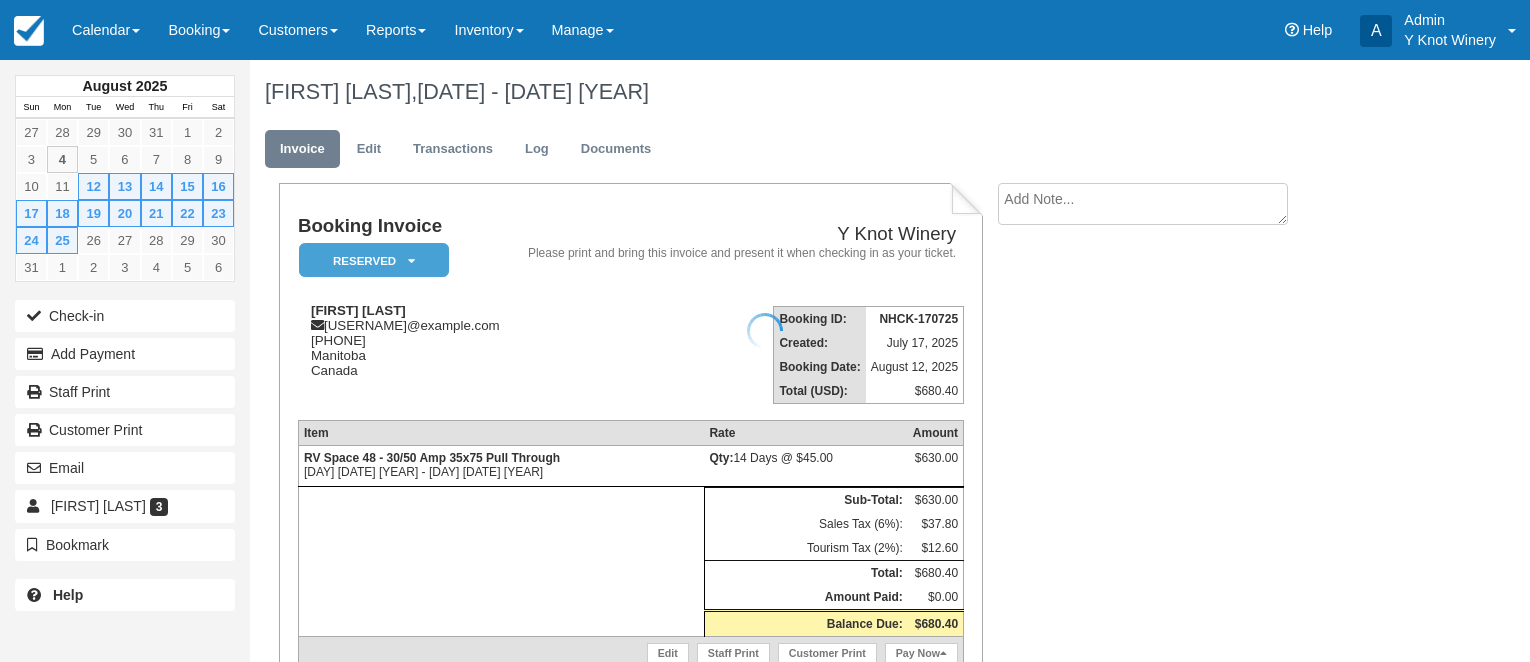 scroll, scrollTop: 0, scrollLeft: 0, axis: both 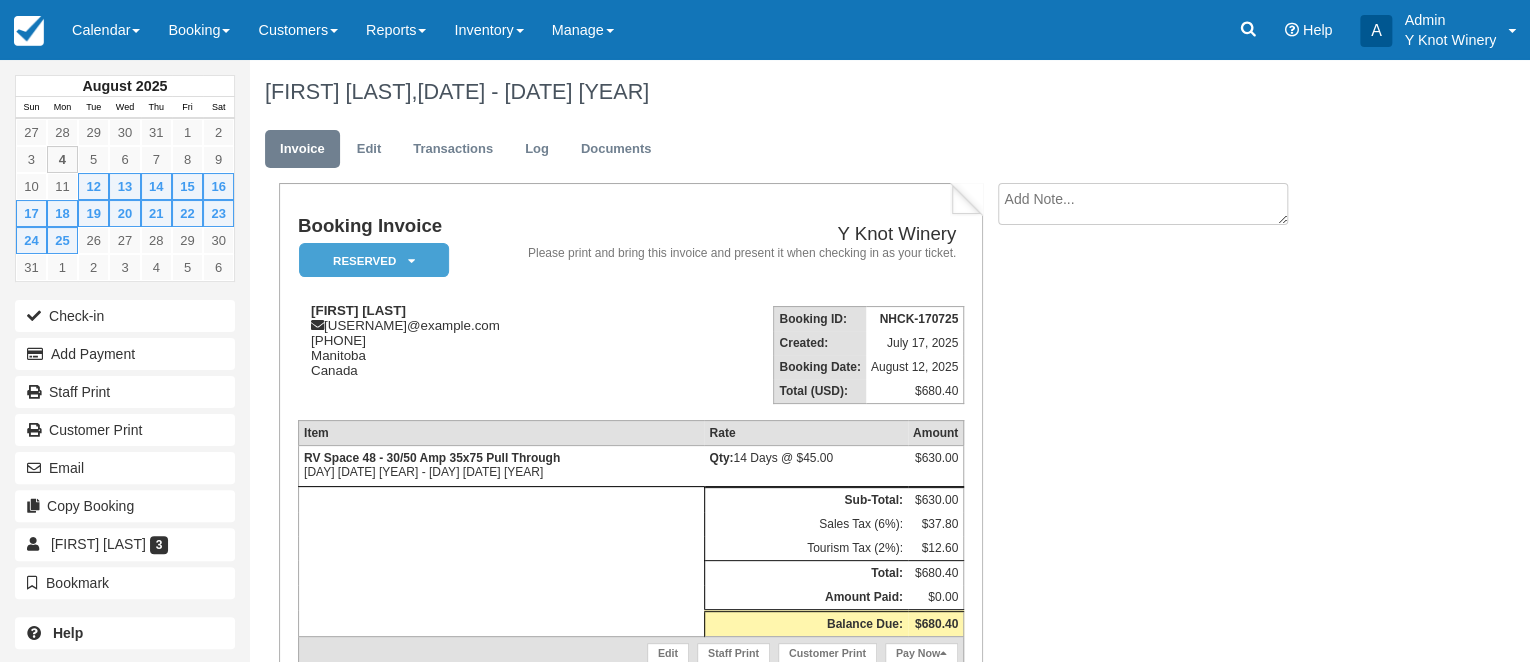 click at bounding box center [1143, 204] 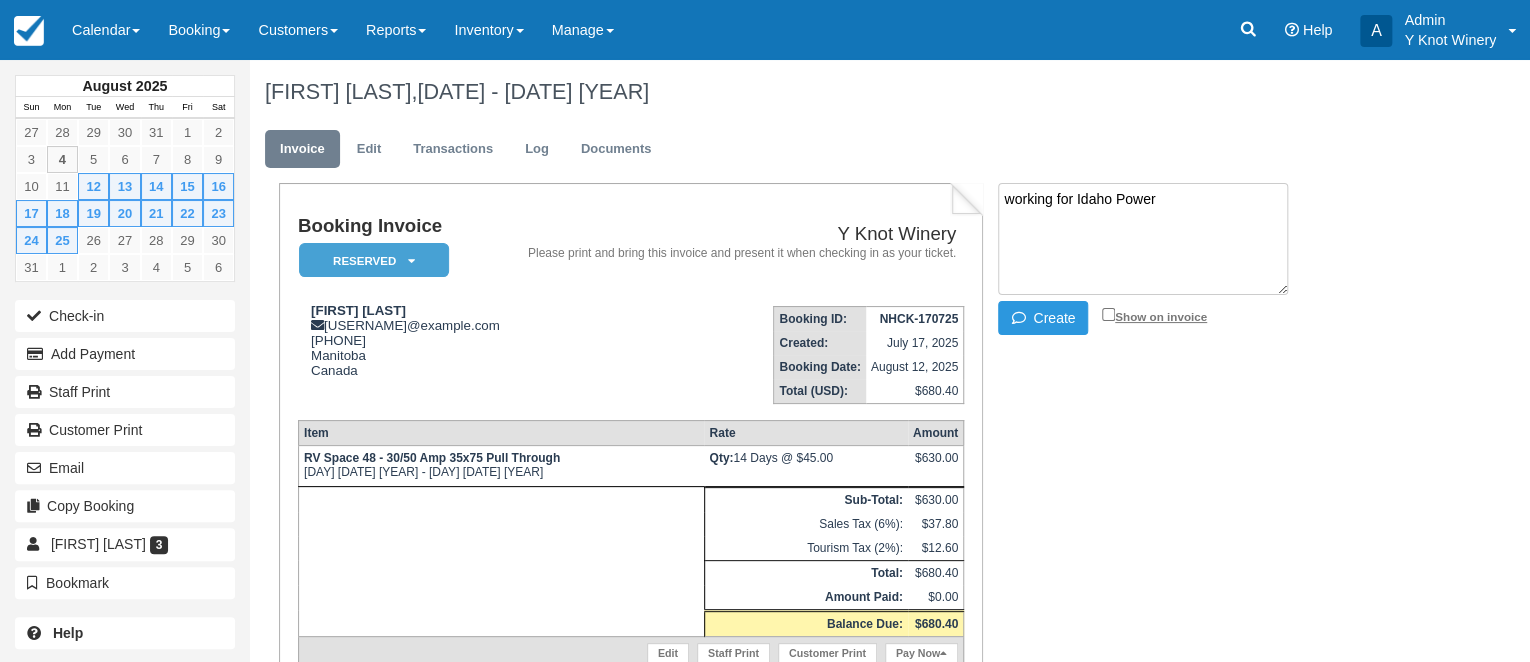 type on "working for Idaho Power" 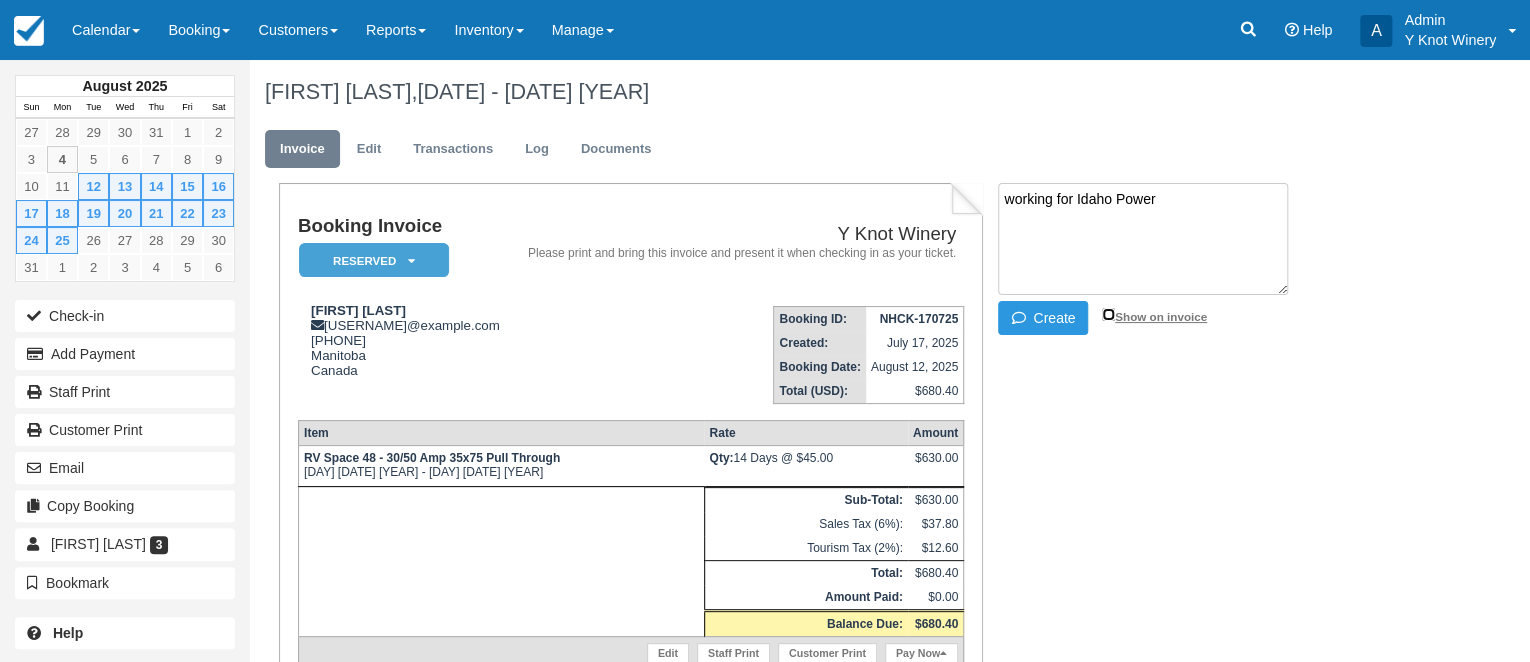 click on "Show on invoice" at bounding box center (1108, 314) 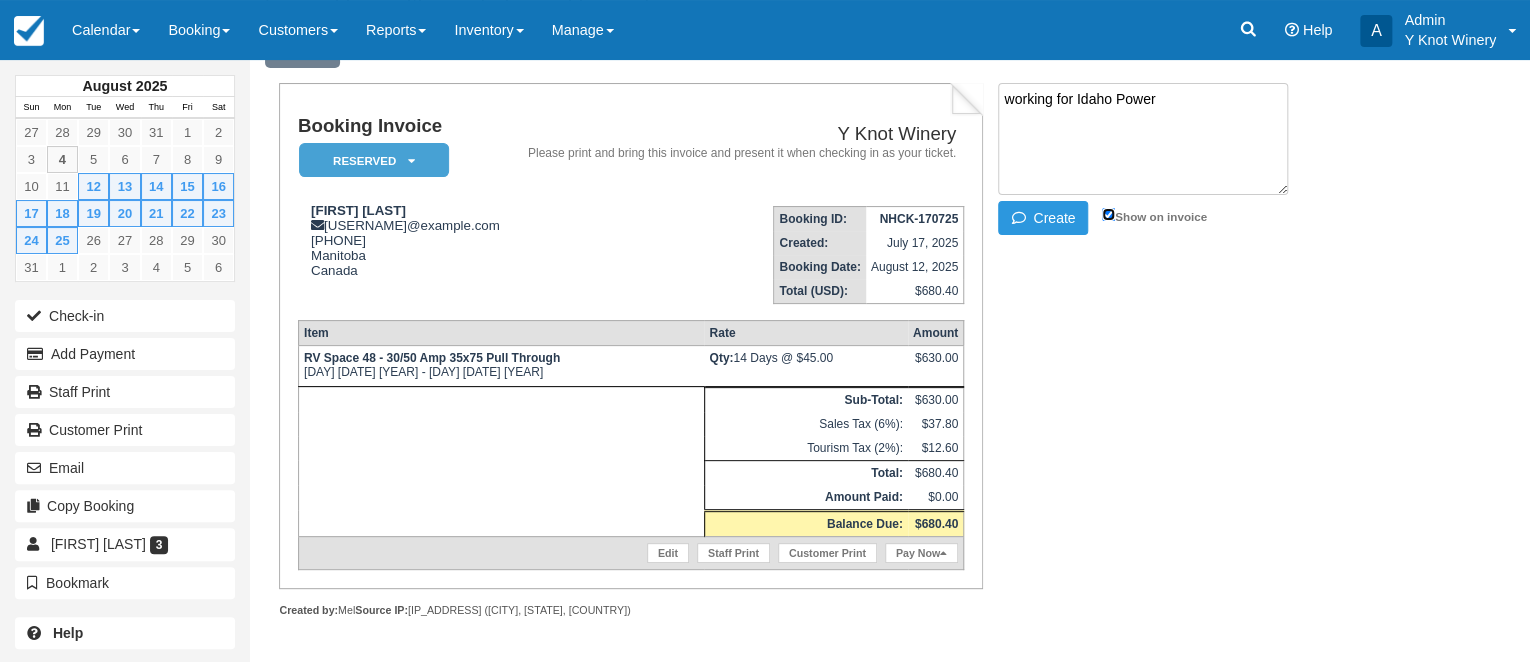 scroll, scrollTop: 0, scrollLeft: 0, axis: both 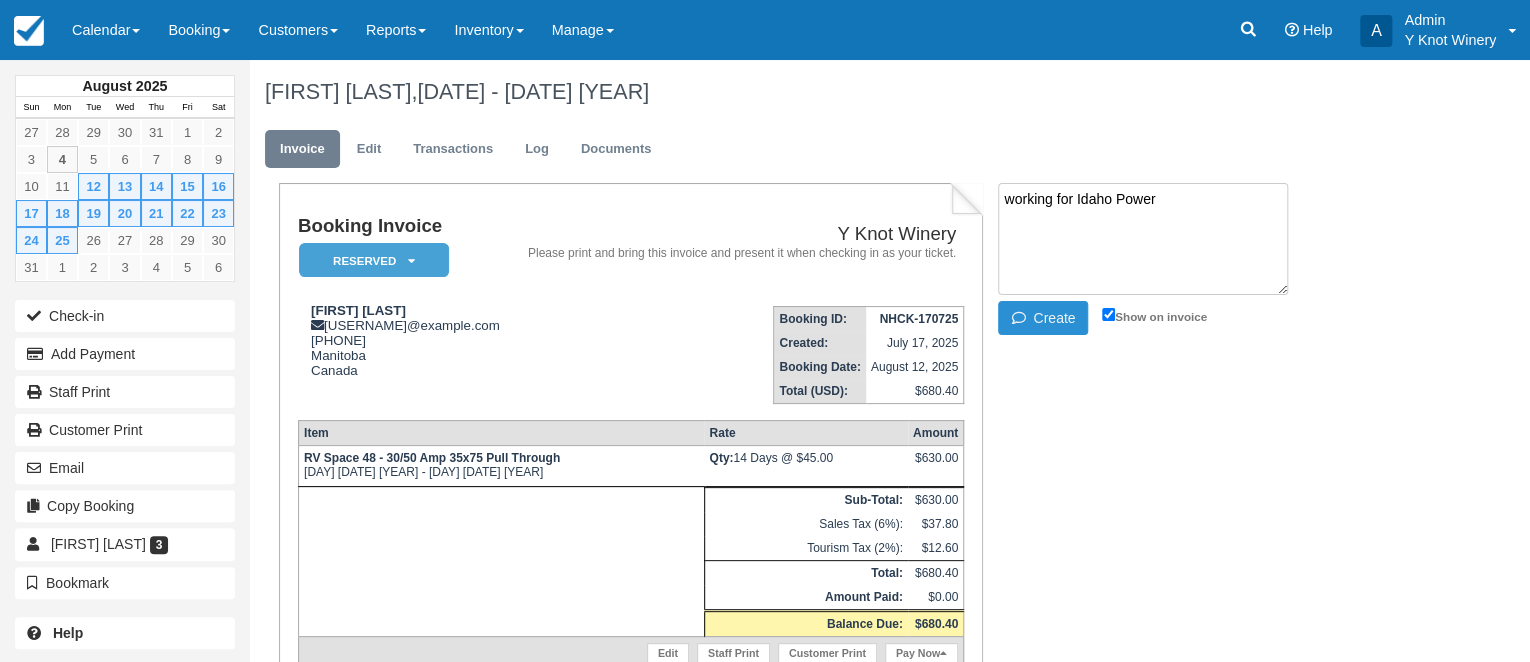 click at bounding box center [1022, 318] 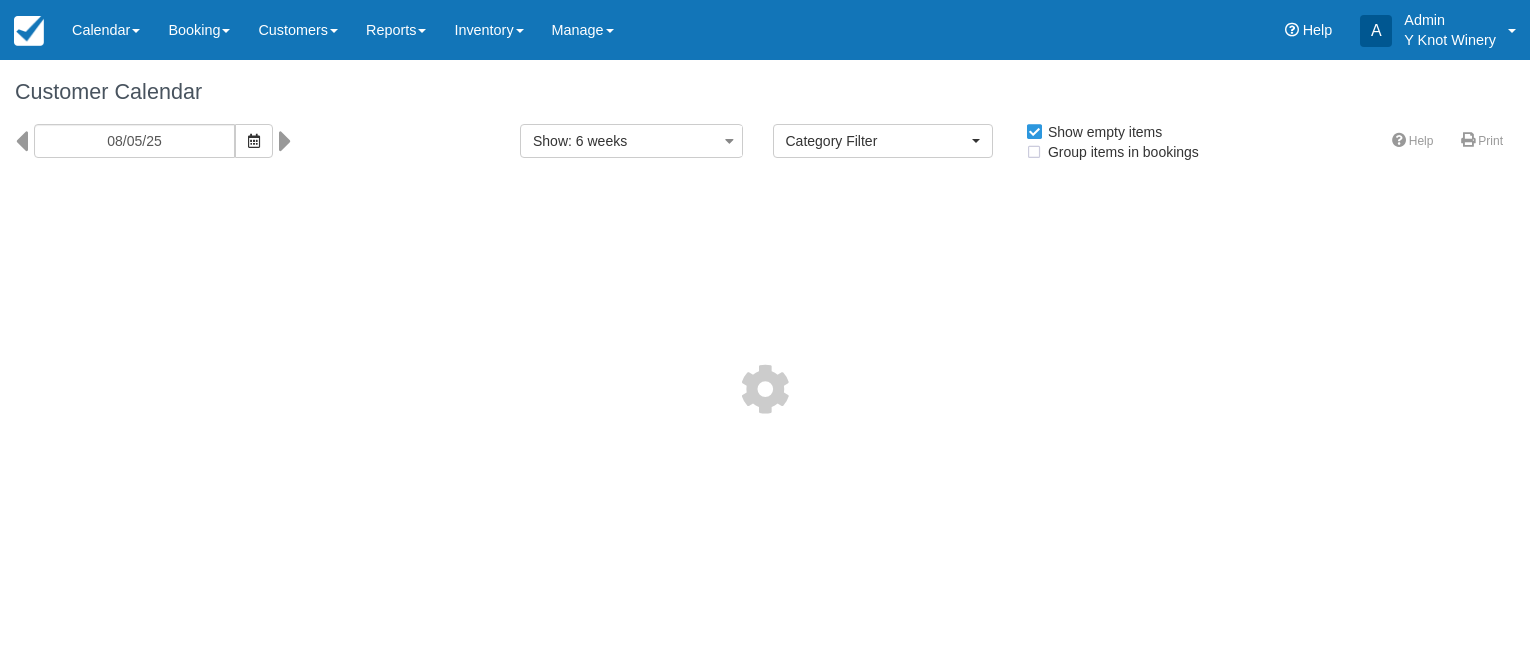 select 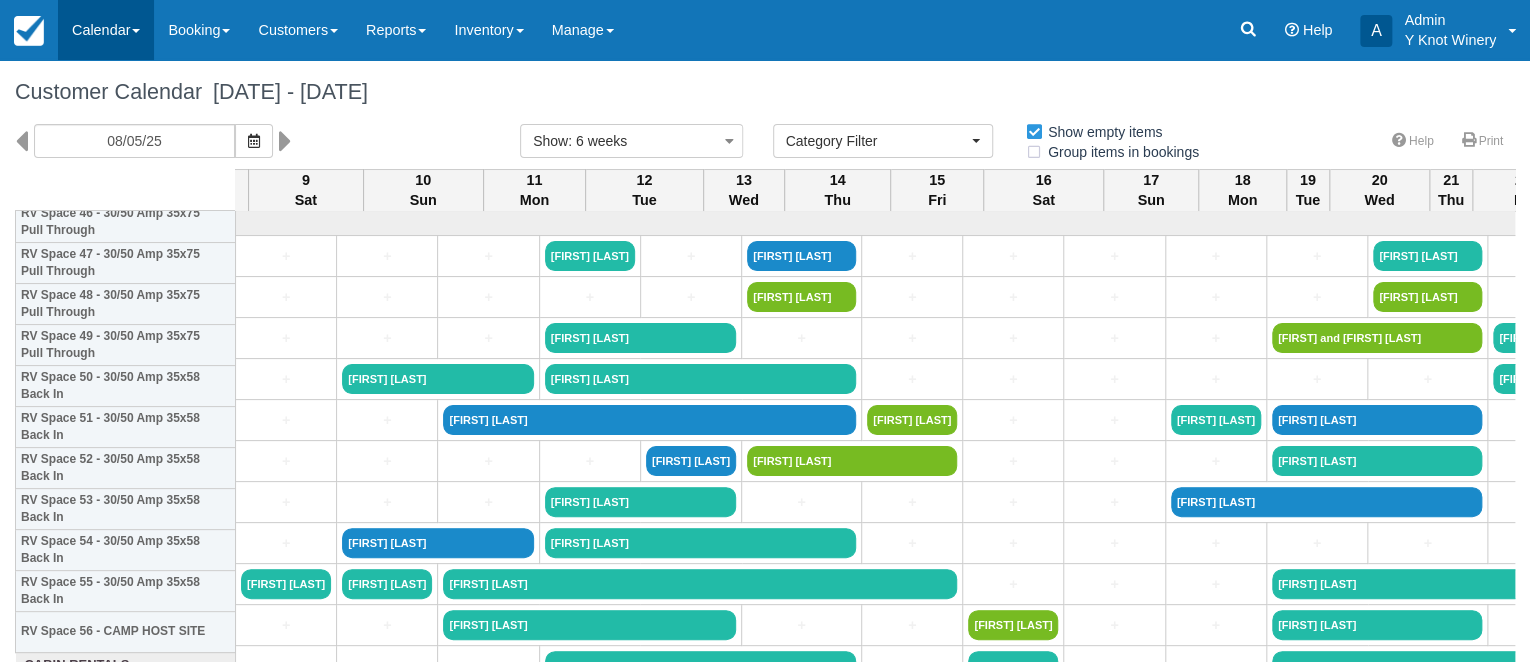 click on "Calendar" at bounding box center (106, 30) 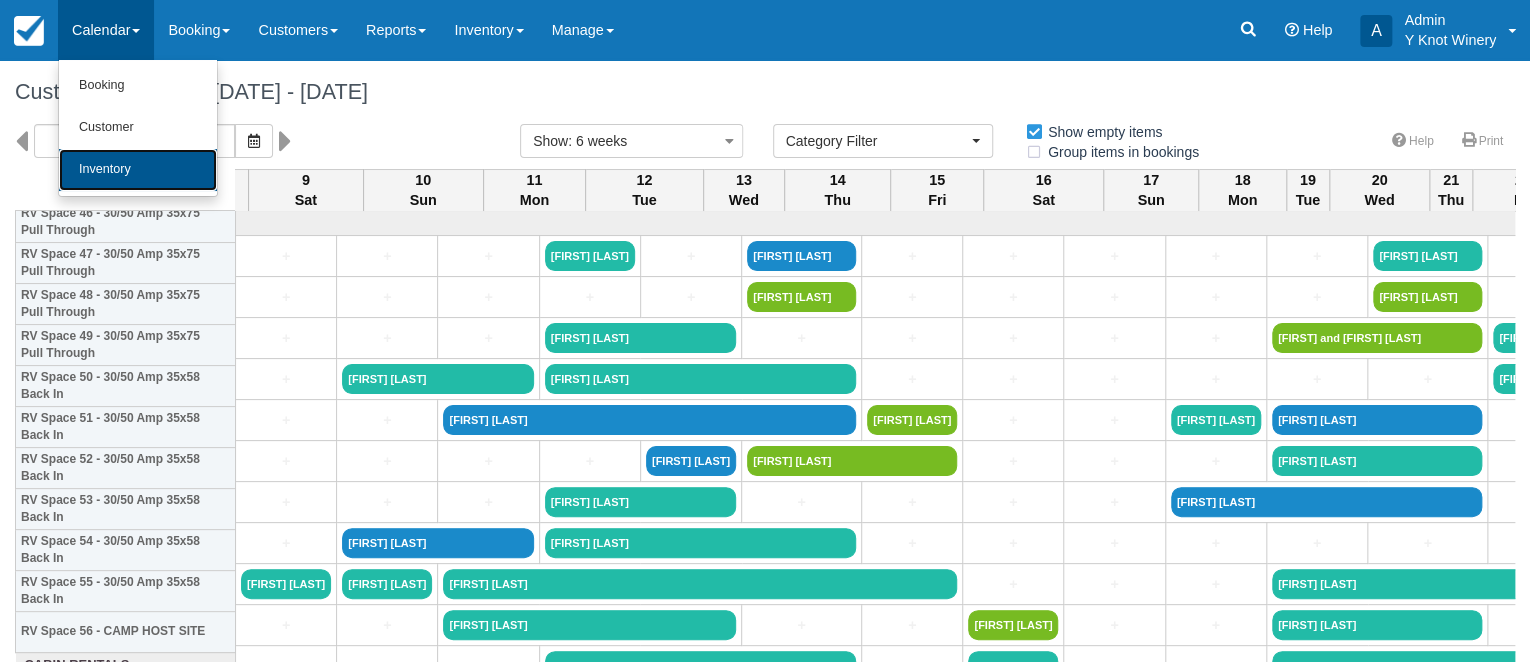 click on "Inventory" at bounding box center [138, 170] 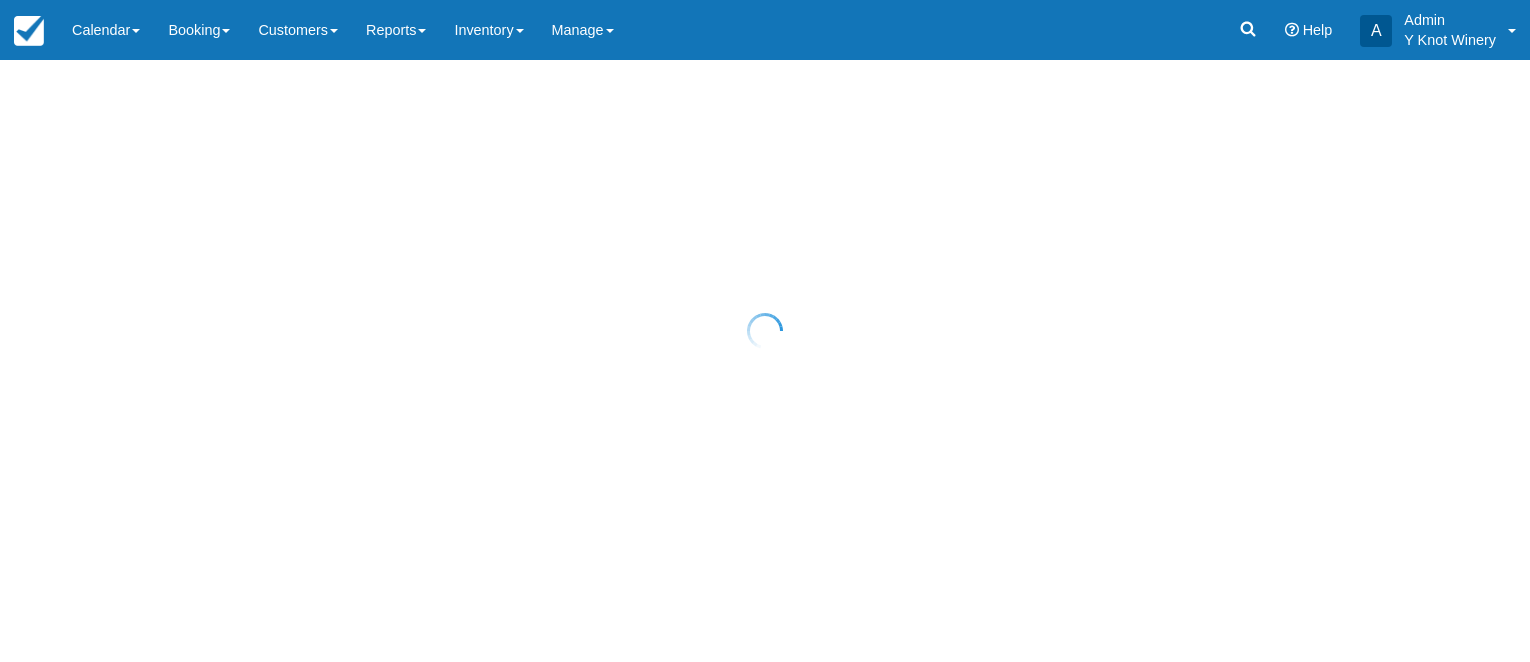 scroll, scrollTop: 0, scrollLeft: 0, axis: both 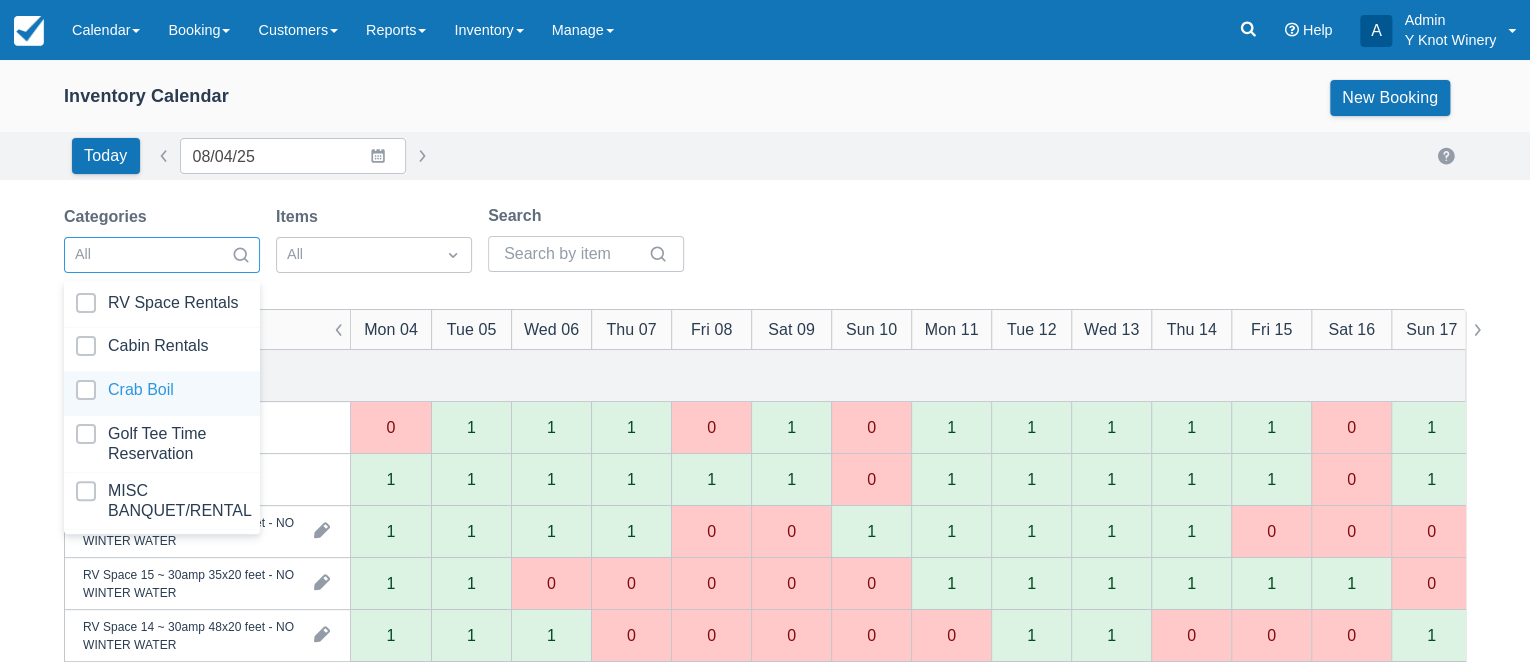 click at bounding box center (162, 393) 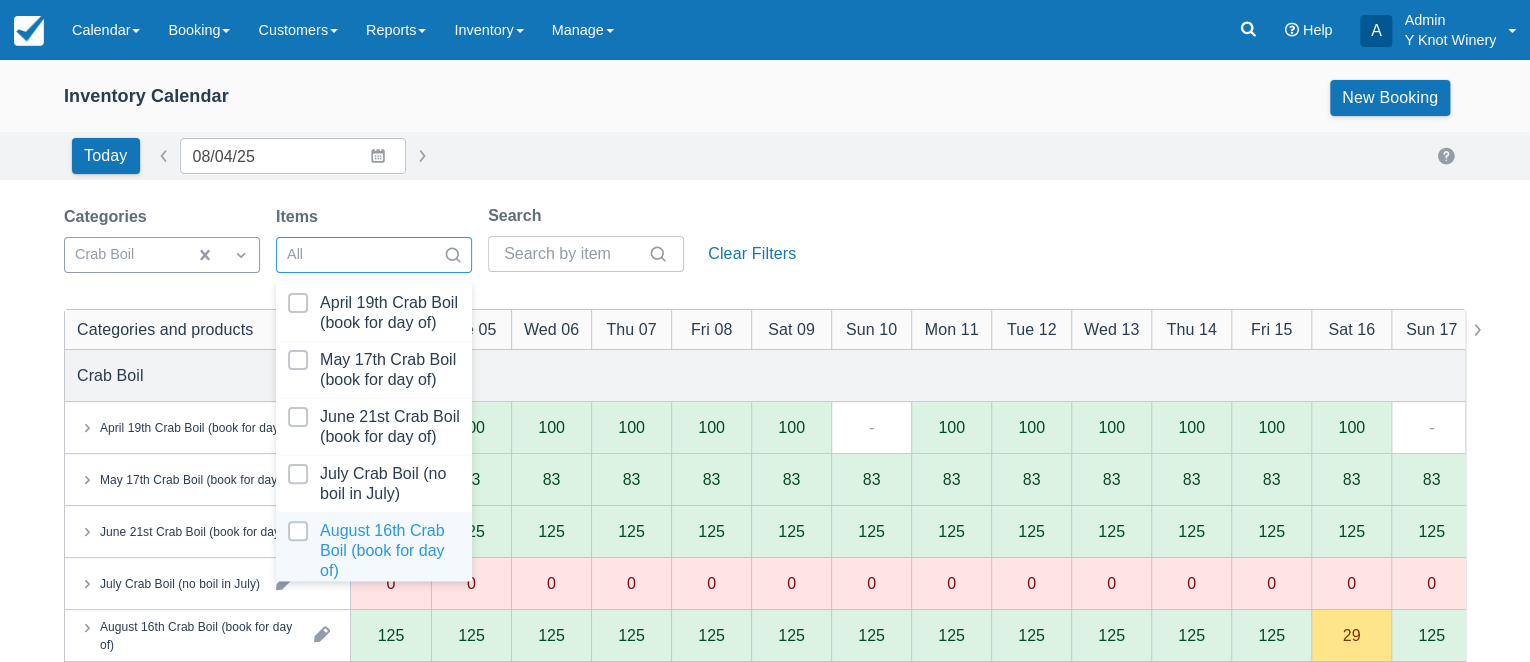 click at bounding box center (374, 551) 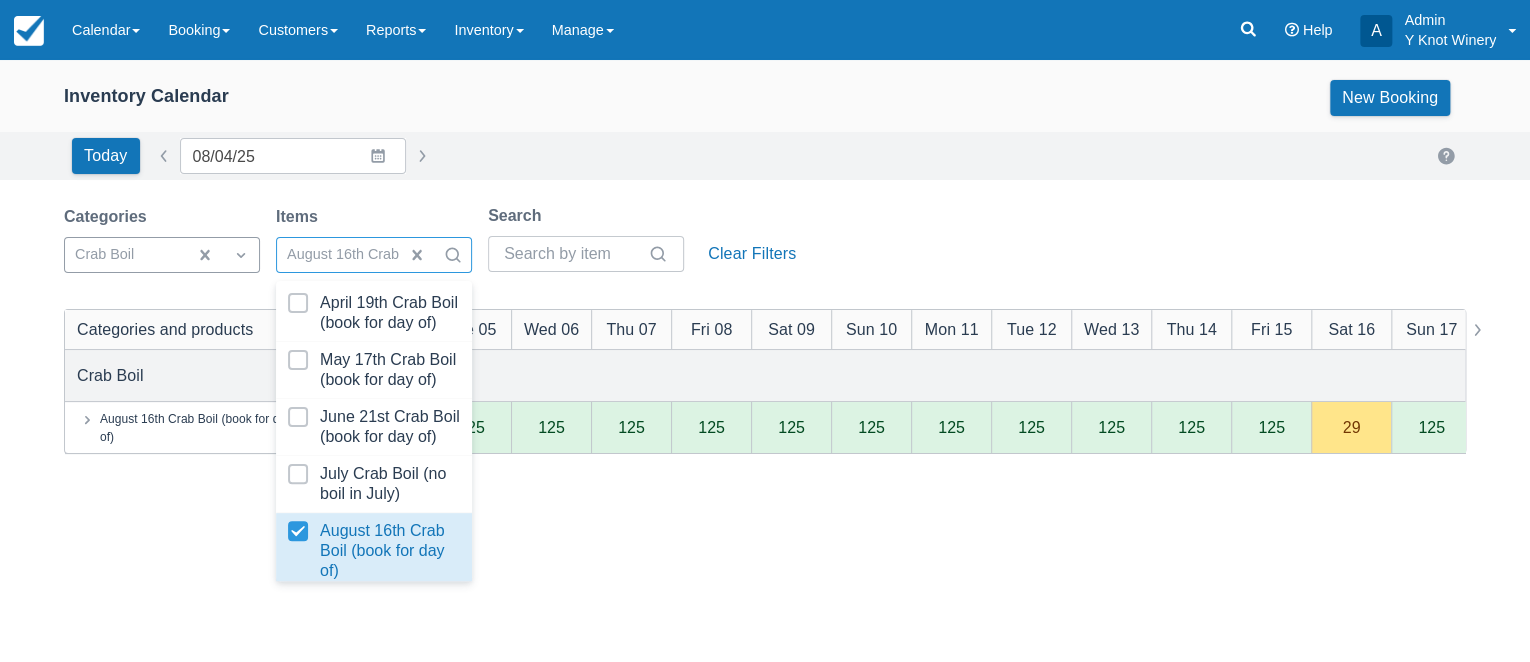 click on "Categories and products Mon 04 Tue 05 Wed 06 Thu 07 Fri 08 Sat 09 Sun 10 Mon 11 Tue 12 Wed 13 Thu 14 Fri 15 Sat 16 Sun 17 Mon 18 Tue 19 Wed 20 Thu 21 Fri 22 Sat 23 Sun 24 Mon 25 Tue 26 Wed 27 Thu 28 Fri 29 Sat 30 Sun 31 Crab Boil August 16th Crab Boil (book for day of) 125 125 125 125 125 125 125 125 125 125 125 125 29 125 125 125 125 125 125 125 125 125 125 125 125 125 125 125" at bounding box center (765, 641) 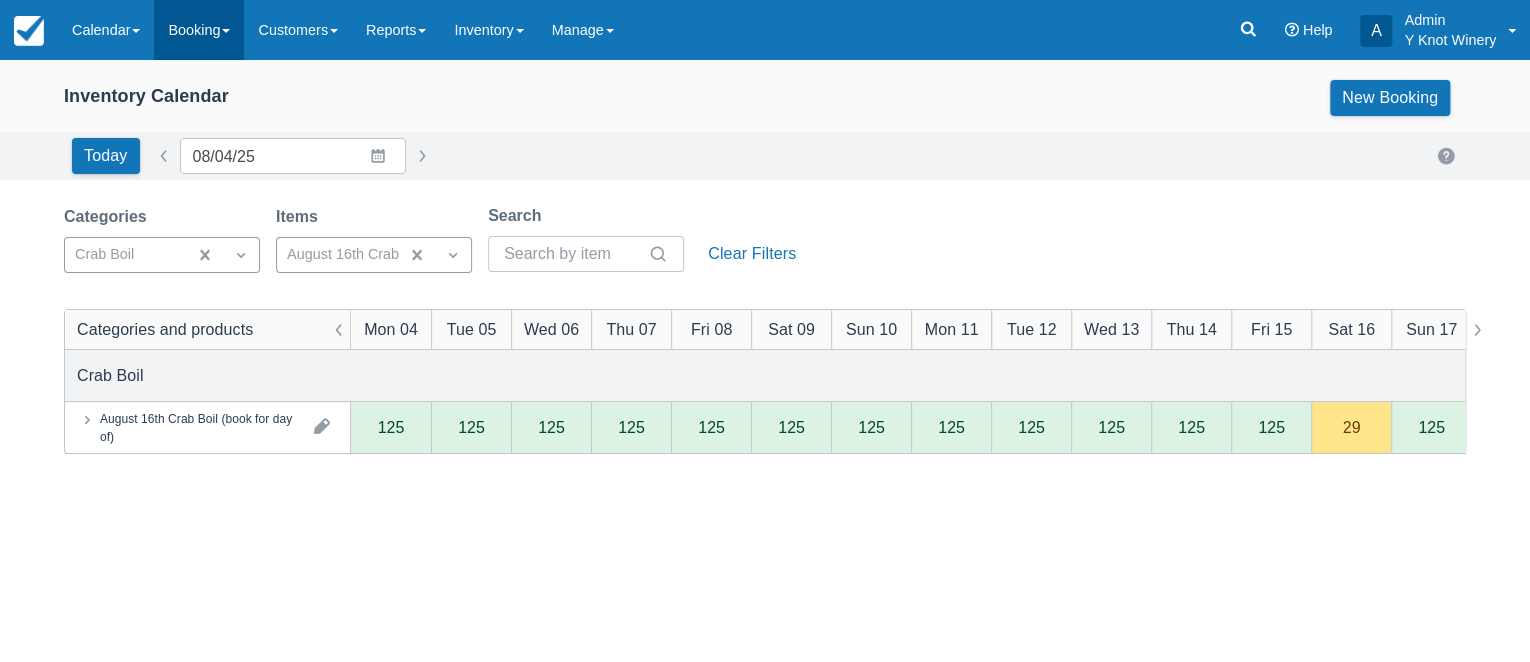 click on "Booking" at bounding box center (199, 30) 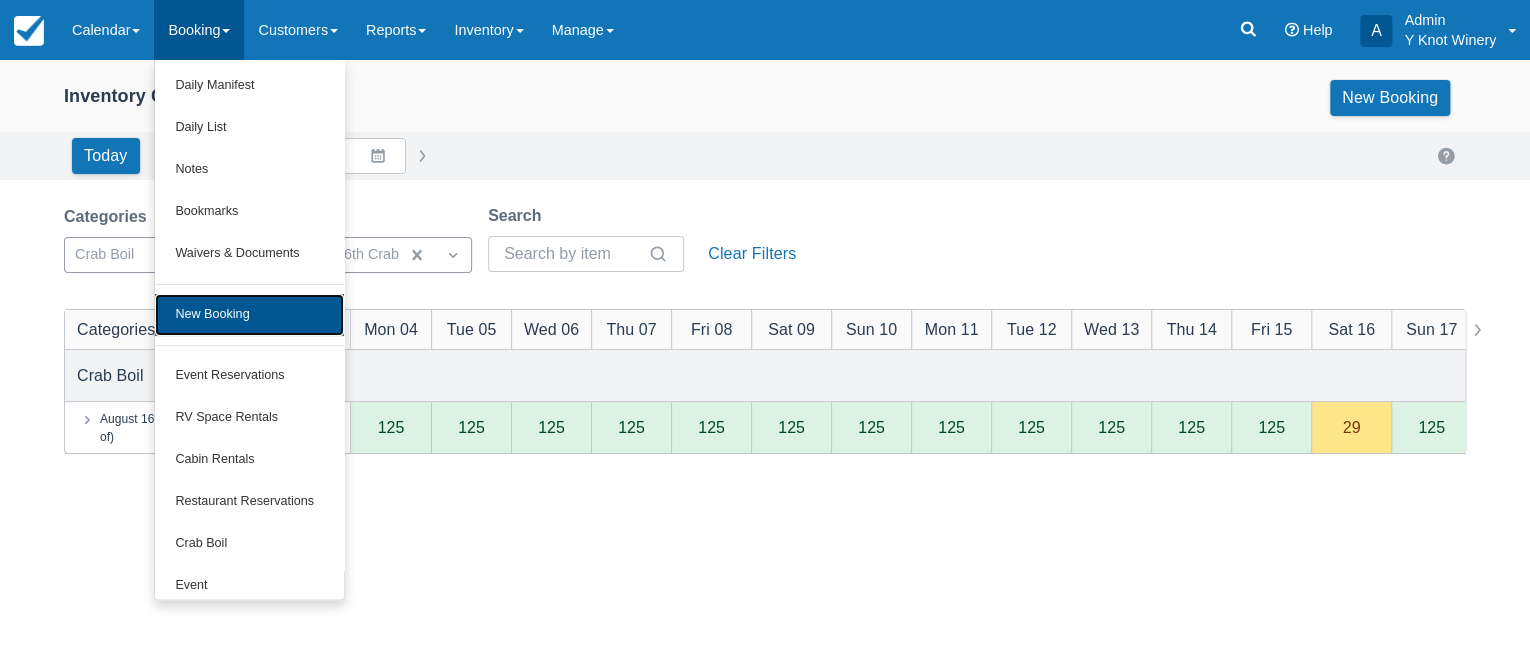 click on "New Booking" at bounding box center [249, 315] 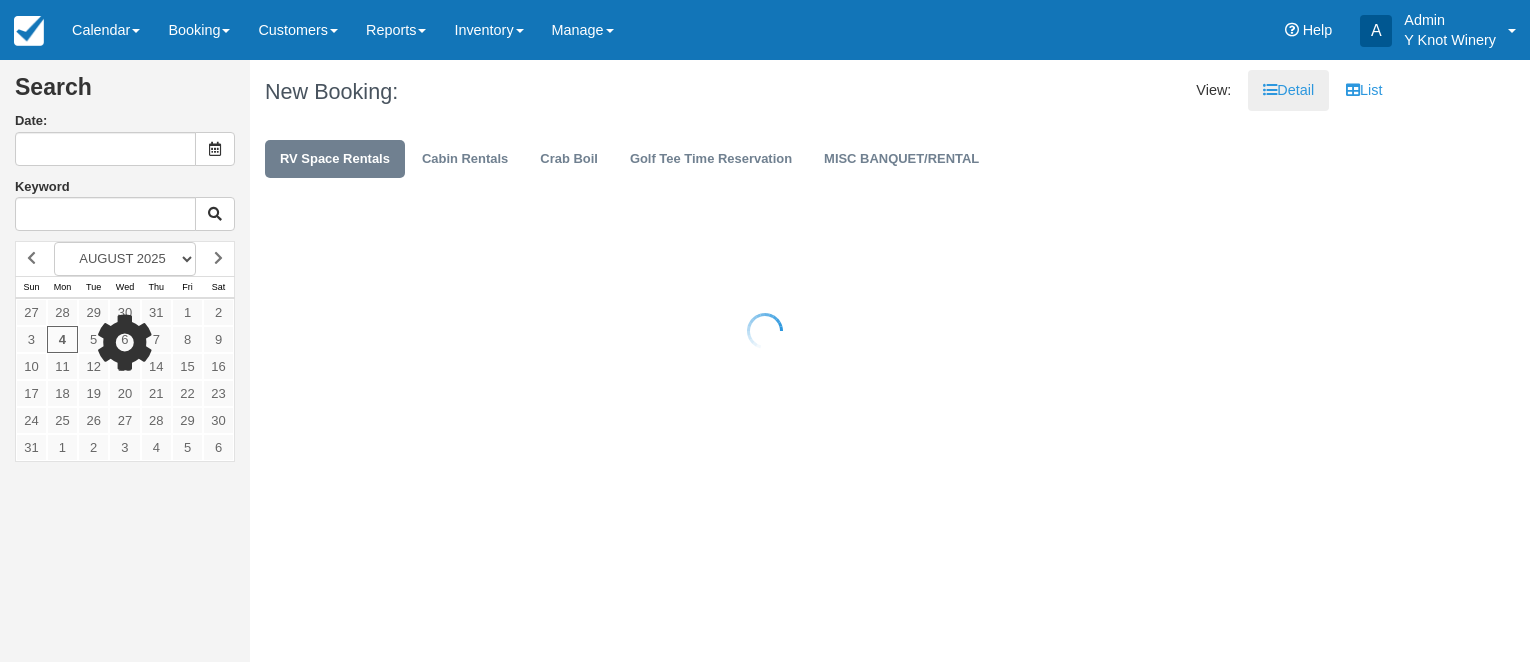 scroll, scrollTop: 0, scrollLeft: 0, axis: both 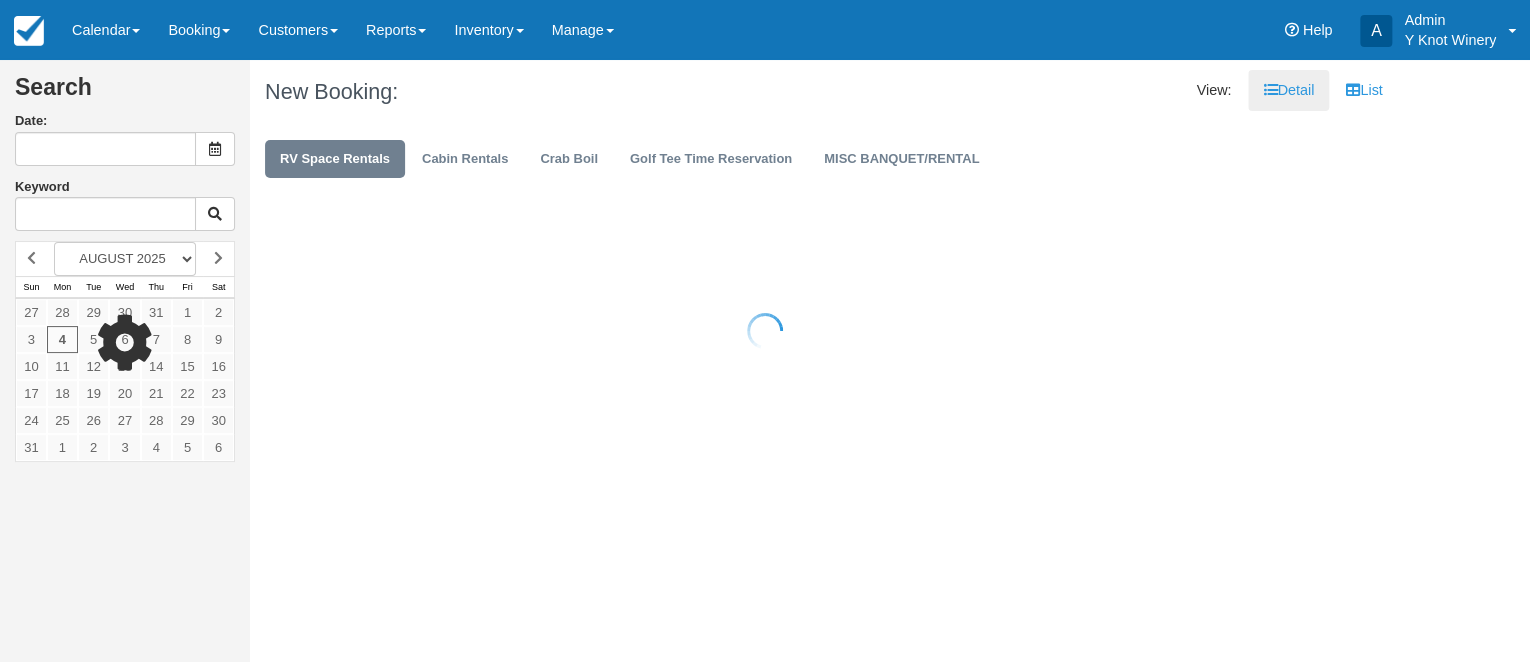 type on "08/05/25" 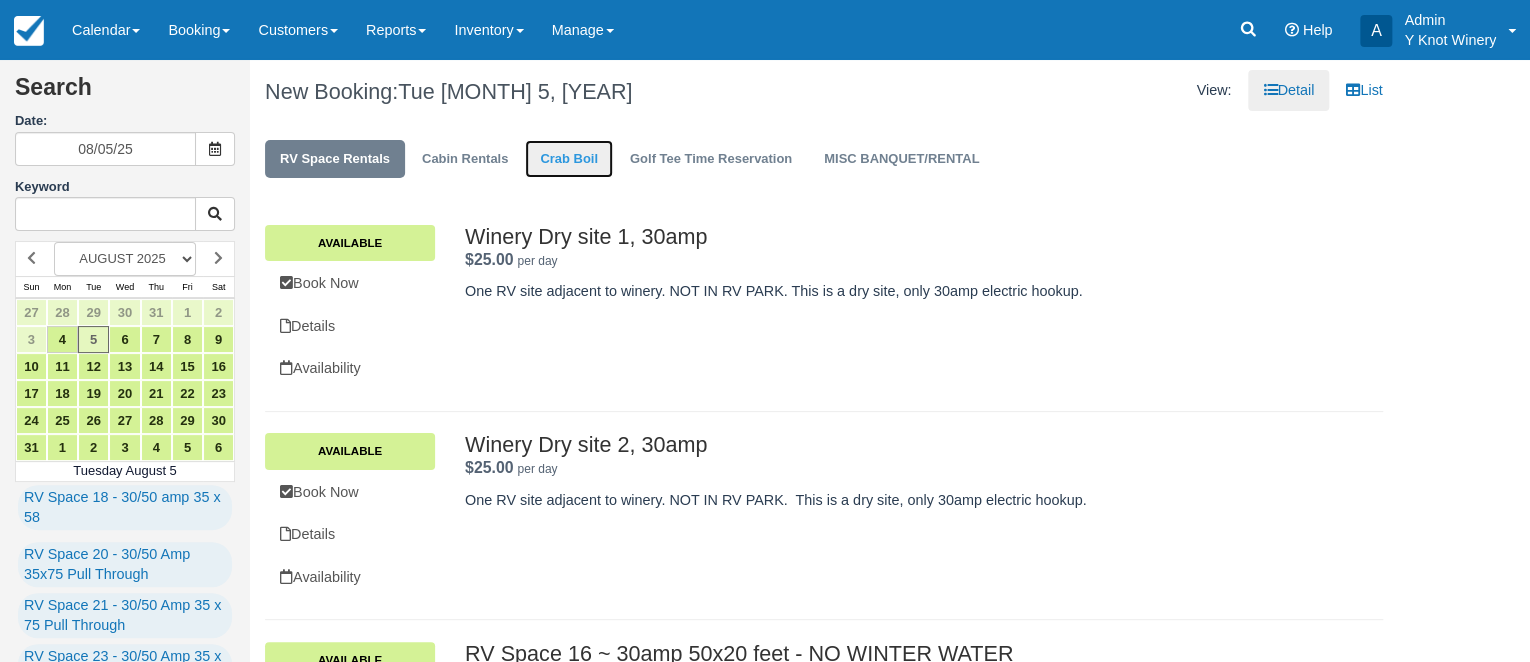 click on "Crab Boil" at bounding box center [569, 159] 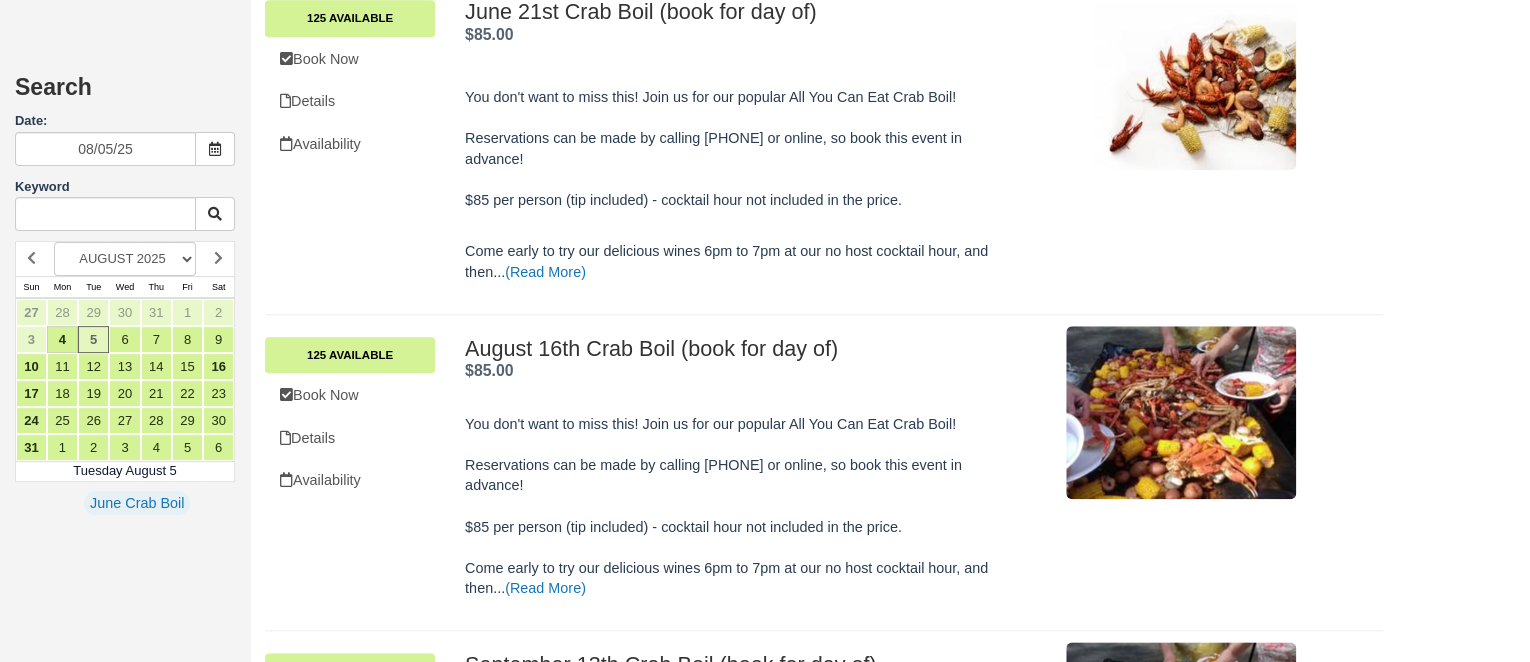 scroll, scrollTop: 860, scrollLeft: 0, axis: vertical 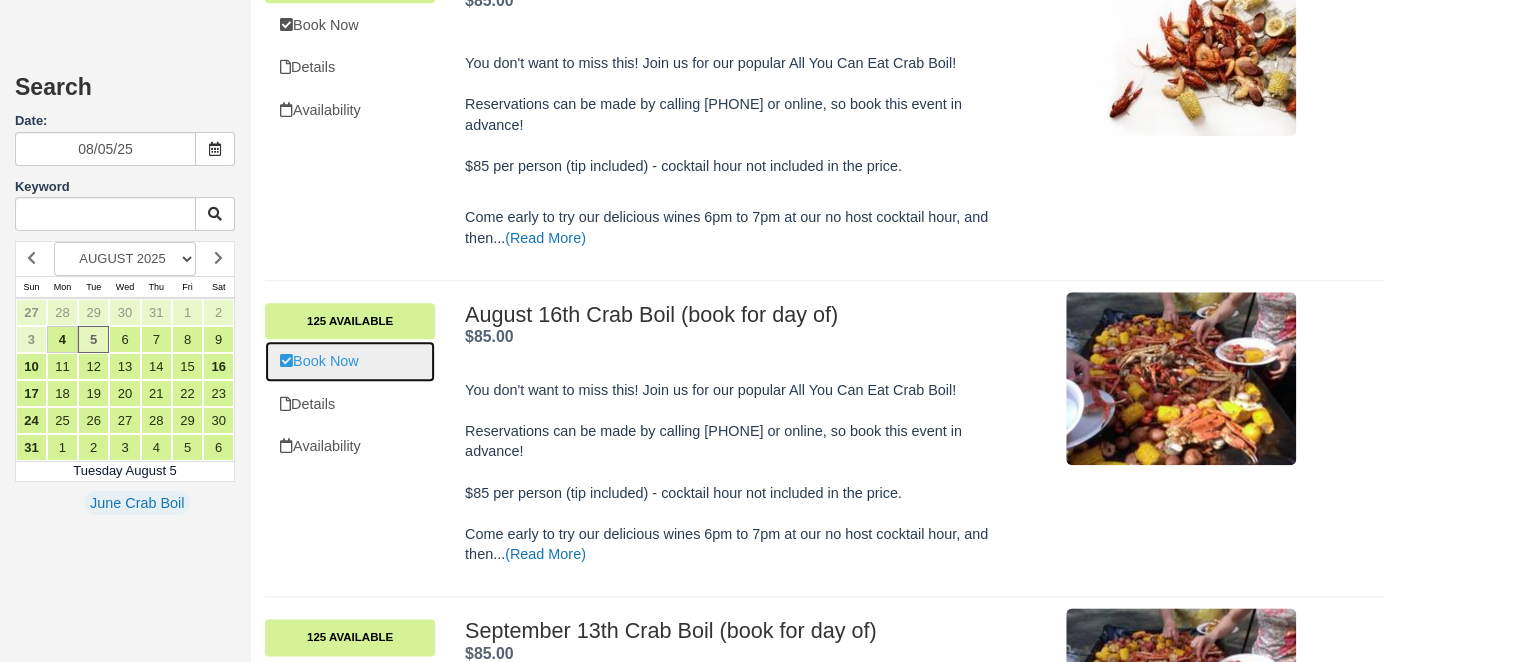 click on "Book Now" at bounding box center [350, 361] 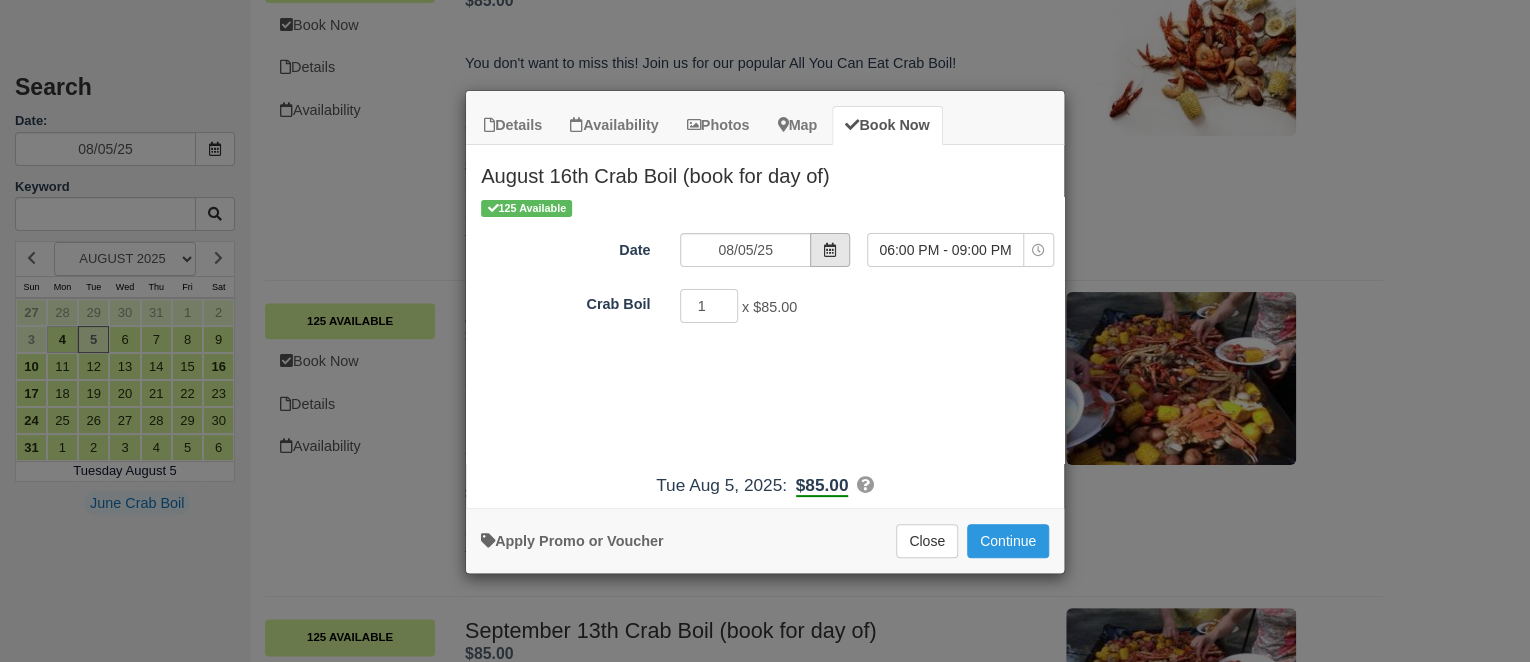 click at bounding box center (830, 250) 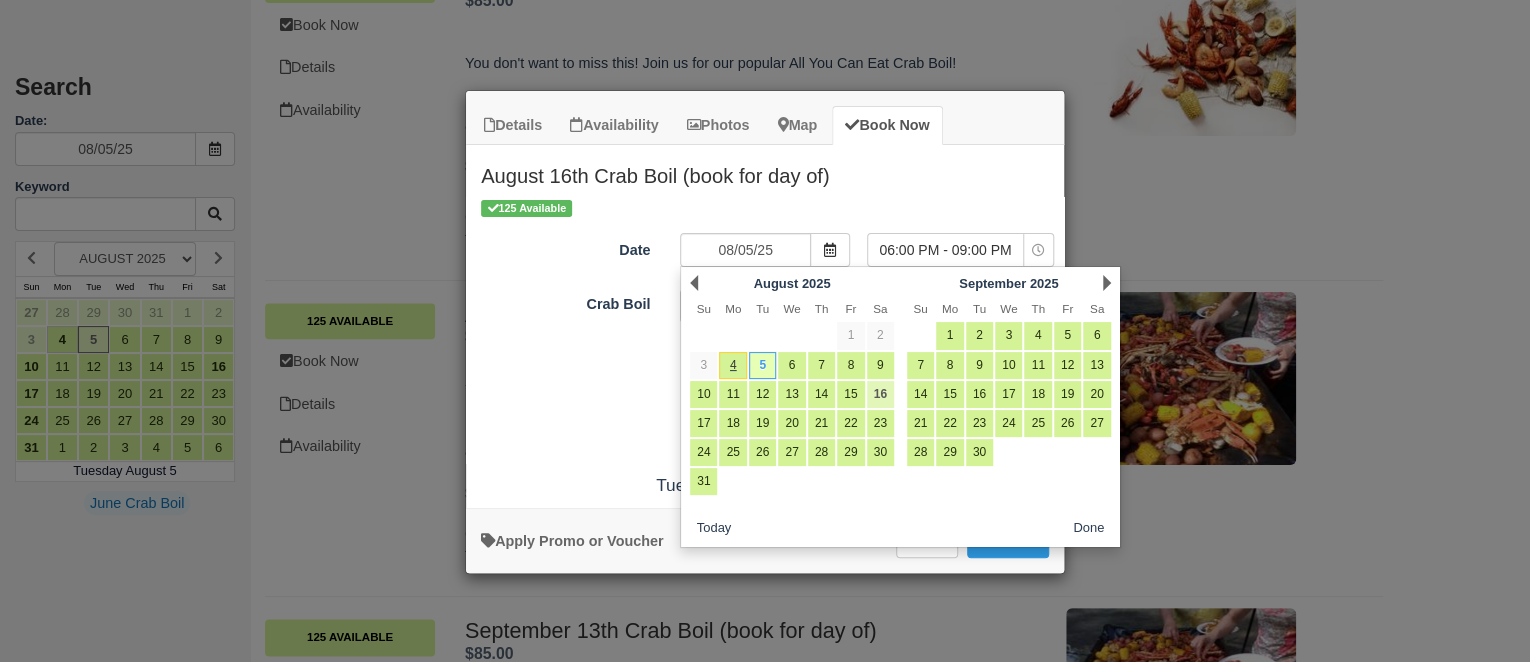 click on "16" at bounding box center (880, 394) 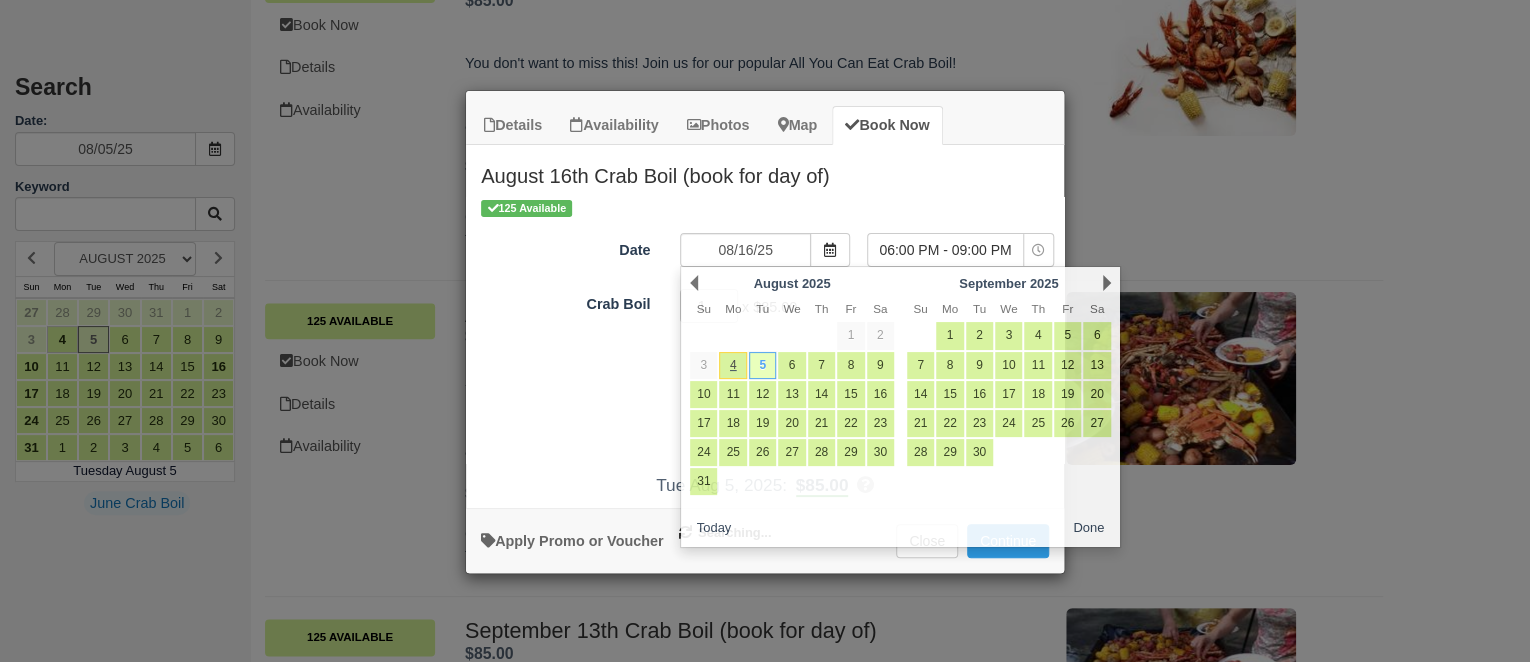 select on "0" 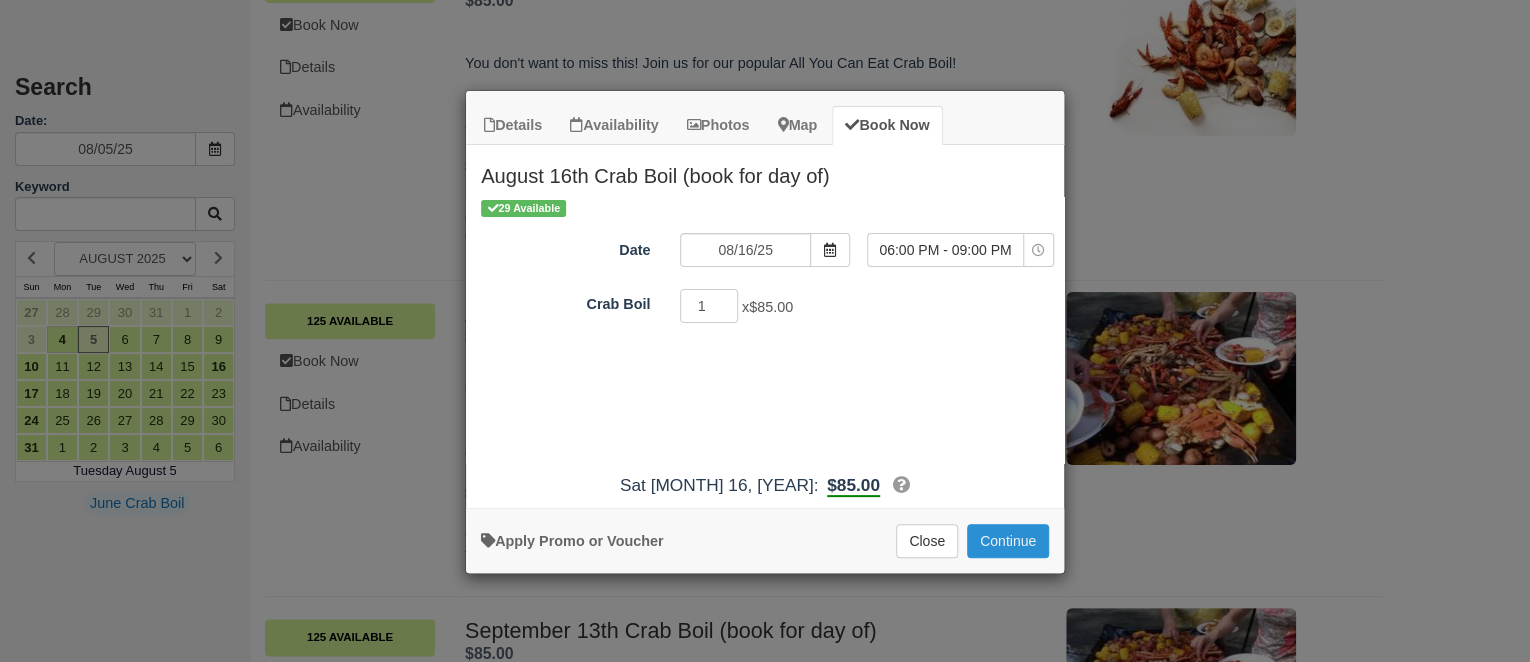 click on "Continue" at bounding box center (1008, 541) 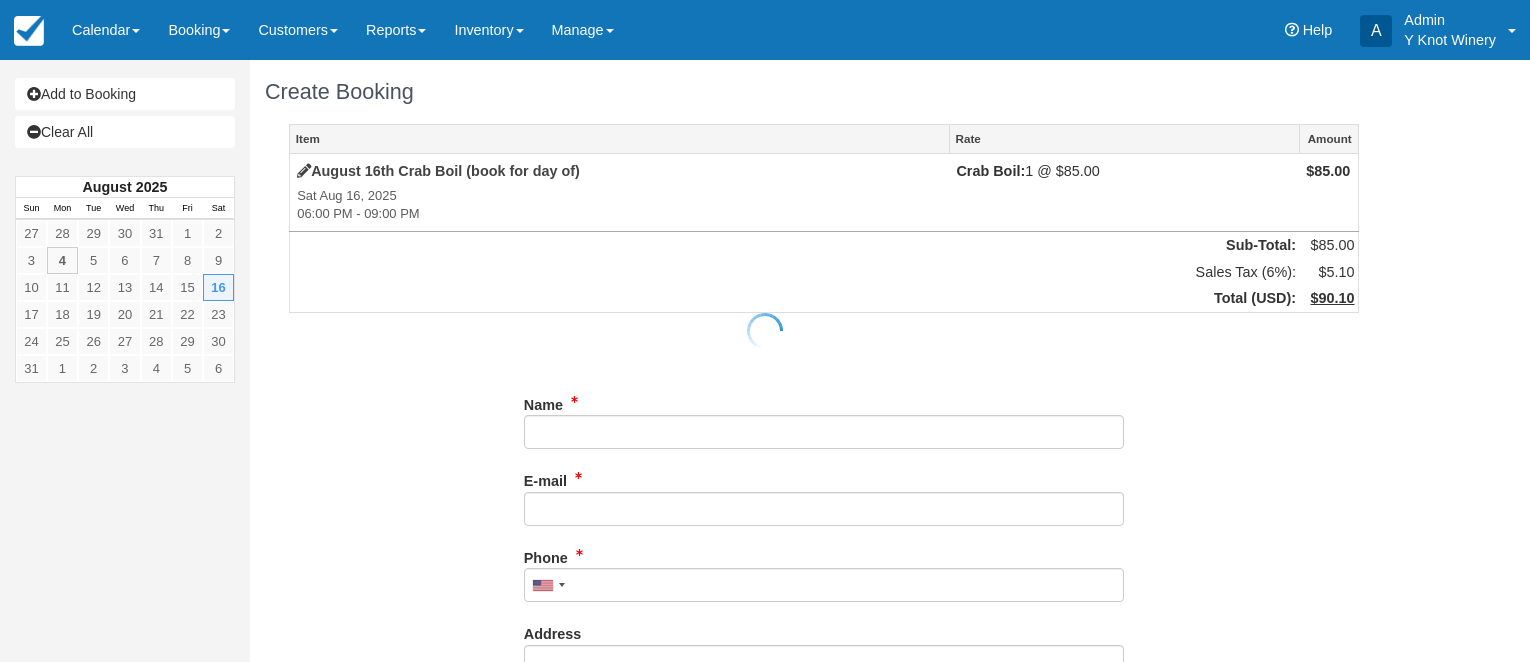 scroll, scrollTop: 0, scrollLeft: 0, axis: both 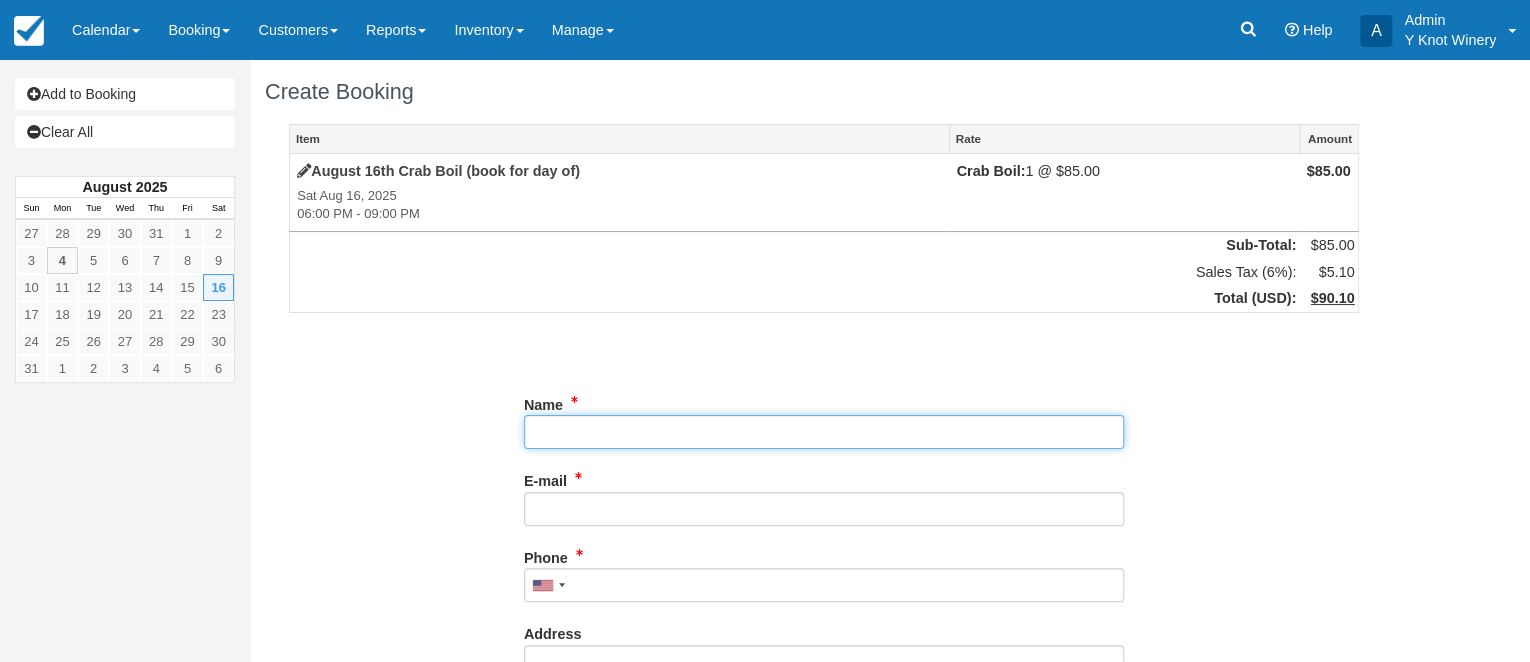 click on "Name" at bounding box center [824, 432] 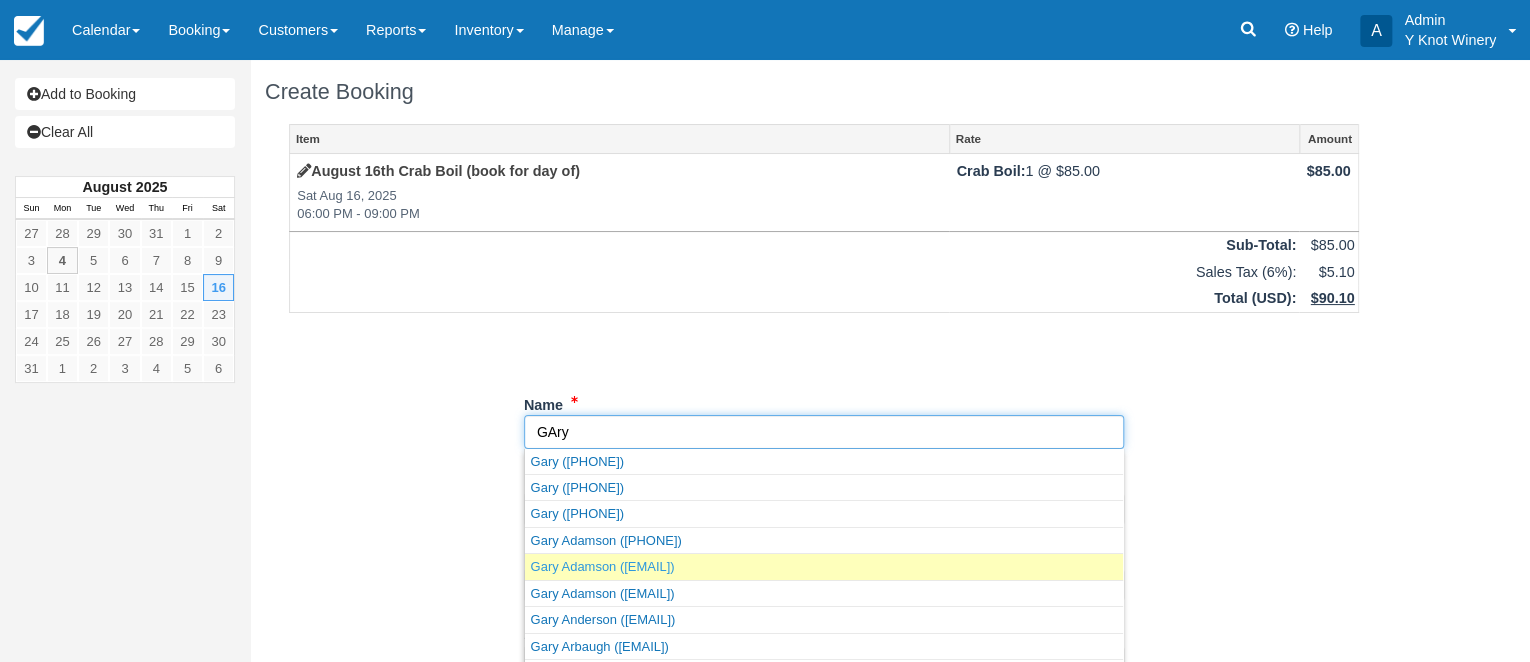 click on "Gary Adamson ([EMAIL])" at bounding box center (824, 566) 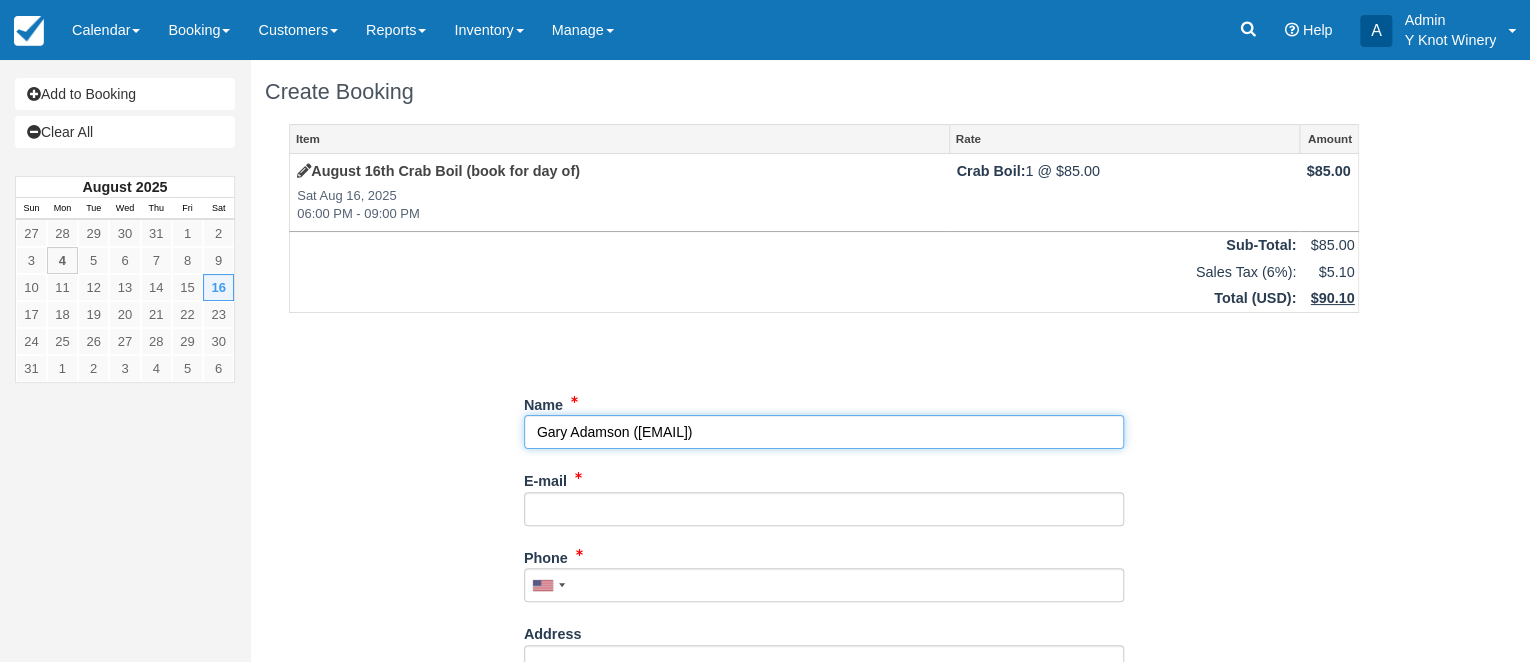type on "Gary Adamson" 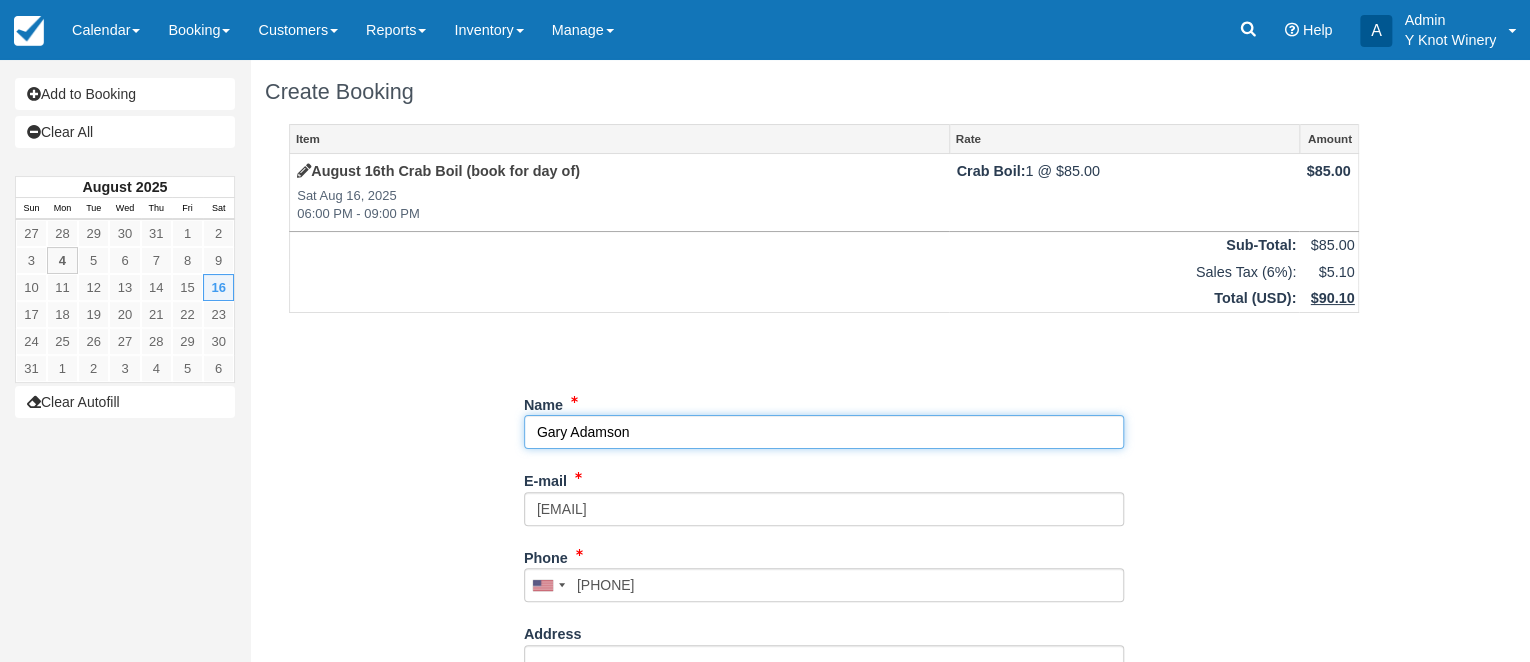 select on "ID" 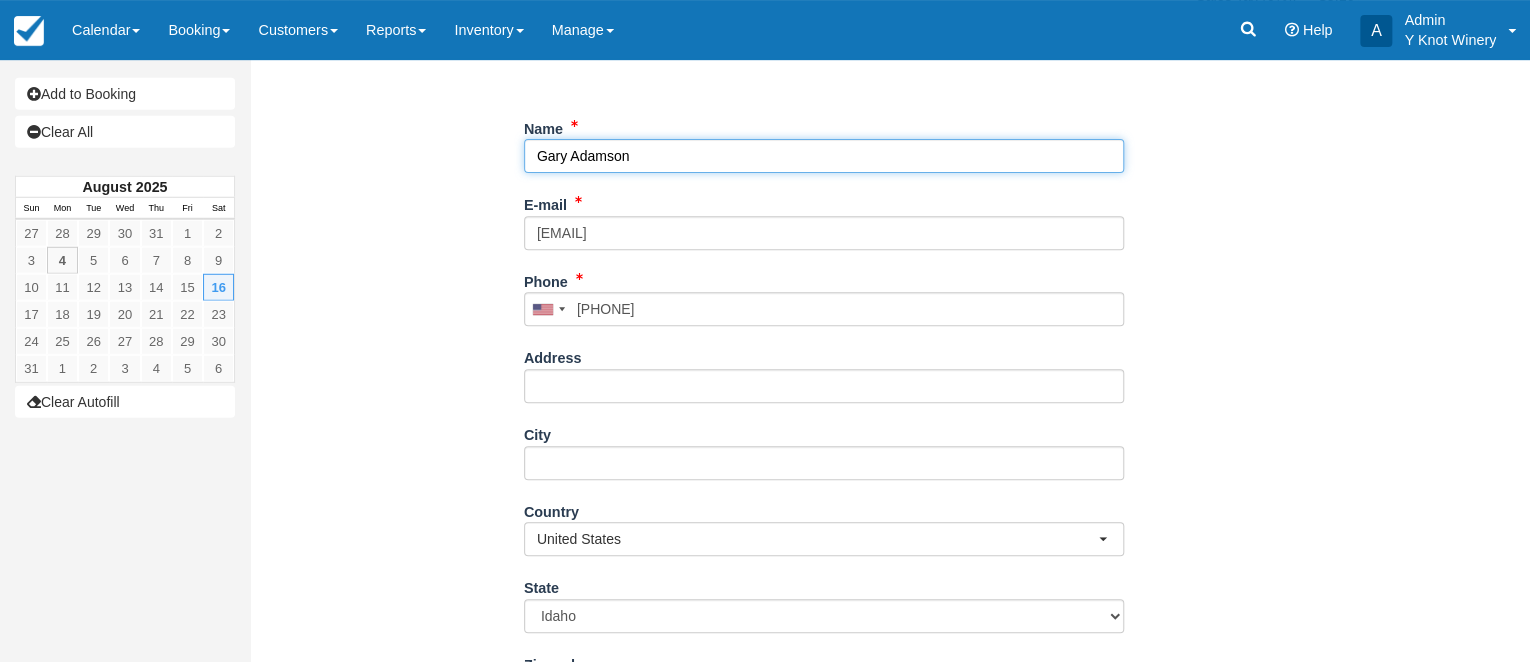 scroll, scrollTop: 488, scrollLeft: 0, axis: vertical 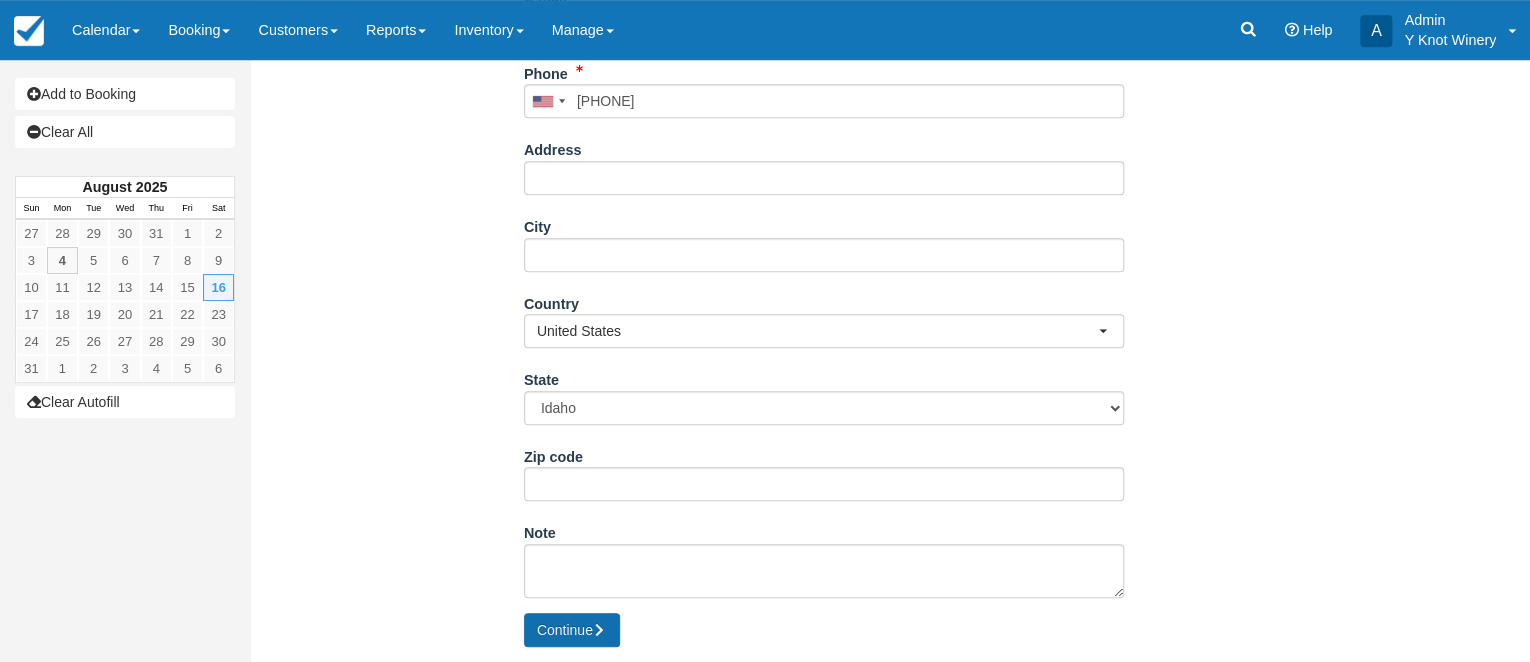 type on "Gary Adamson" 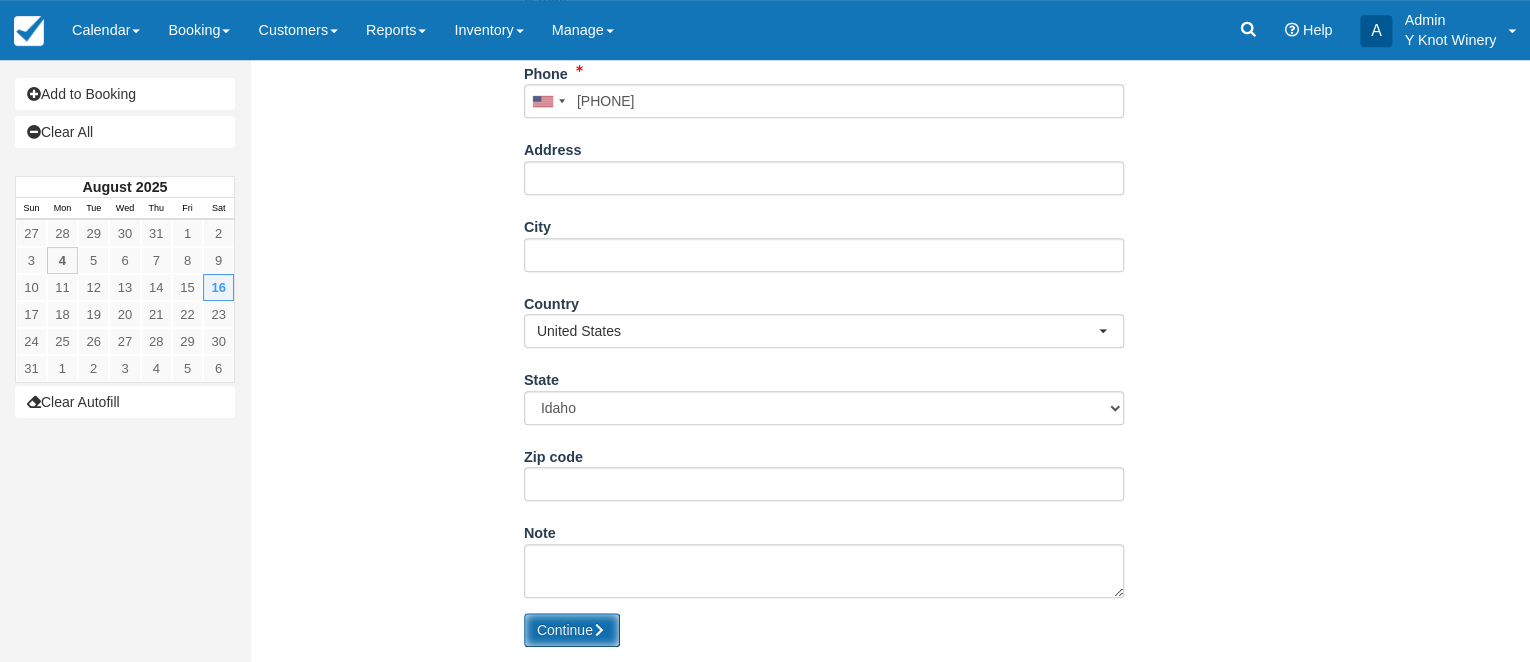 click on "Continue" at bounding box center [572, 630] 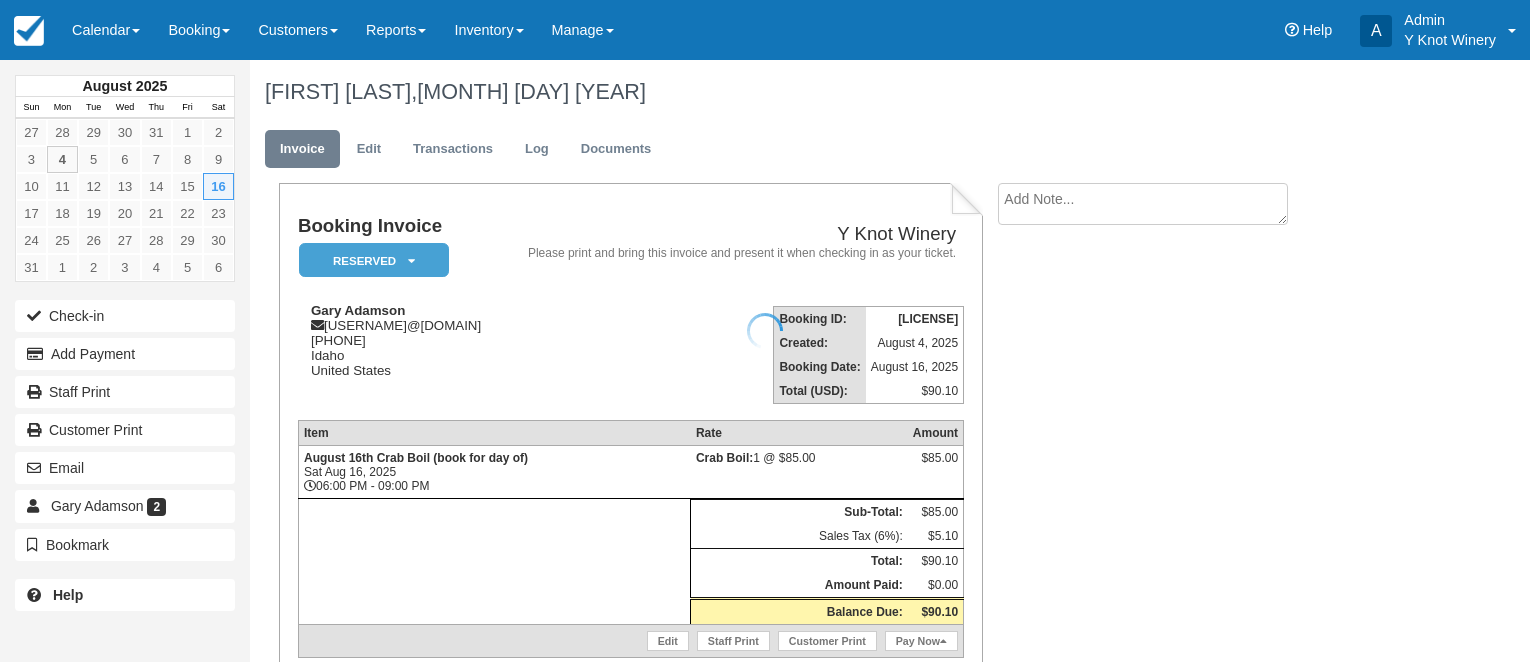scroll, scrollTop: 0, scrollLeft: 0, axis: both 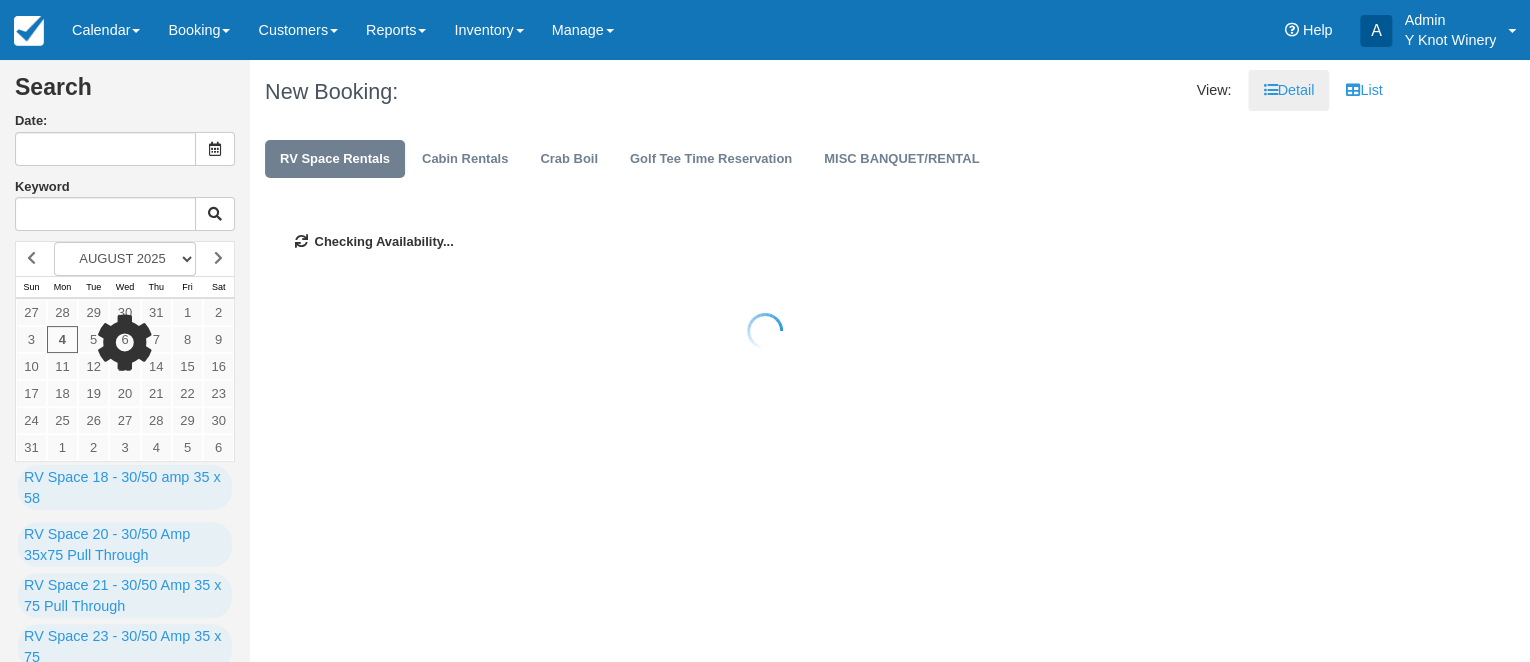 type on "08/05/25" 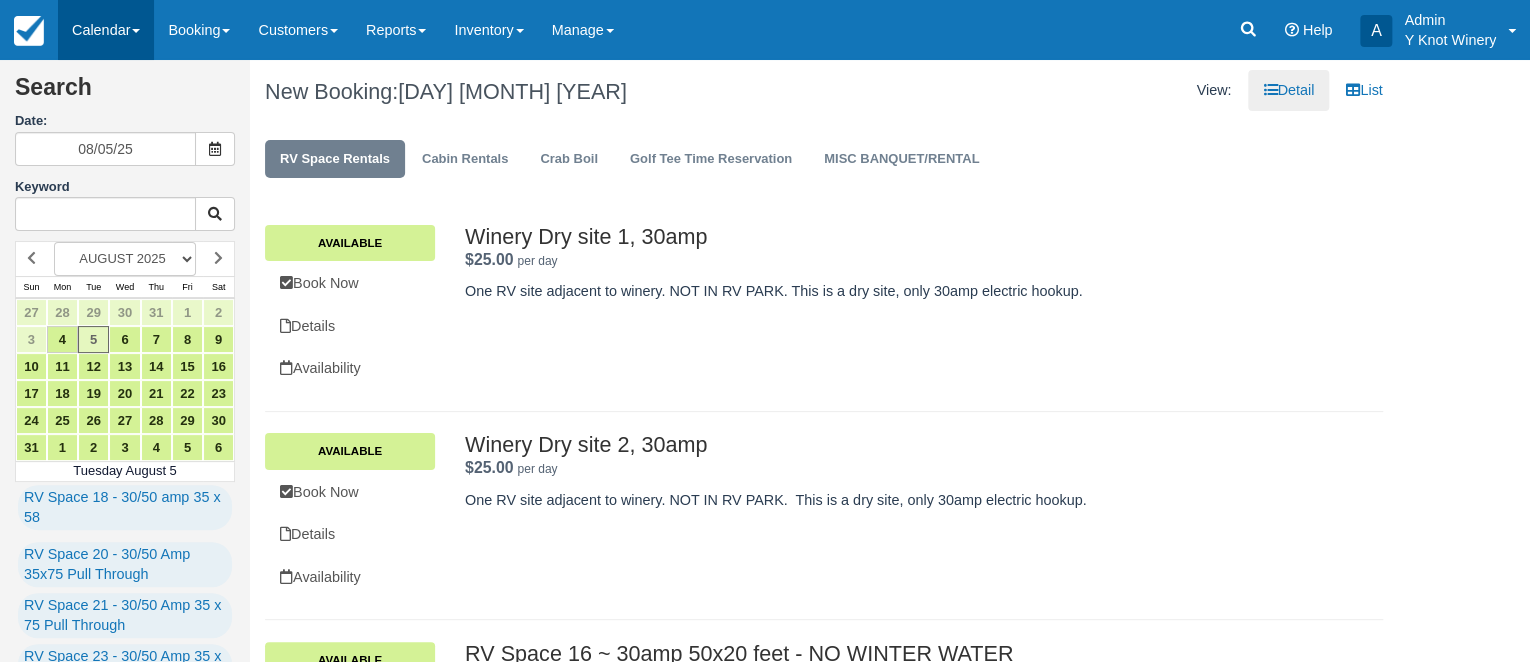 click at bounding box center (136, 31) 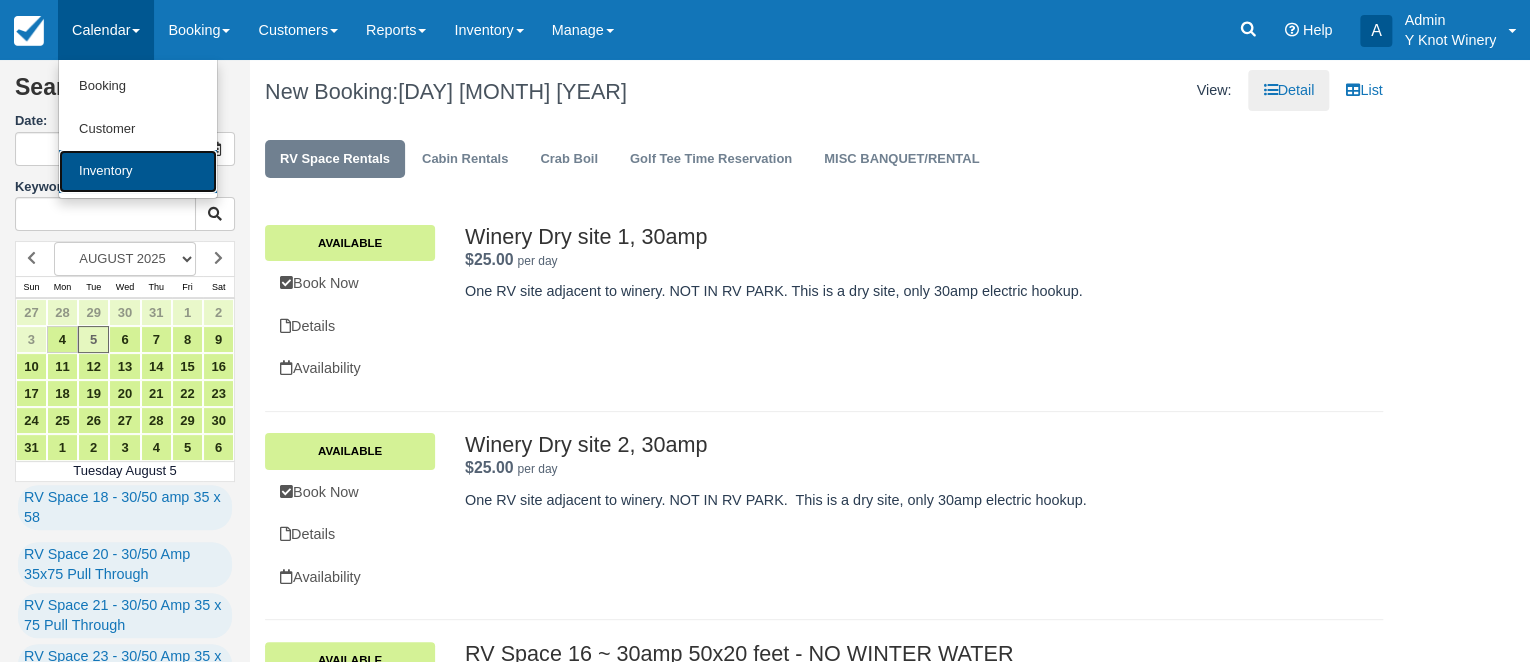 click on "Inventory" at bounding box center [138, 171] 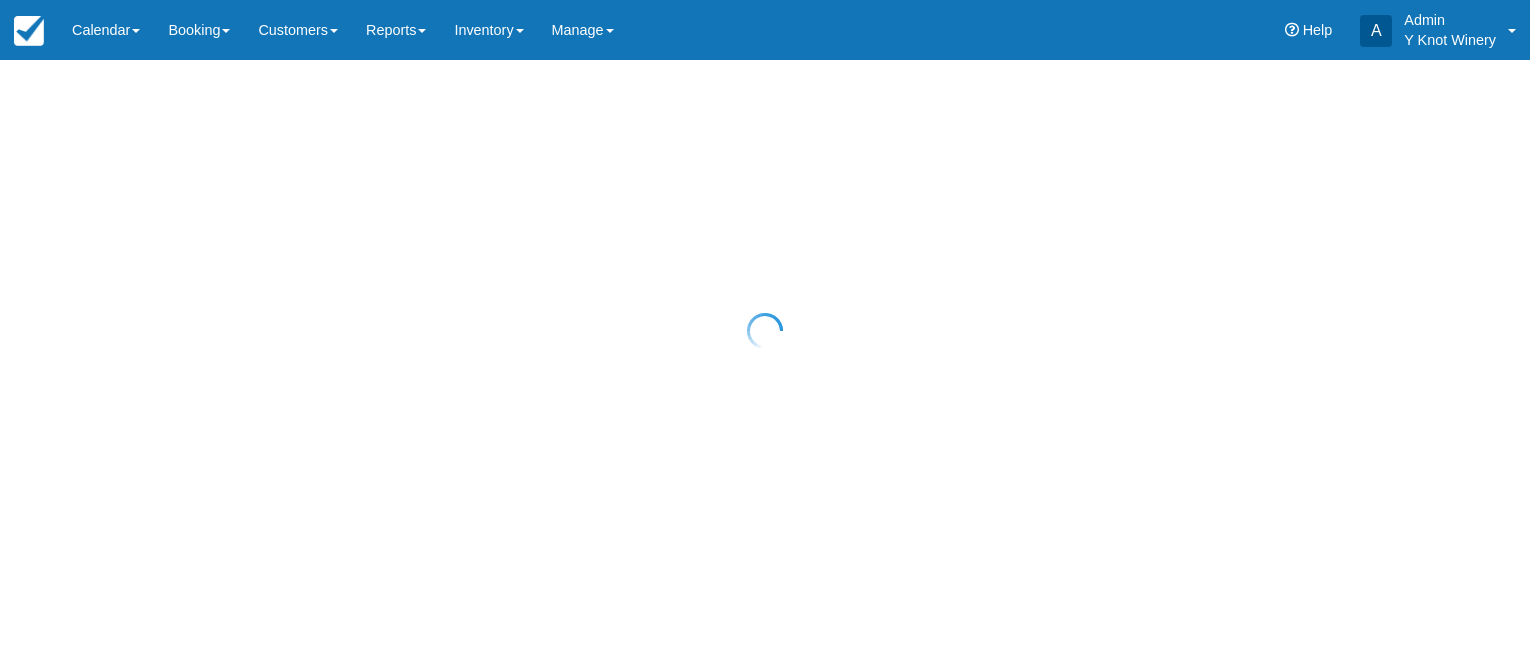 scroll, scrollTop: 0, scrollLeft: 0, axis: both 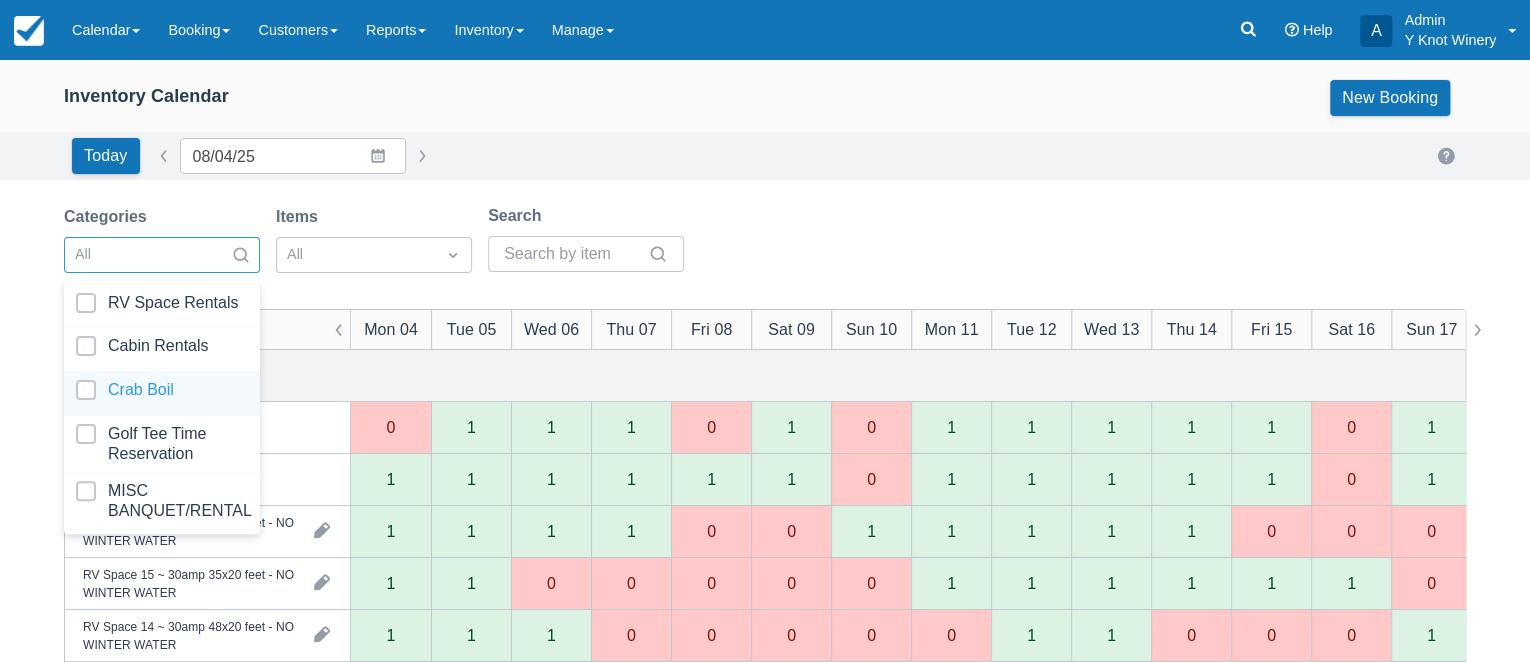 click at bounding box center [162, 393] 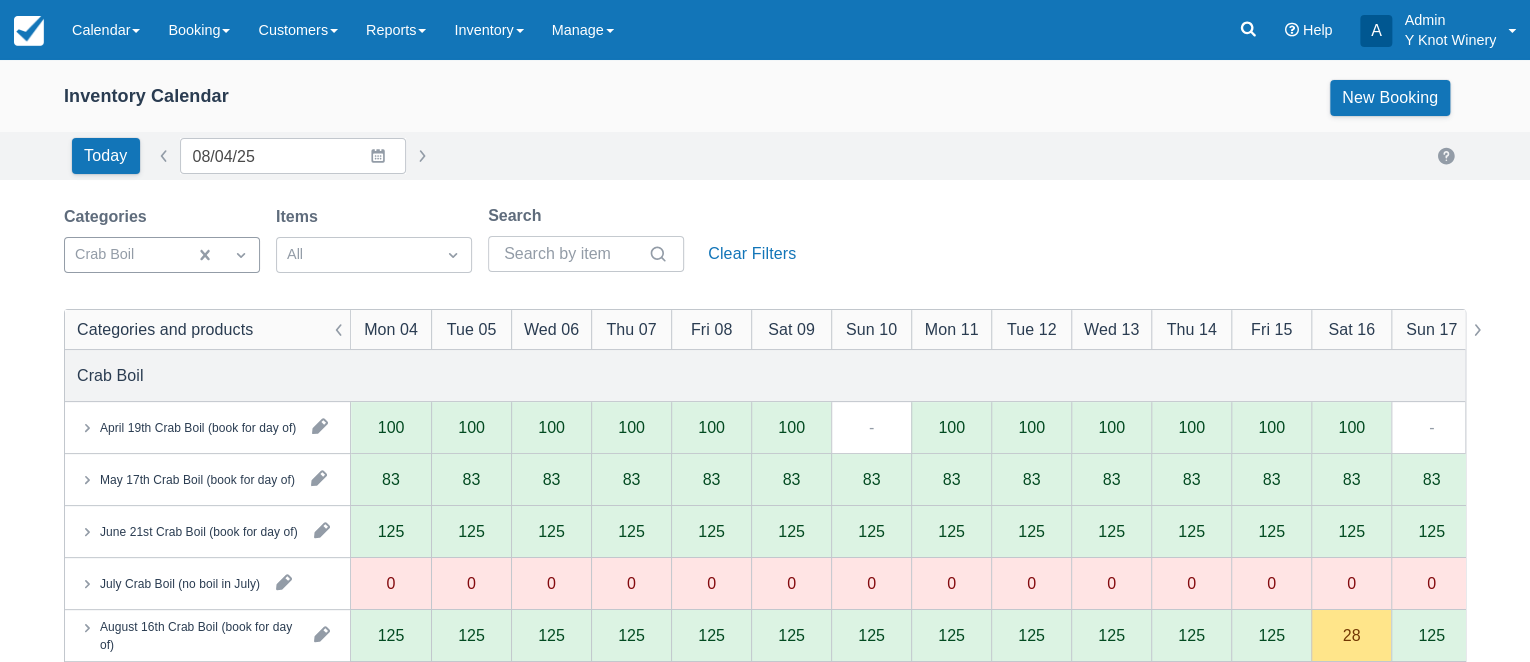 click on "Inventory Calendar New Booking" at bounding box center (765, 102) 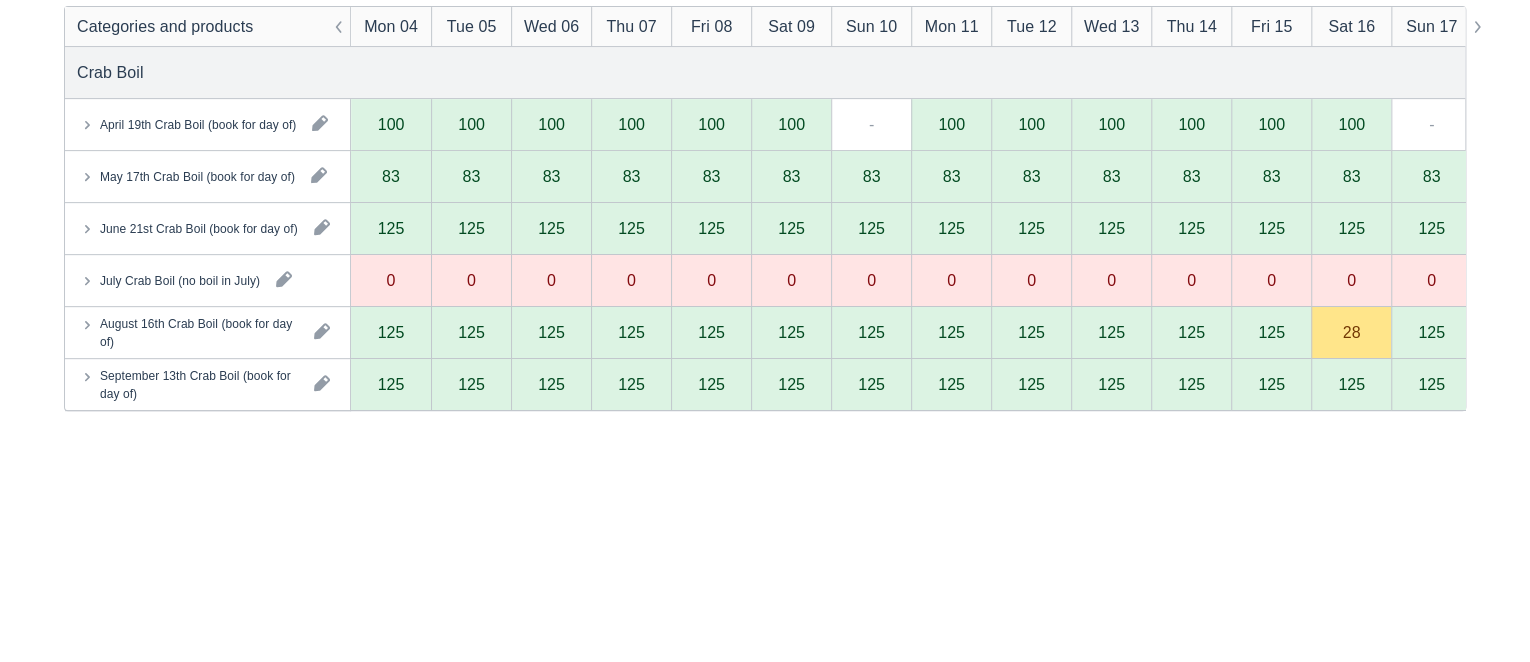 scroll, scrollTop: 310, scrollLeft: 0, axis: vertical 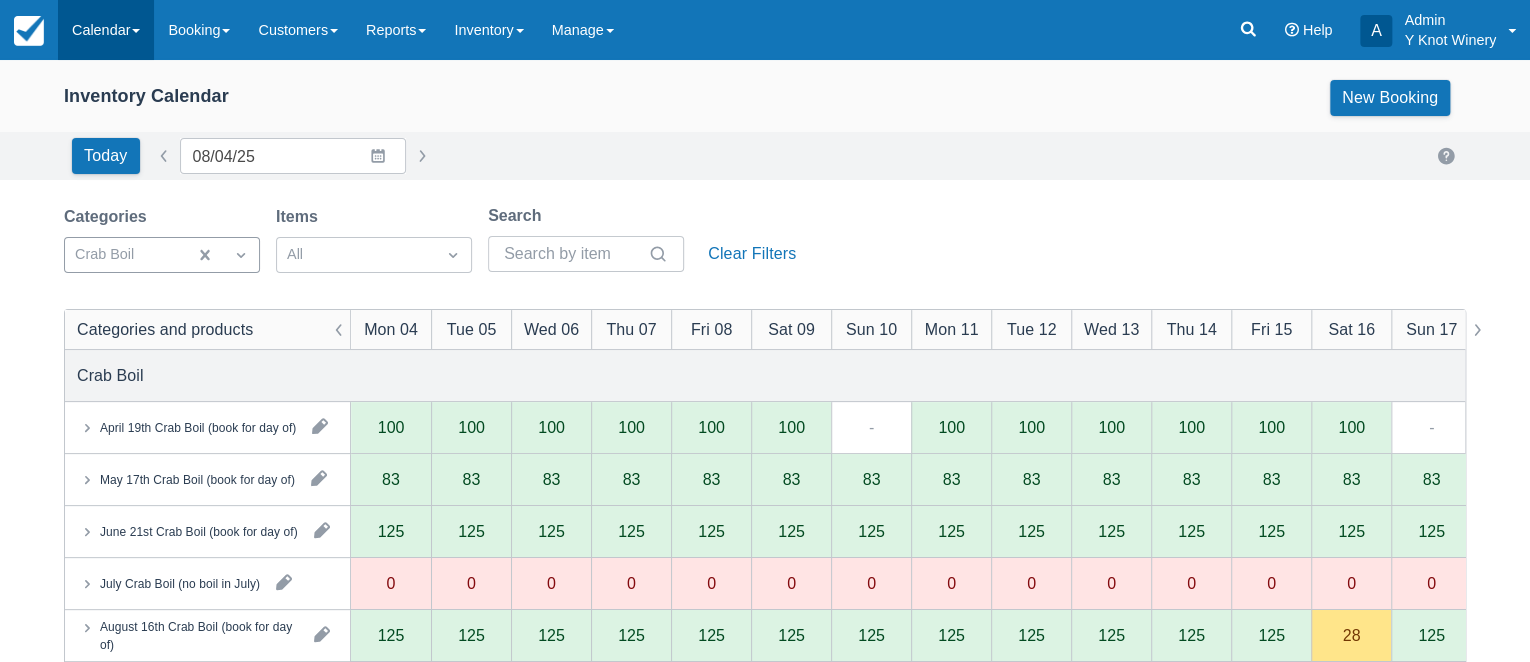click at bounding box center [136, 31] 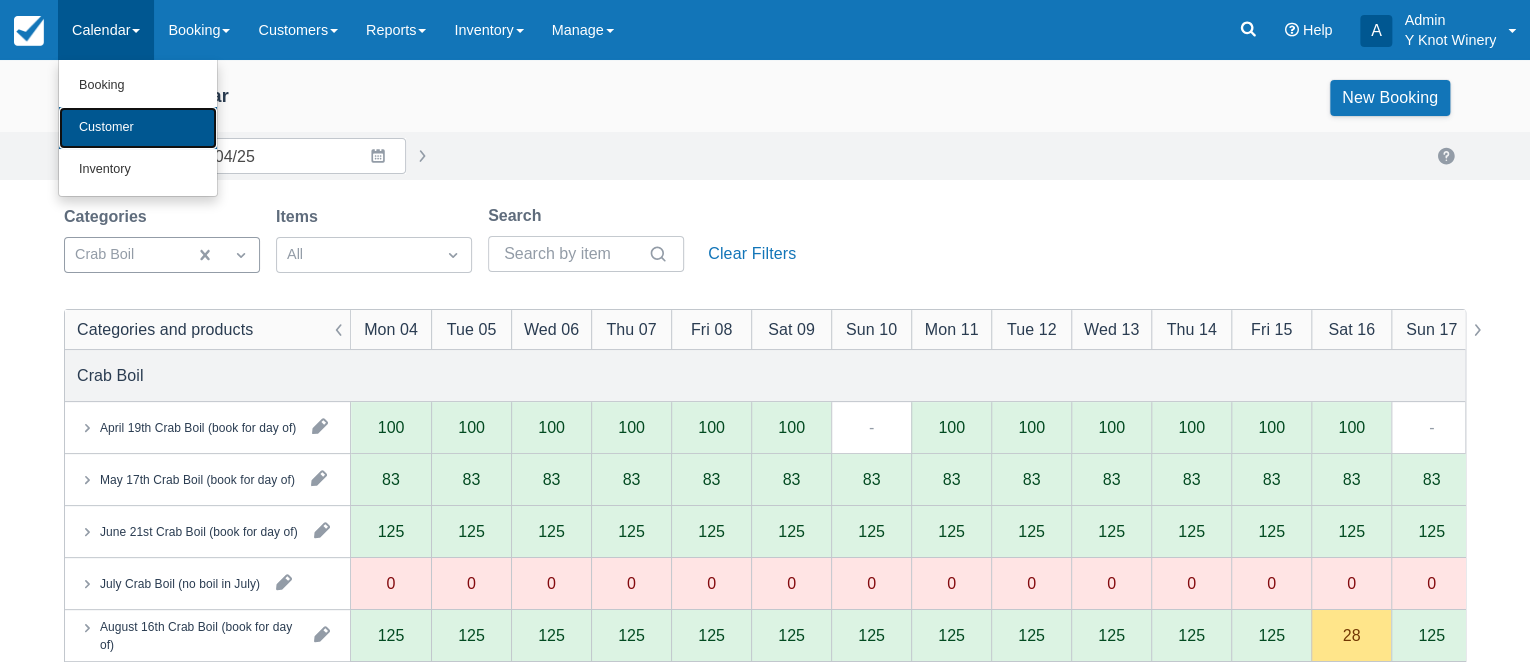 click on "Customer" at bounding box center [138, 128] 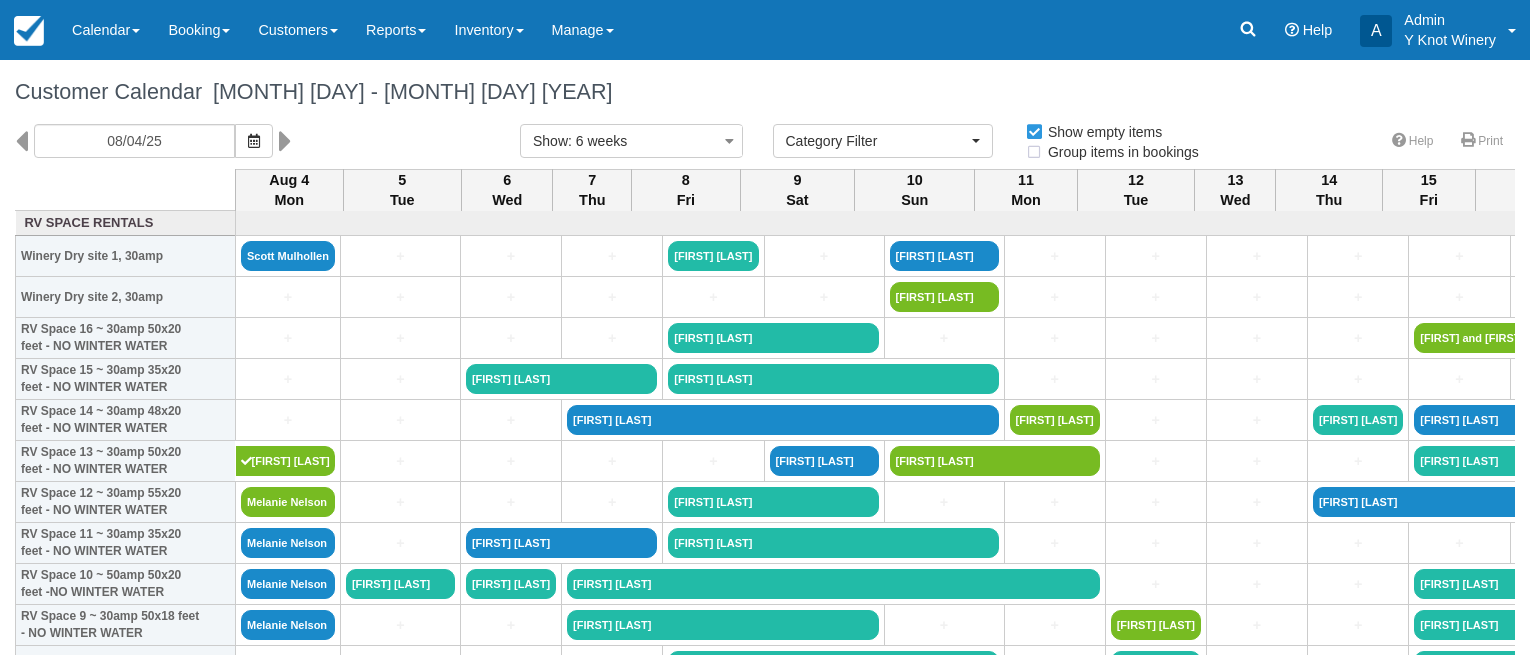 select 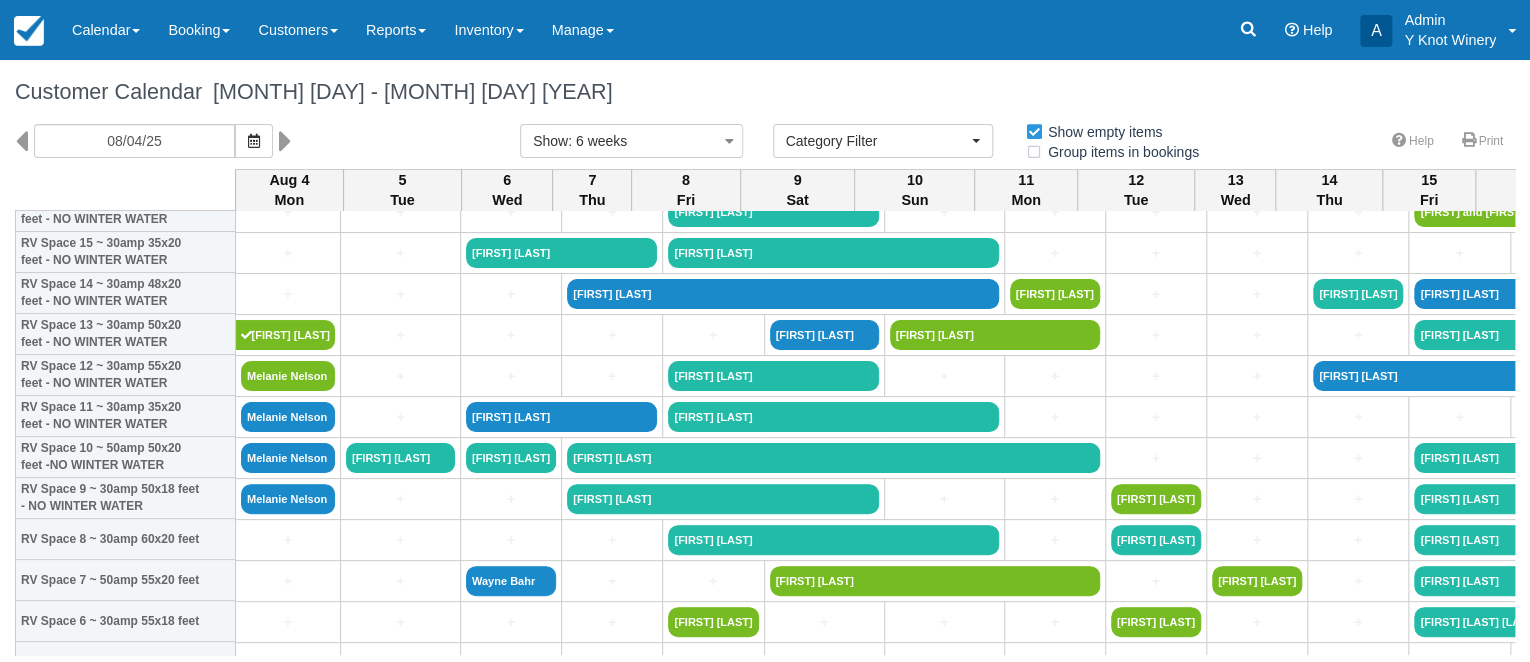 scroll, scrollTop: 136, scrollLeft: 0, axis: vertical 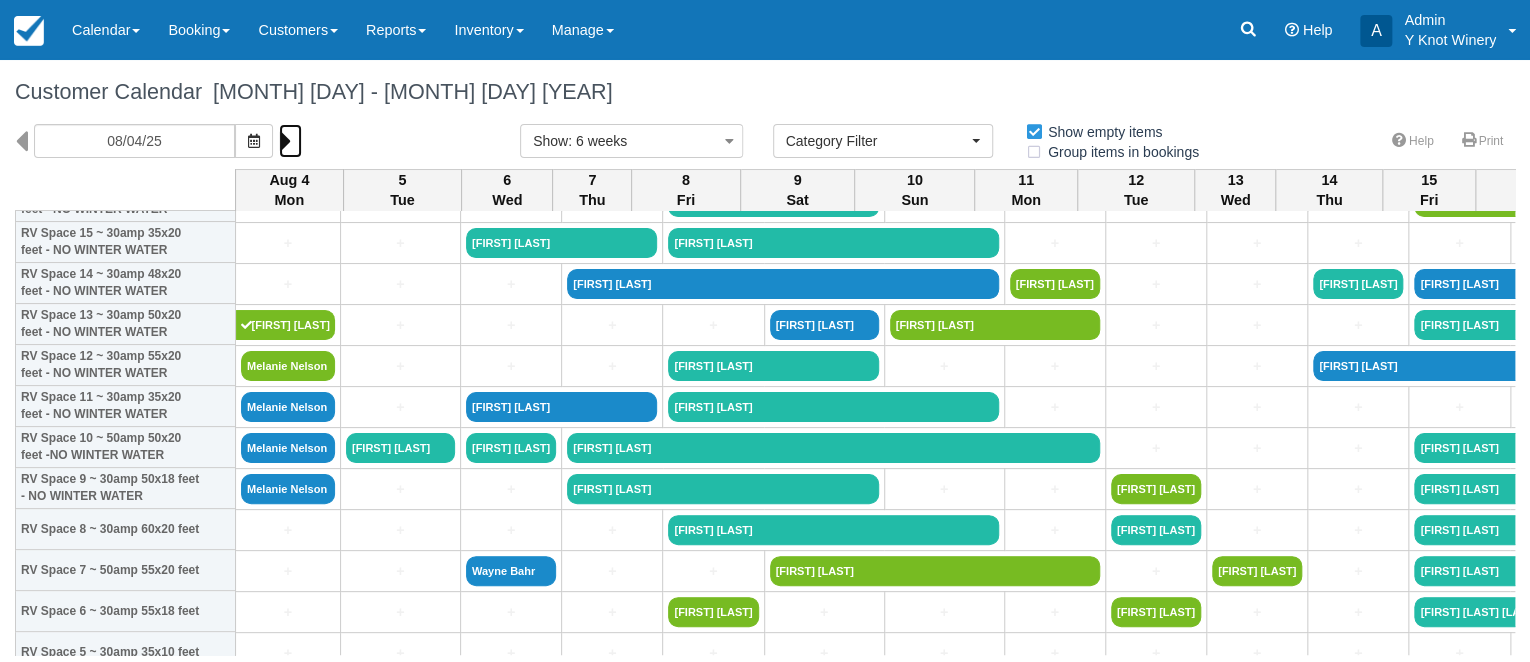 click at bounding box center [285, 141] 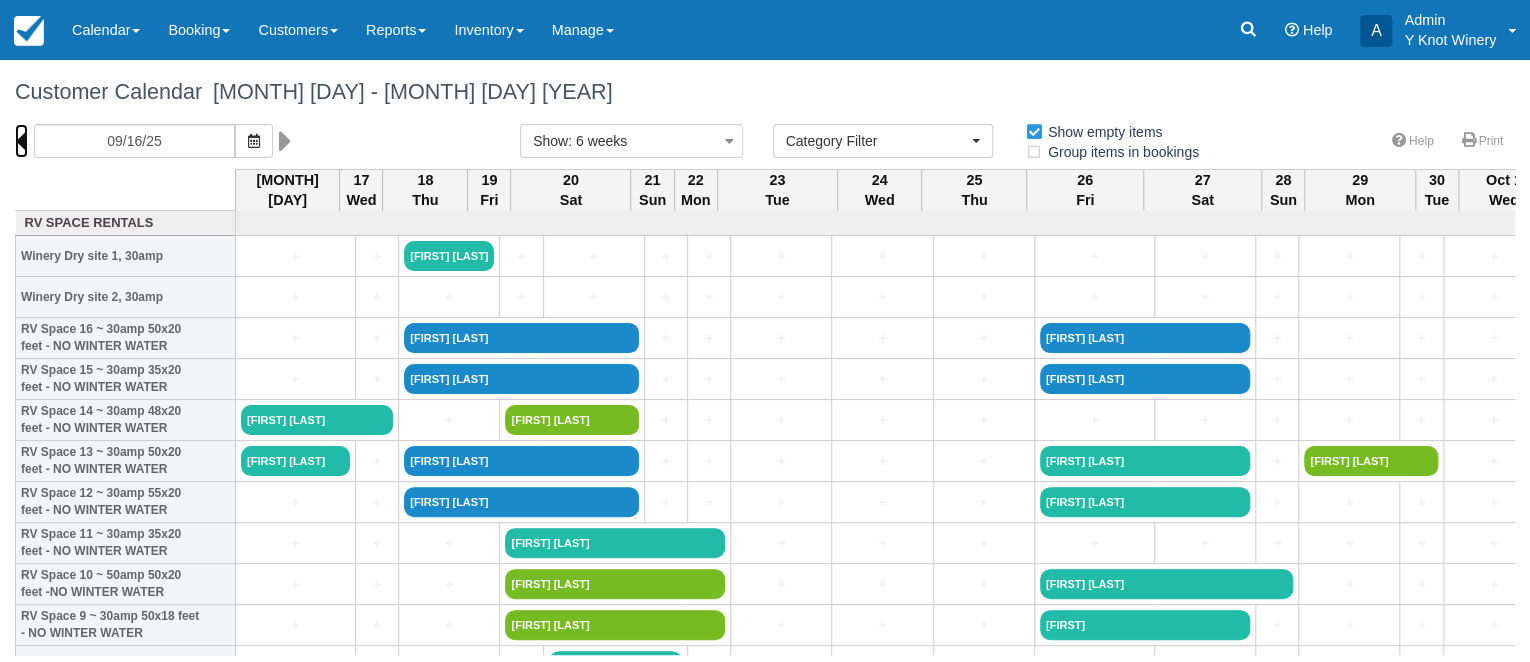 click at bounding box center [21, 141] 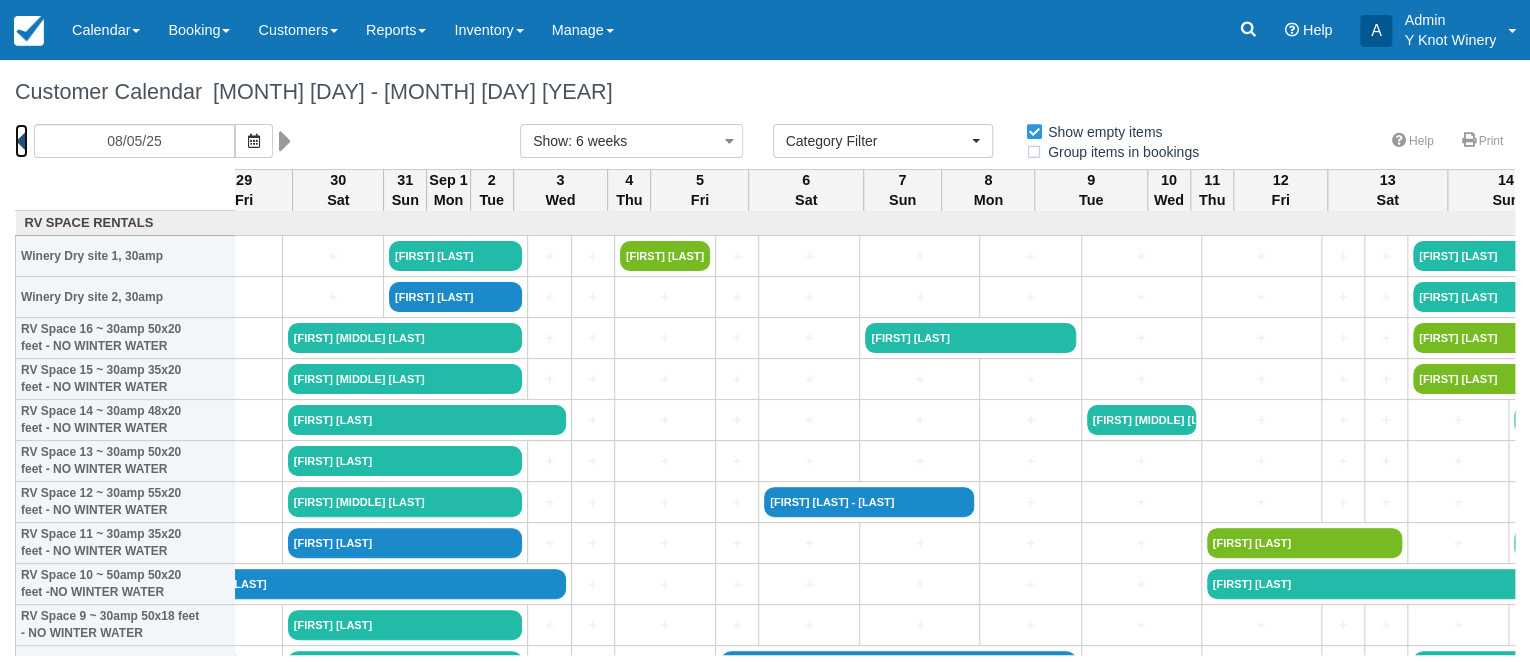 scroll, scrollTop: 0, scrollLeft: 2156, axis: horizontal 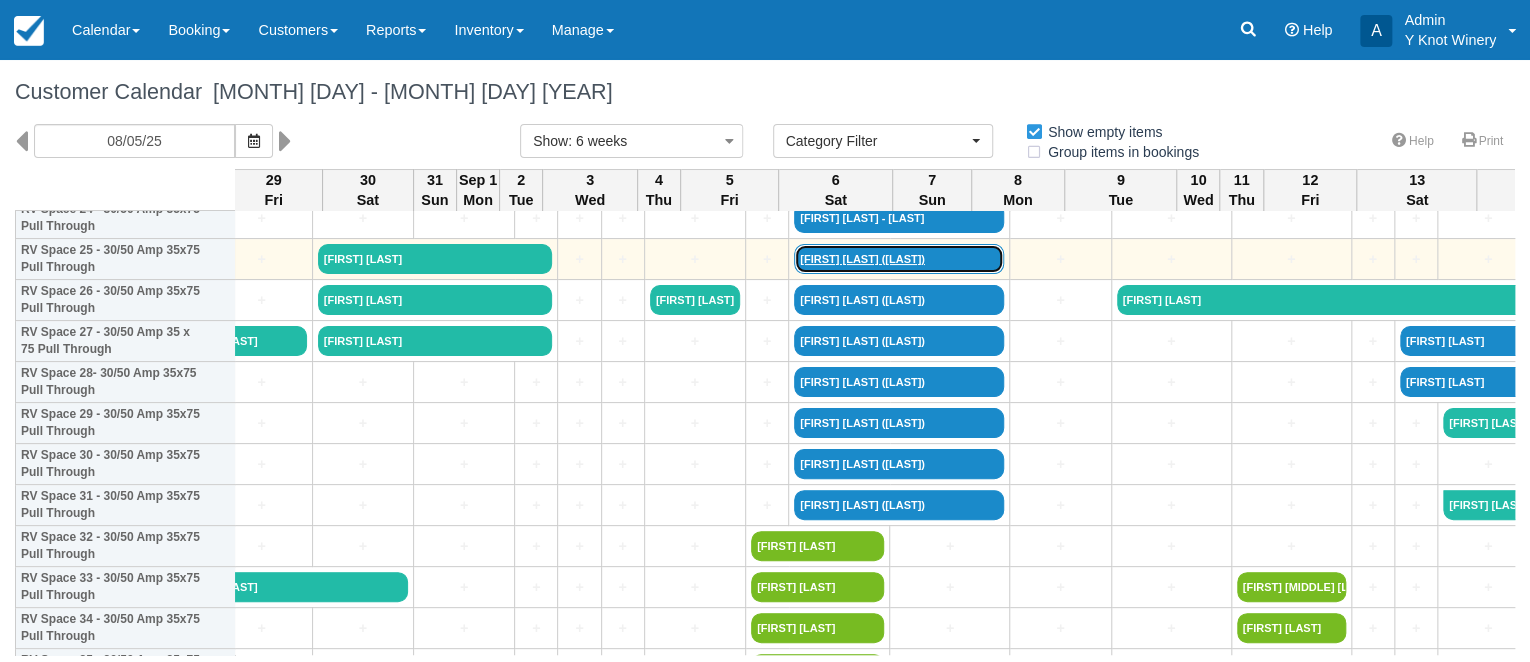 click on "Lori Walla (ELKS)" at bounding box center (899, 259) 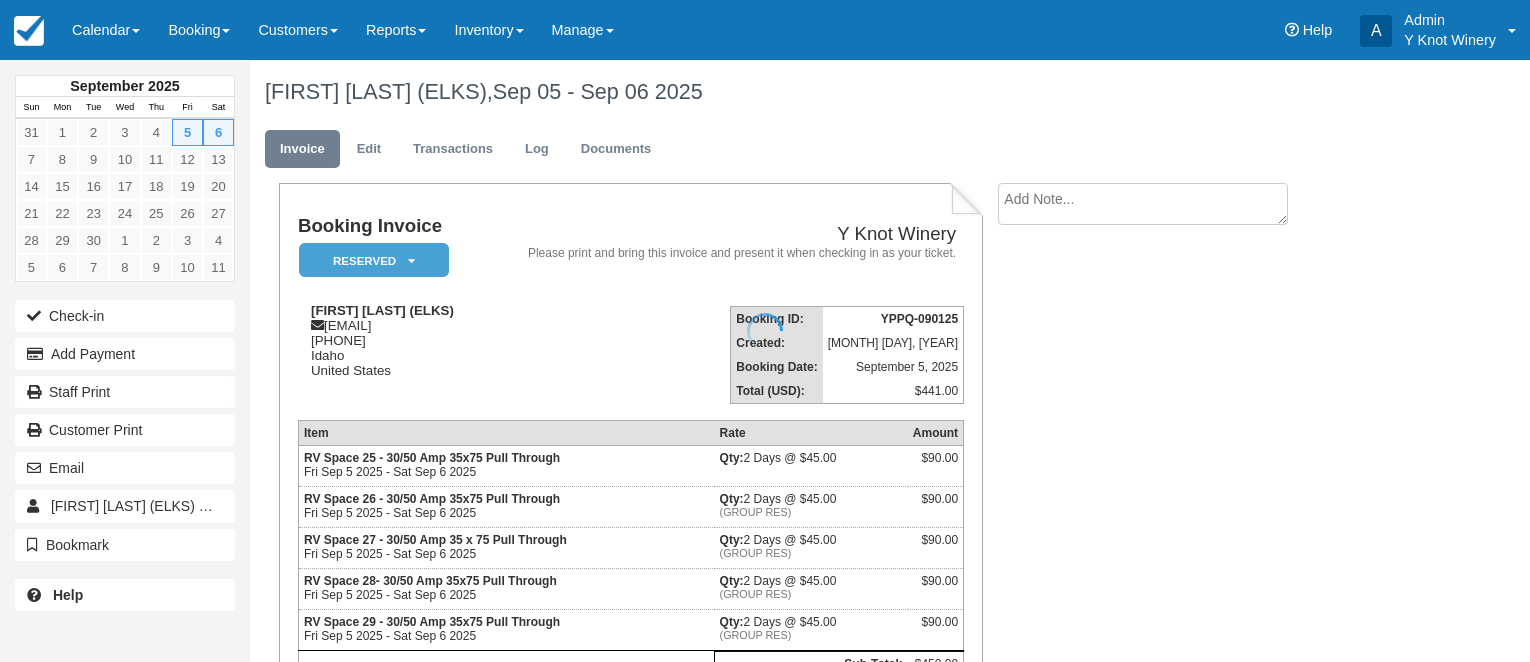 scroll, scrollTop: 0, scrollLeft: 0, axis: both 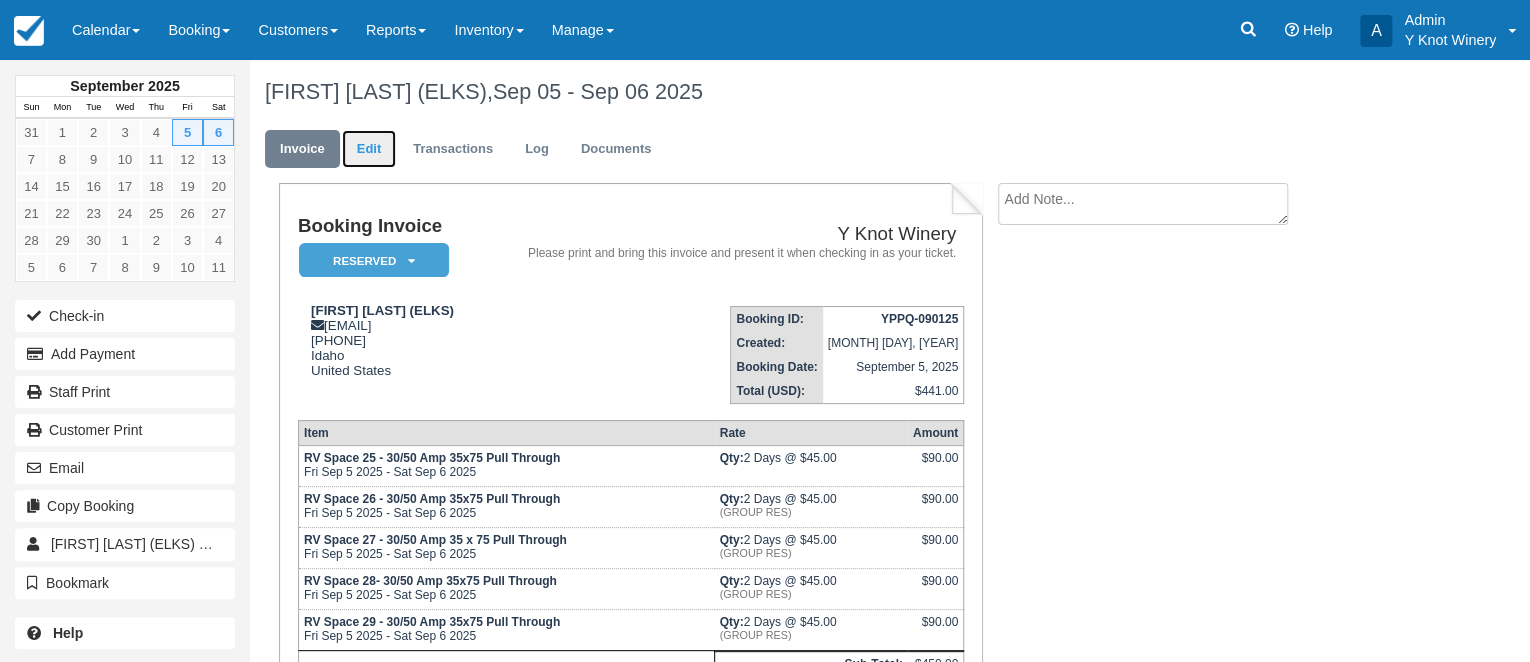 click on "Edit" at bounding box center (369, 149) 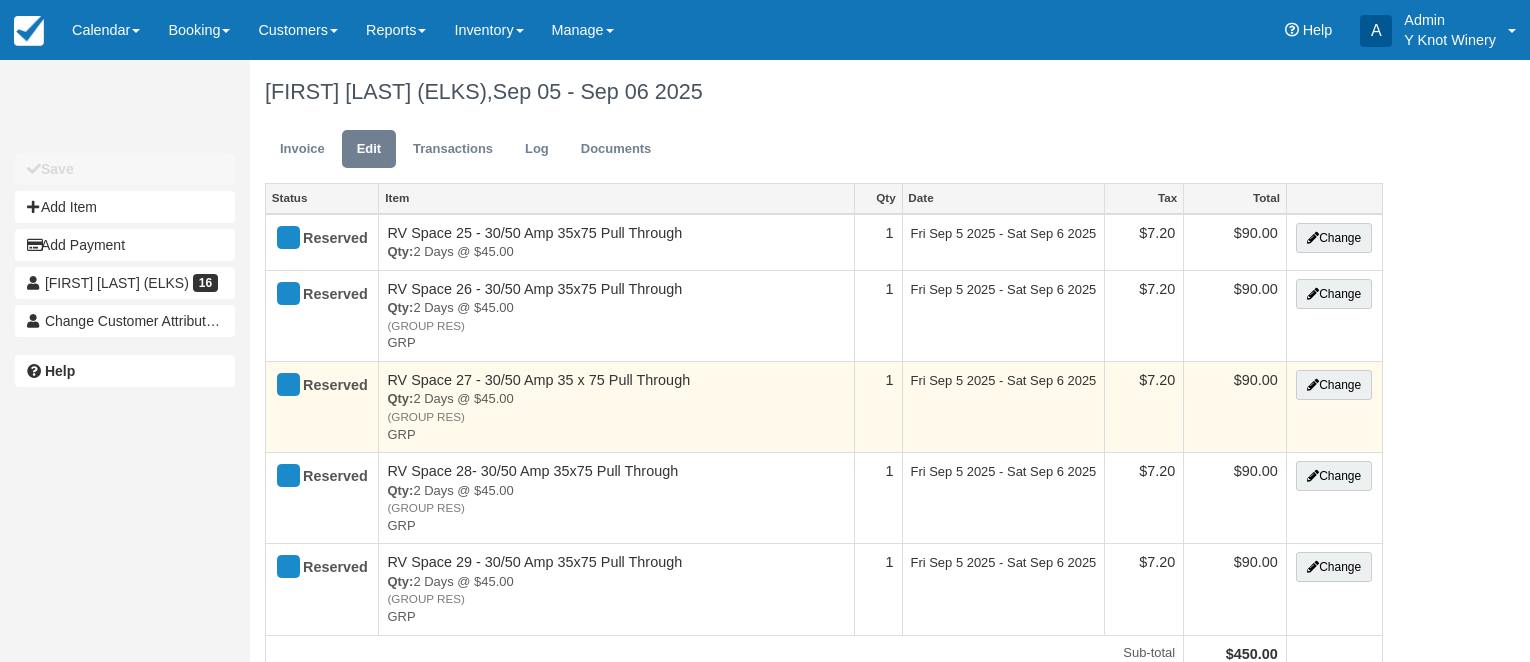 scroll, scrollTop: 0, scrollLeft: 0, axis: both 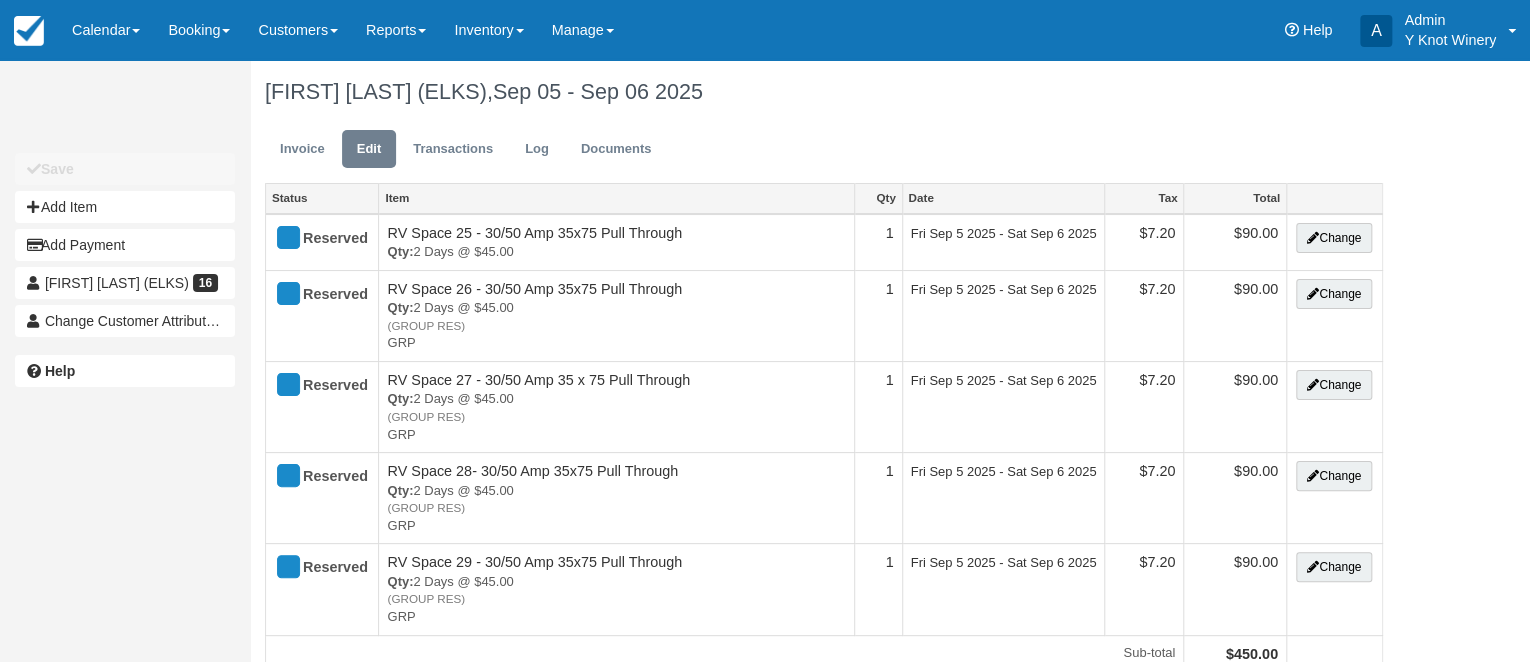 type on "[PHONE]" 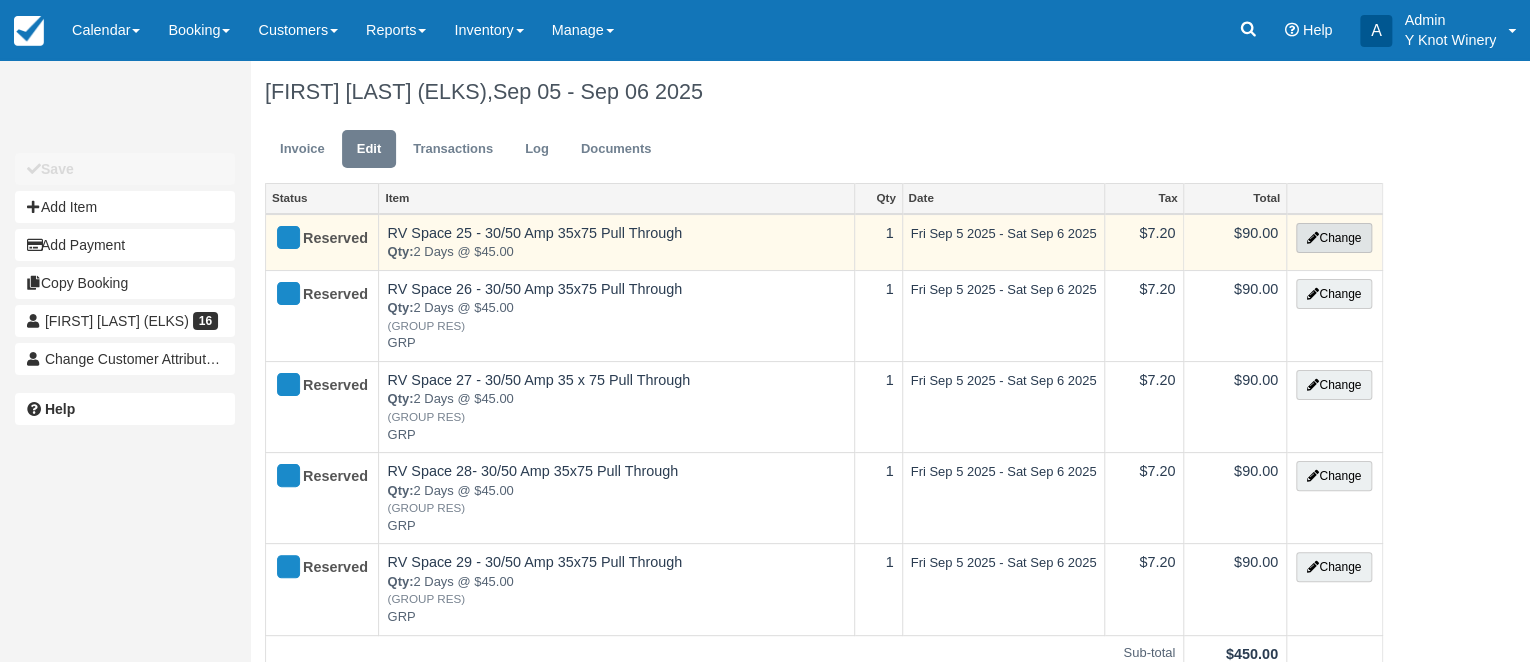 click on "Change" at bounding box center (1334, 238) 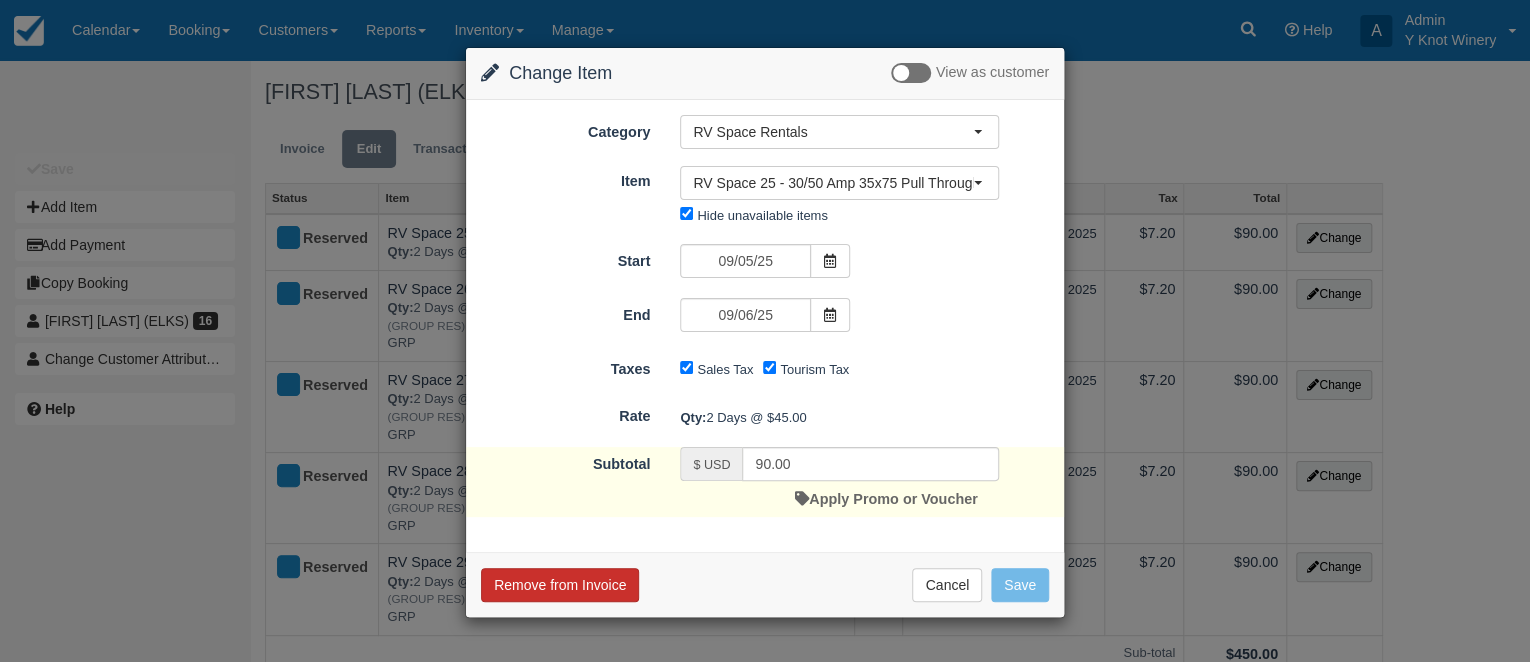click on "Remove from Invoice" at bounding box center (560, 585) 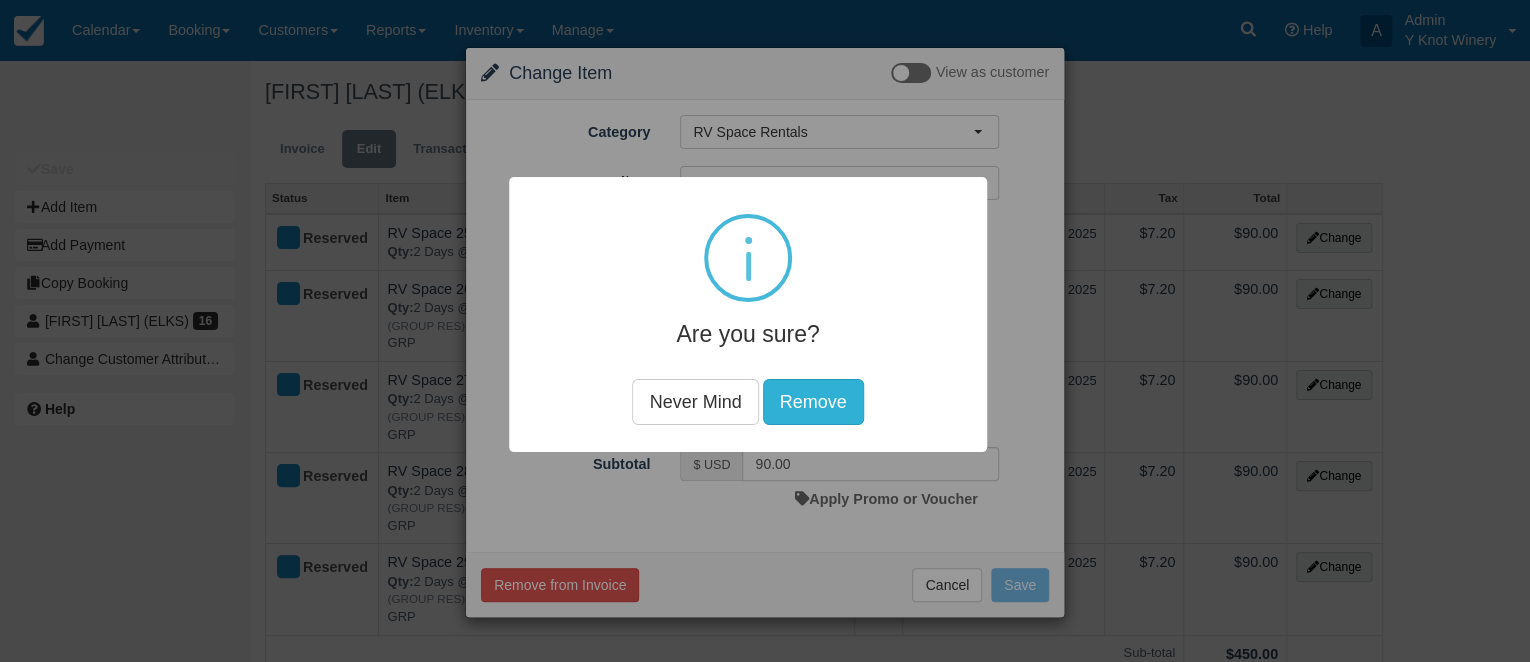 click on "Remove" at bounding box center (813, 402) 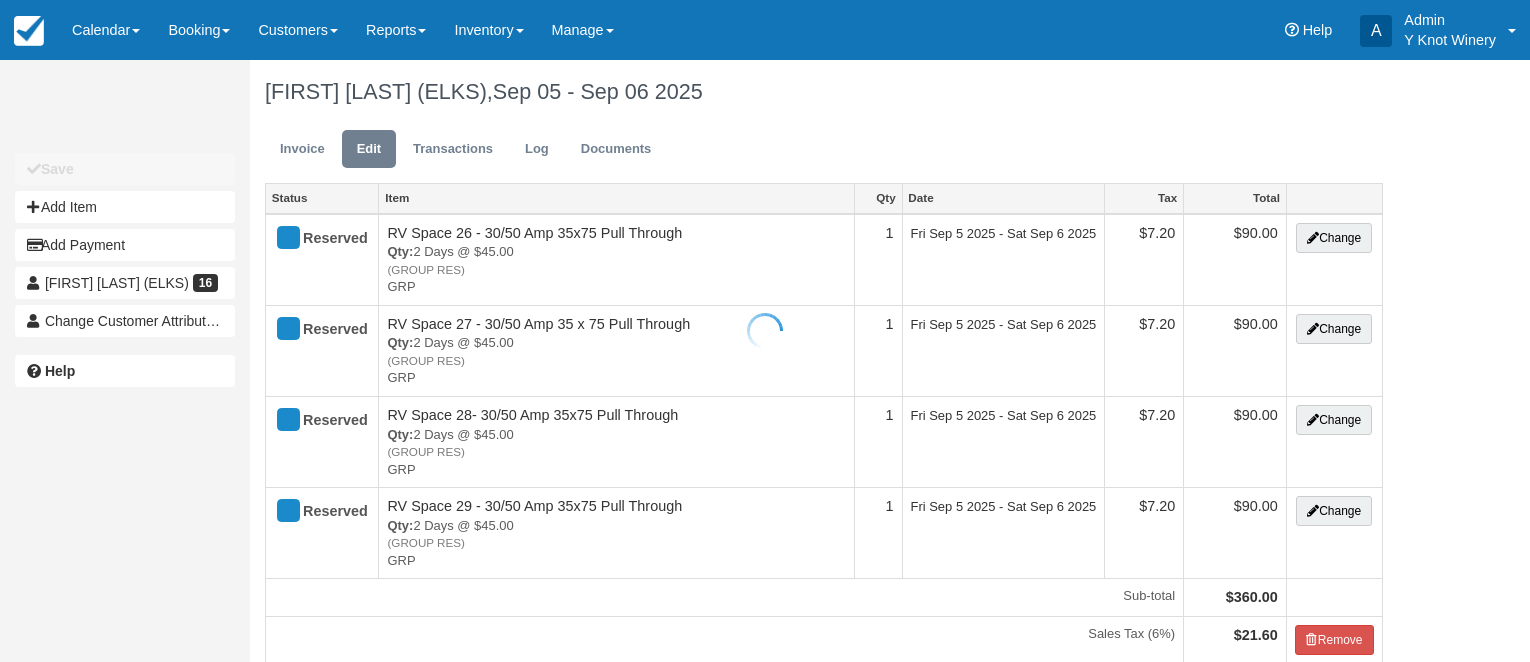 scroll, scrollTop: 0, scrollLeft: 0, axis: both 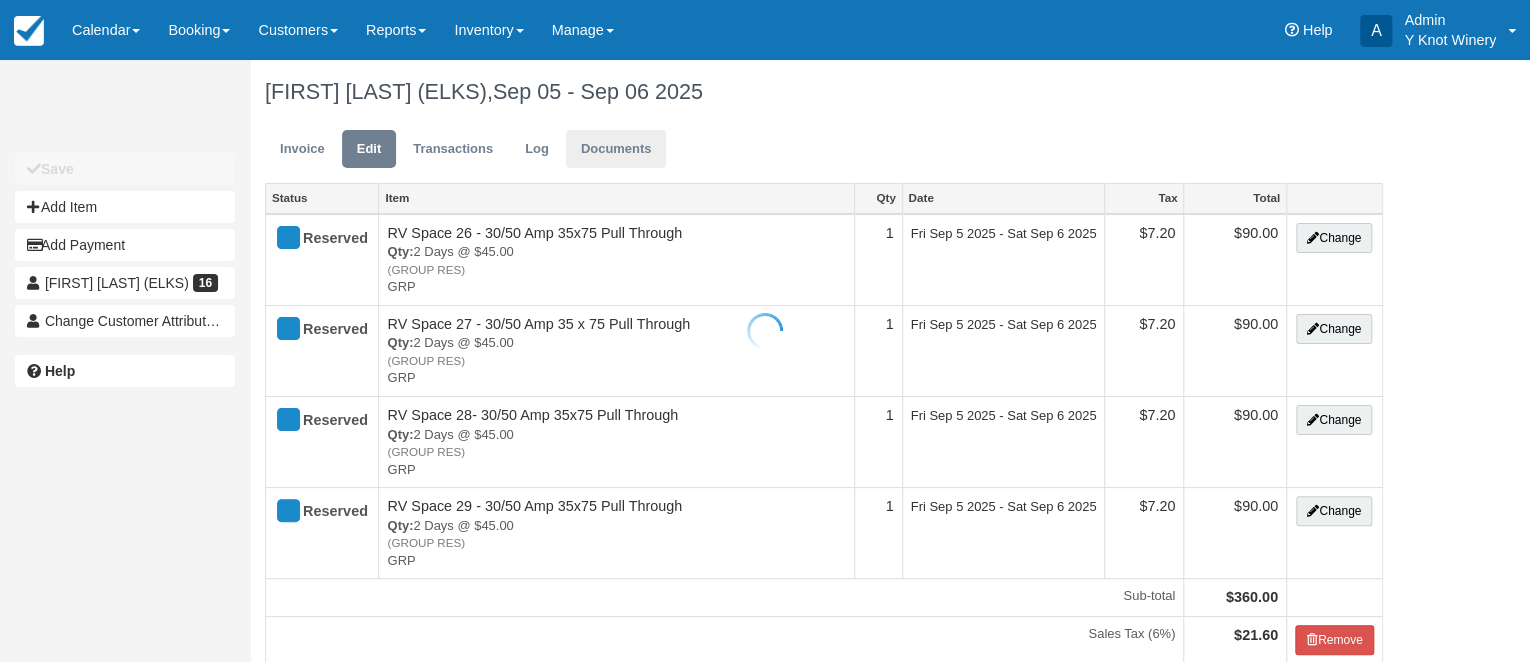 type on "([PHONE])" 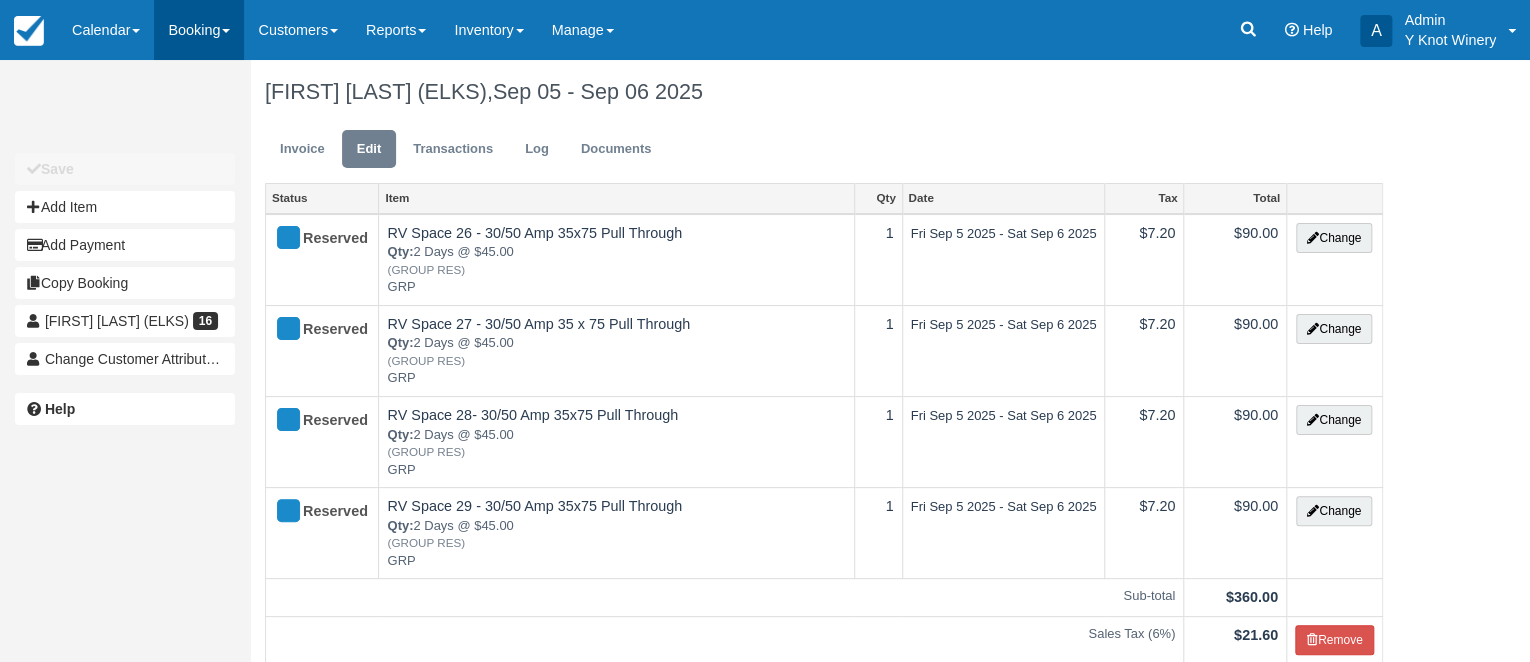 click on "Booking" at bounding box center [199, 30] 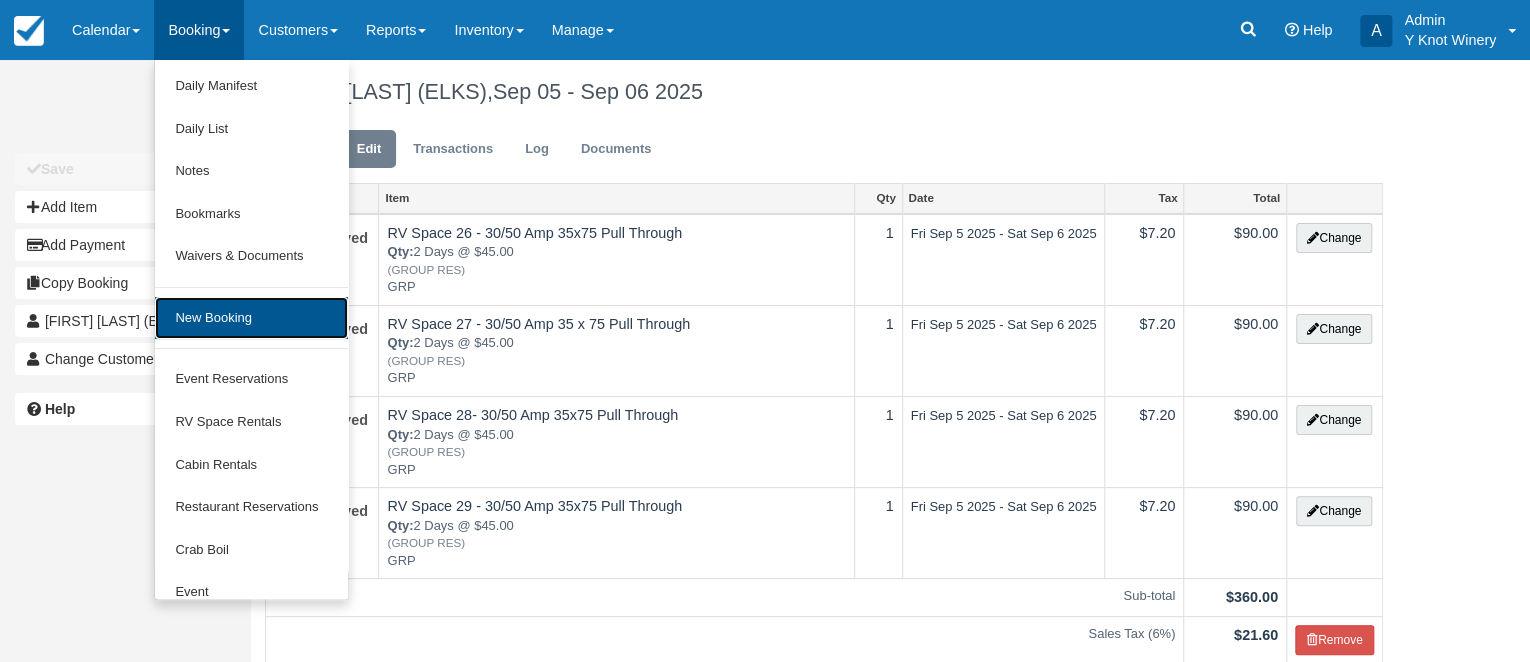 click on "New Booking" at bounding box center [251, 318] 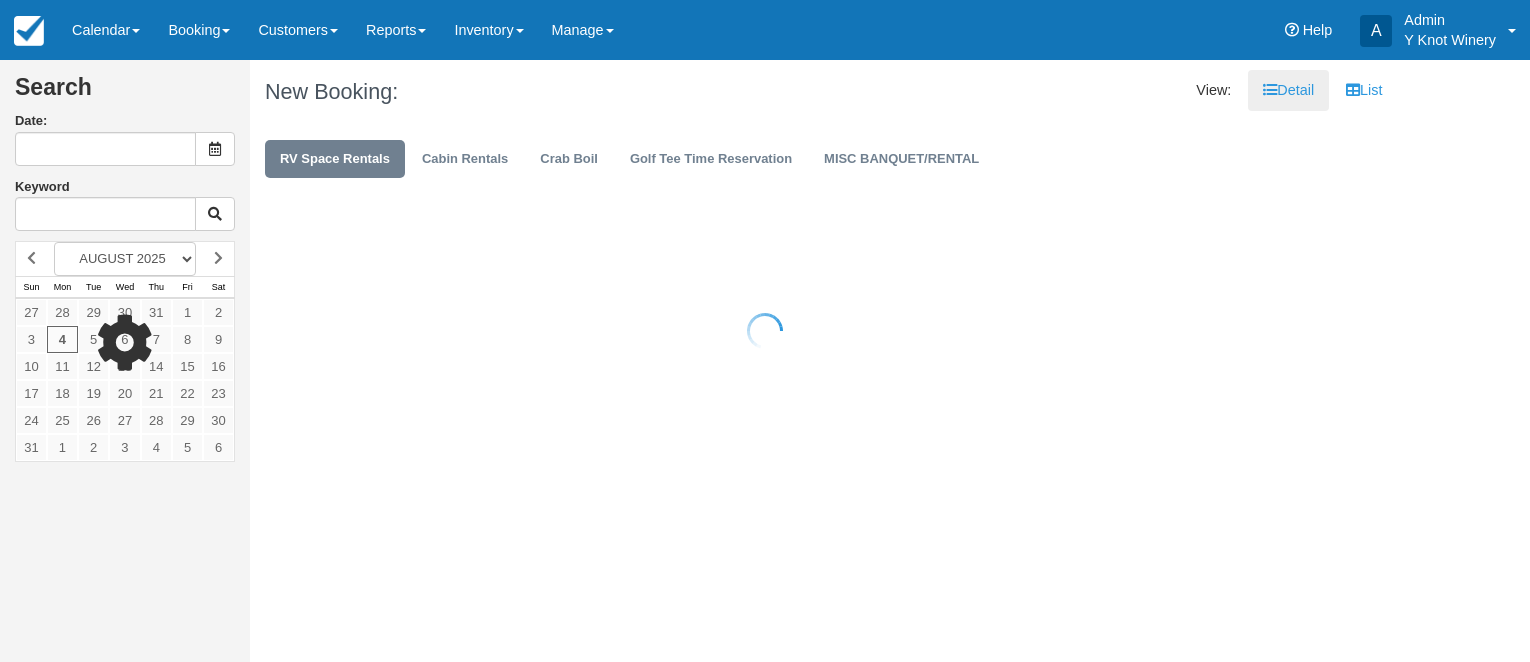 scroll, scrollTop: 0, scrollLeft: 0, axis: both 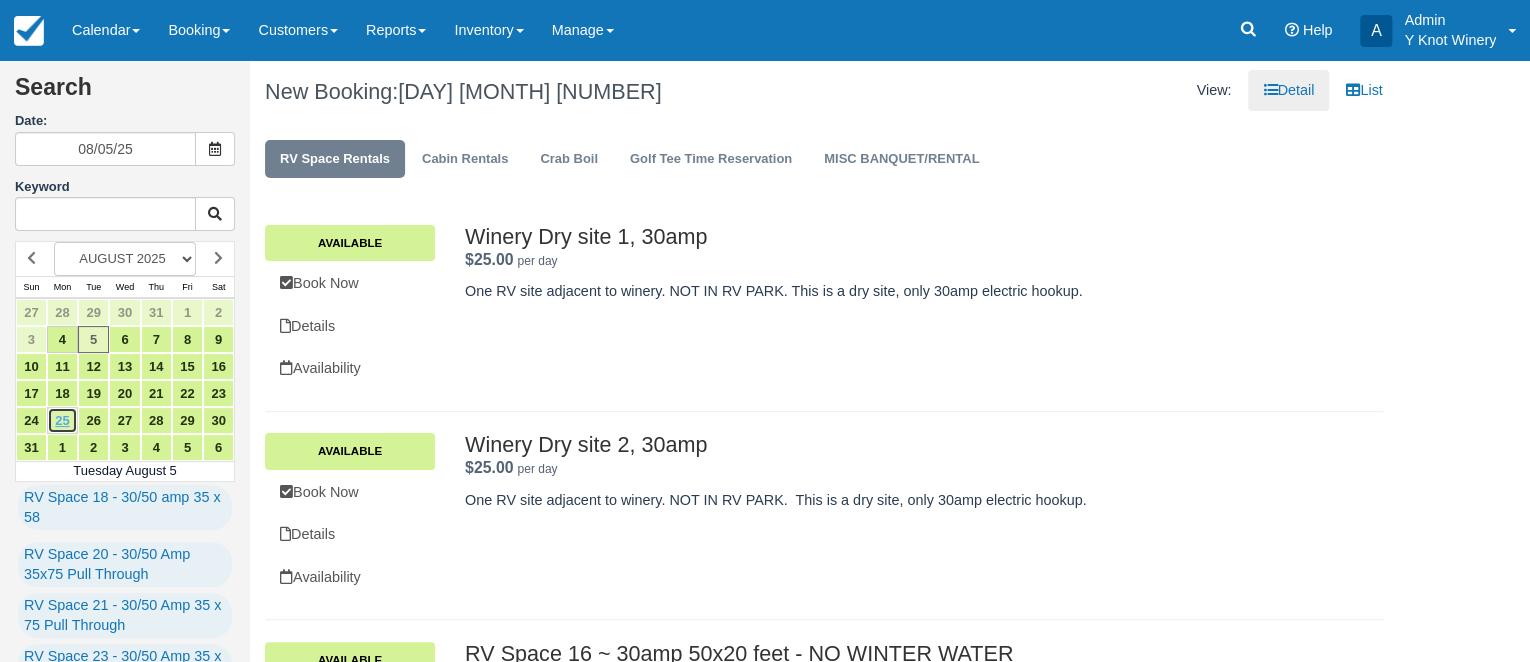 click on "25" at bounding box center [62, 420] 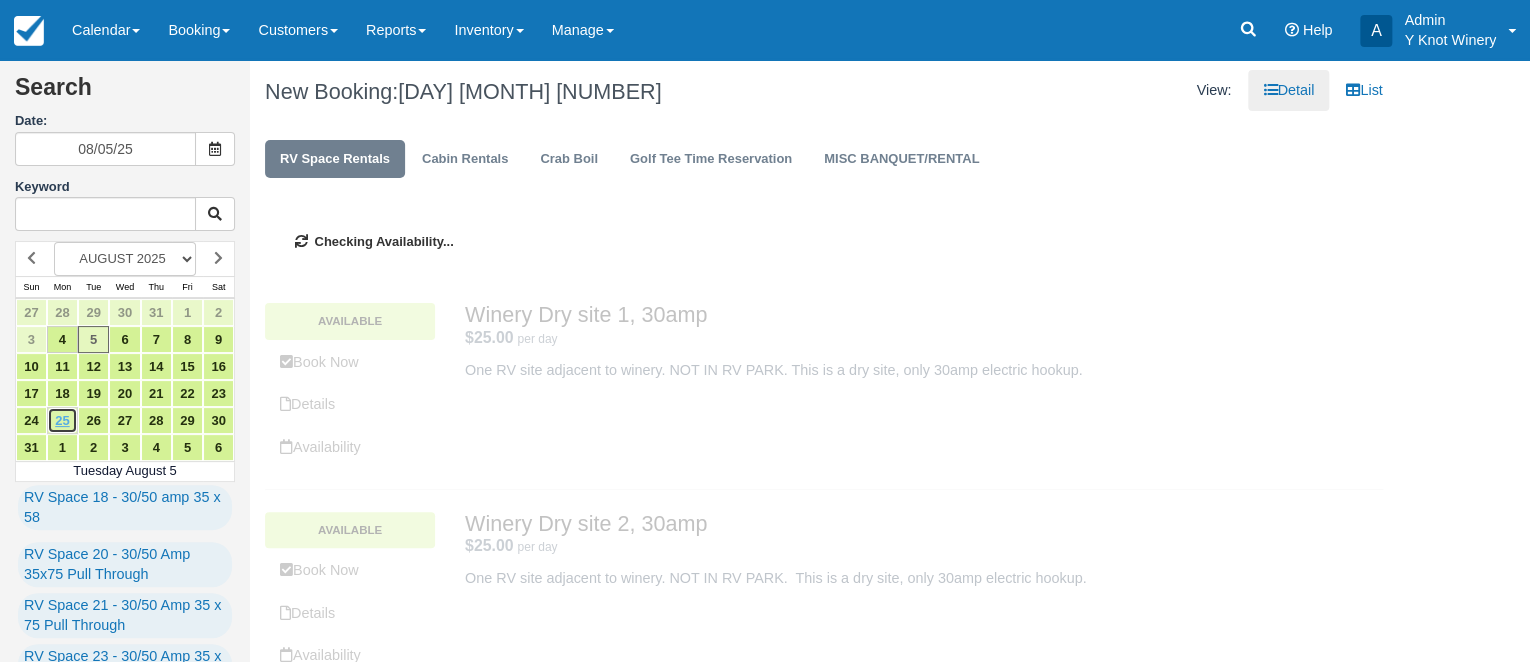 type on "08/25/25" 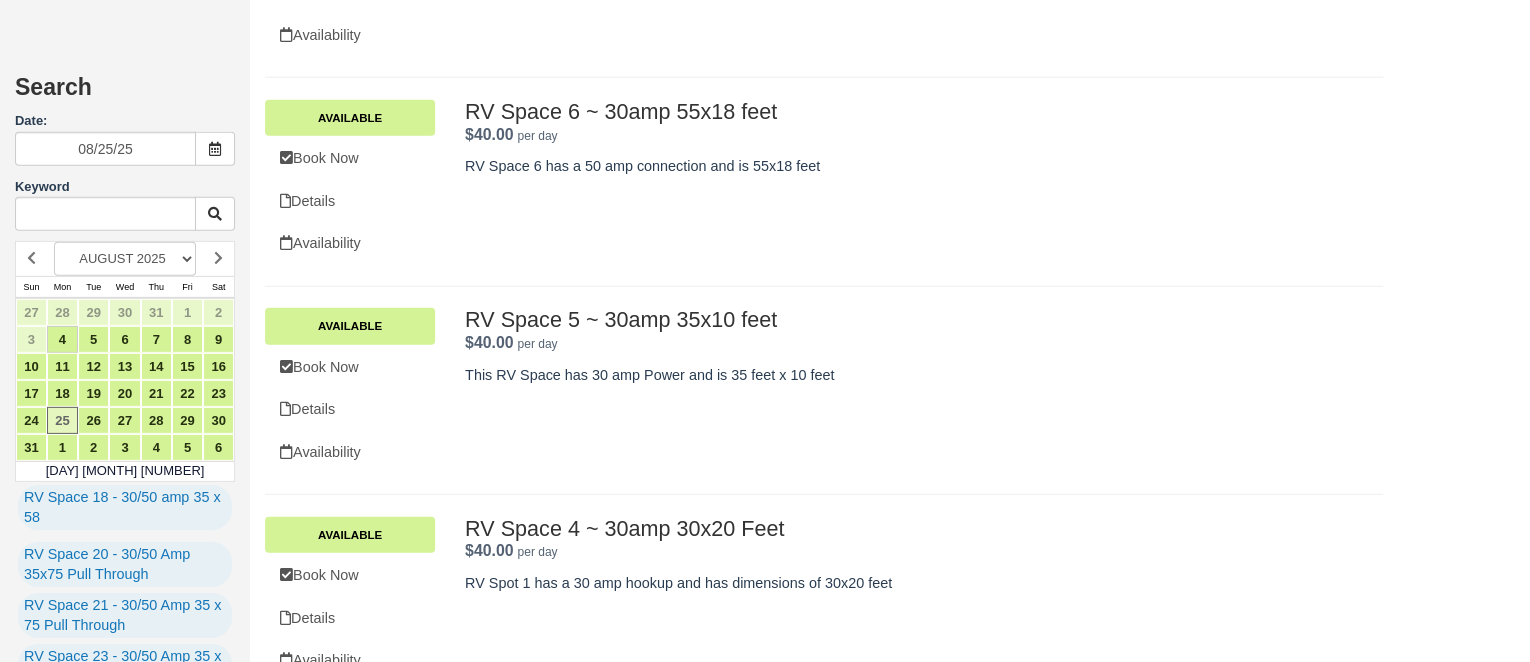 scroll, scrollTop: 0, scrollLeft: 0, axis: both 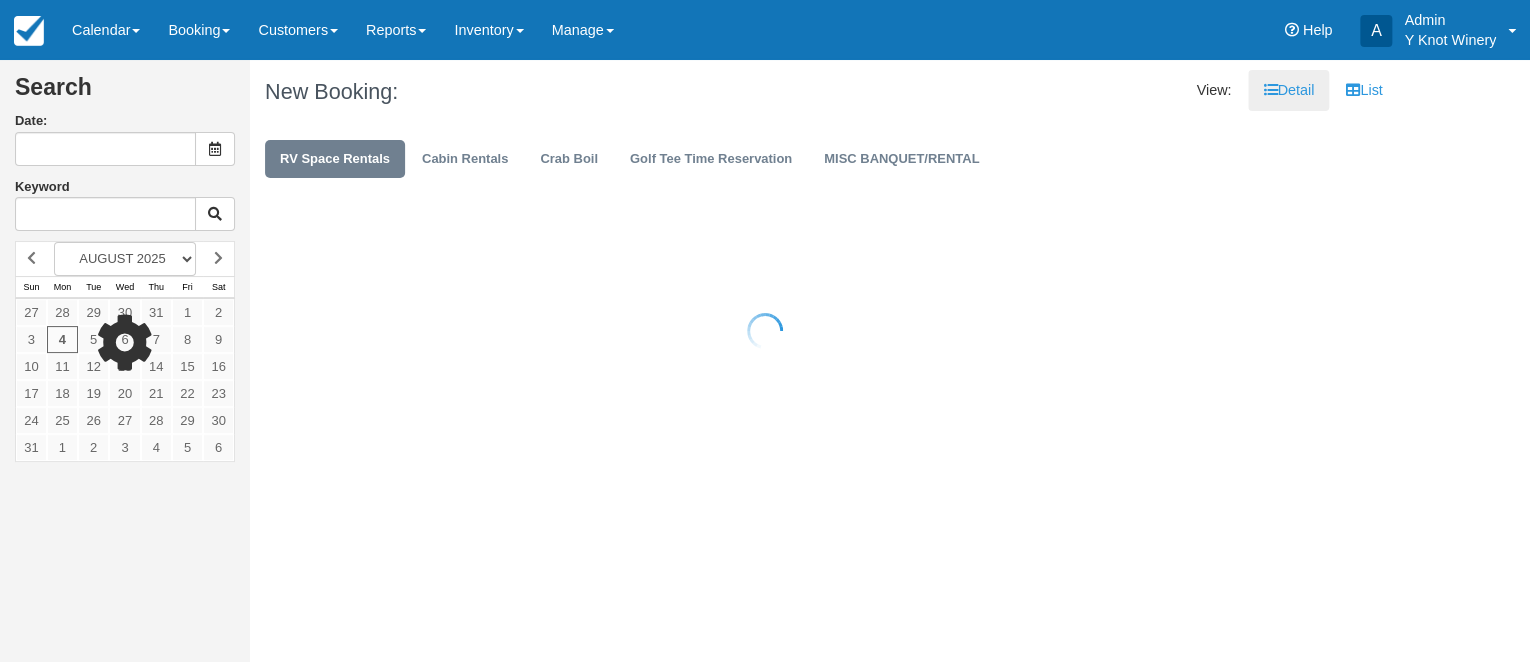type on "08/05/25" 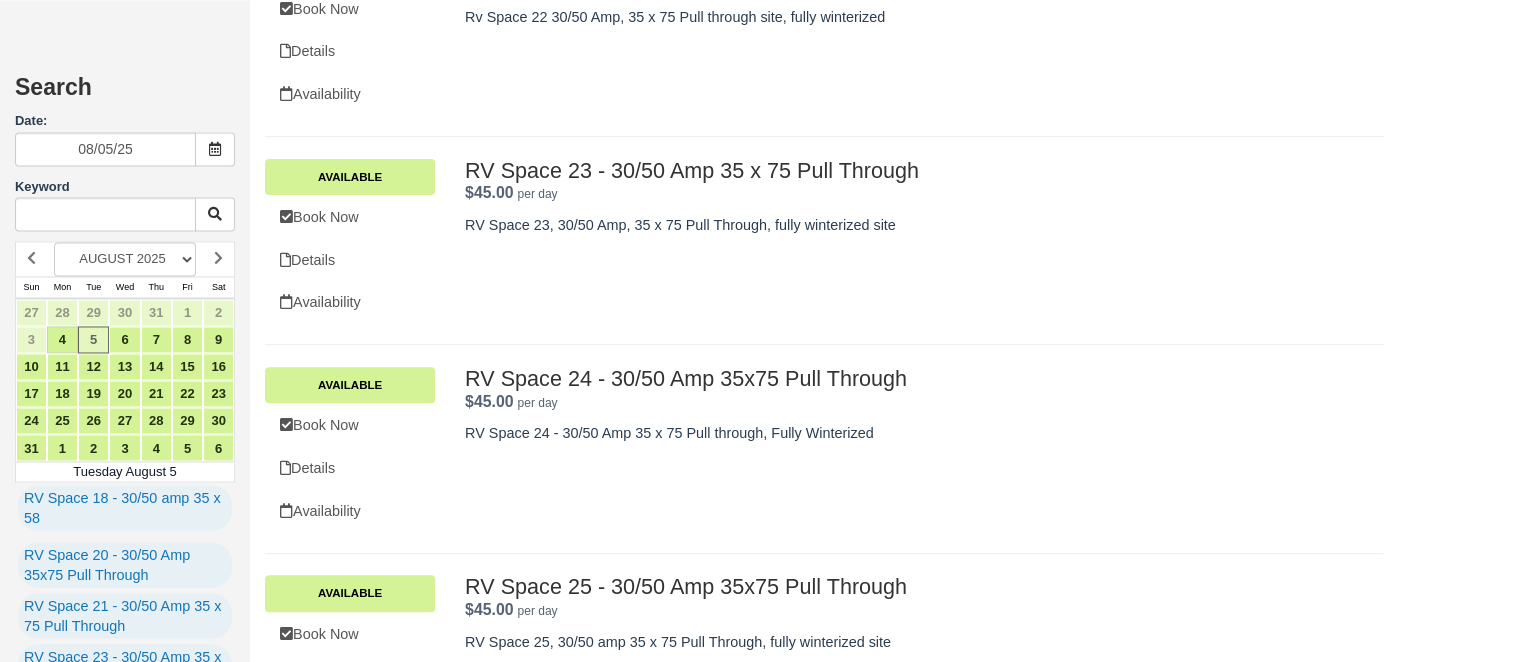 scroll, scrollTop: 4065, scrollLeft: 0, axis: vertical 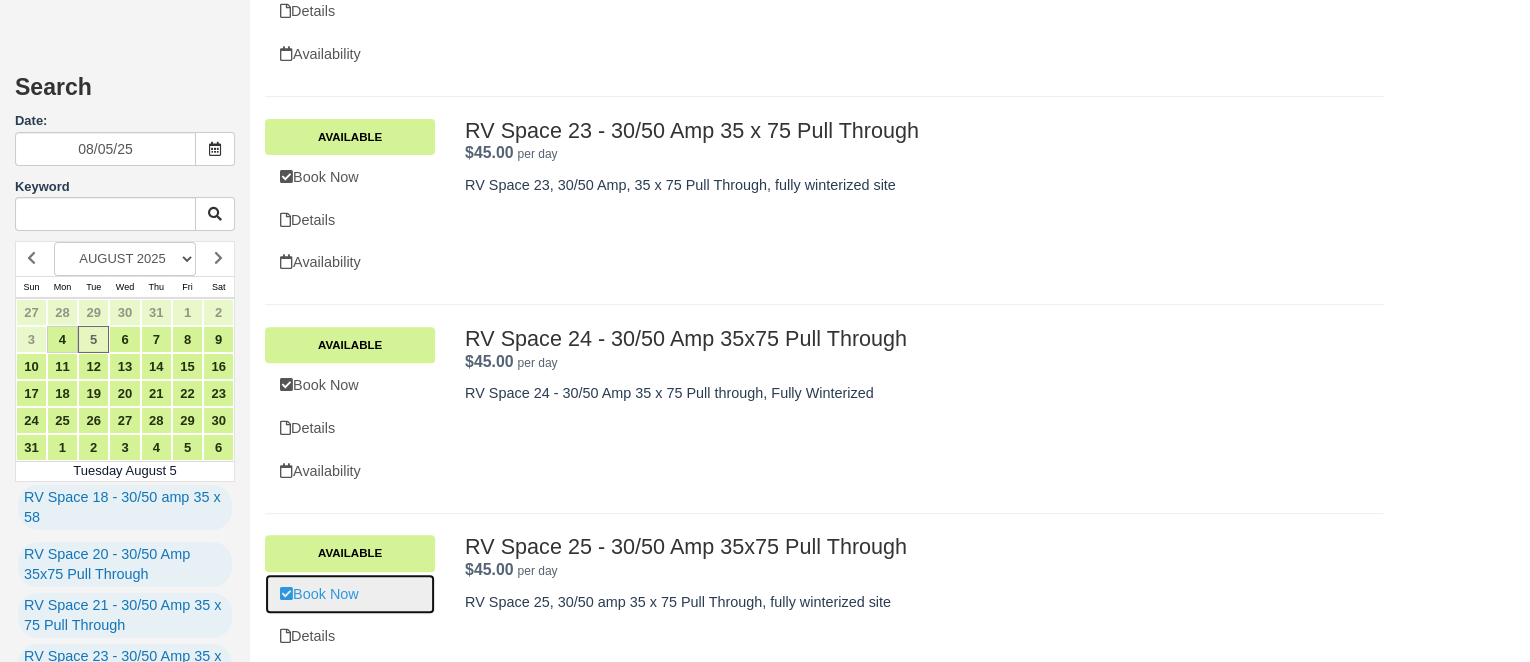click on "Book Now" at bounding box center (350, 594) 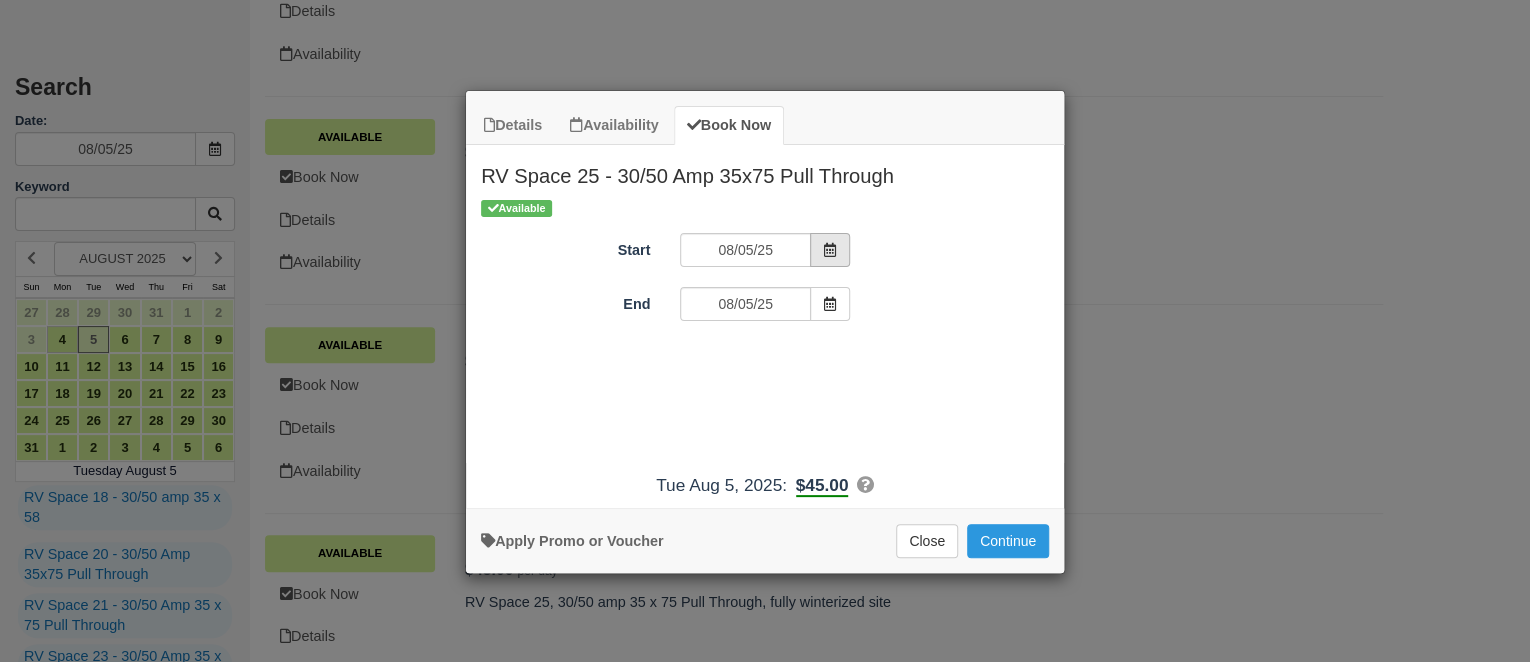 click at bounding box center [830, 250] 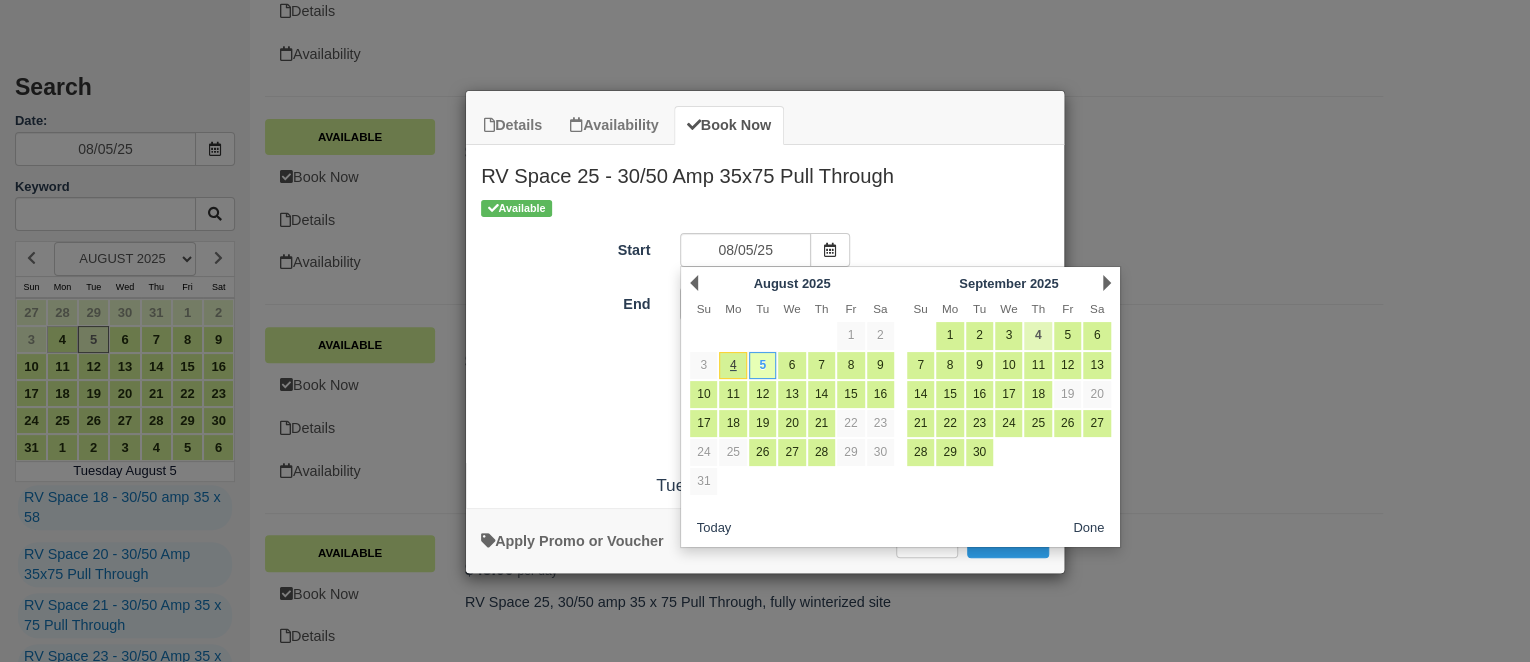 click on "4" at bounding box center [1037, 335] 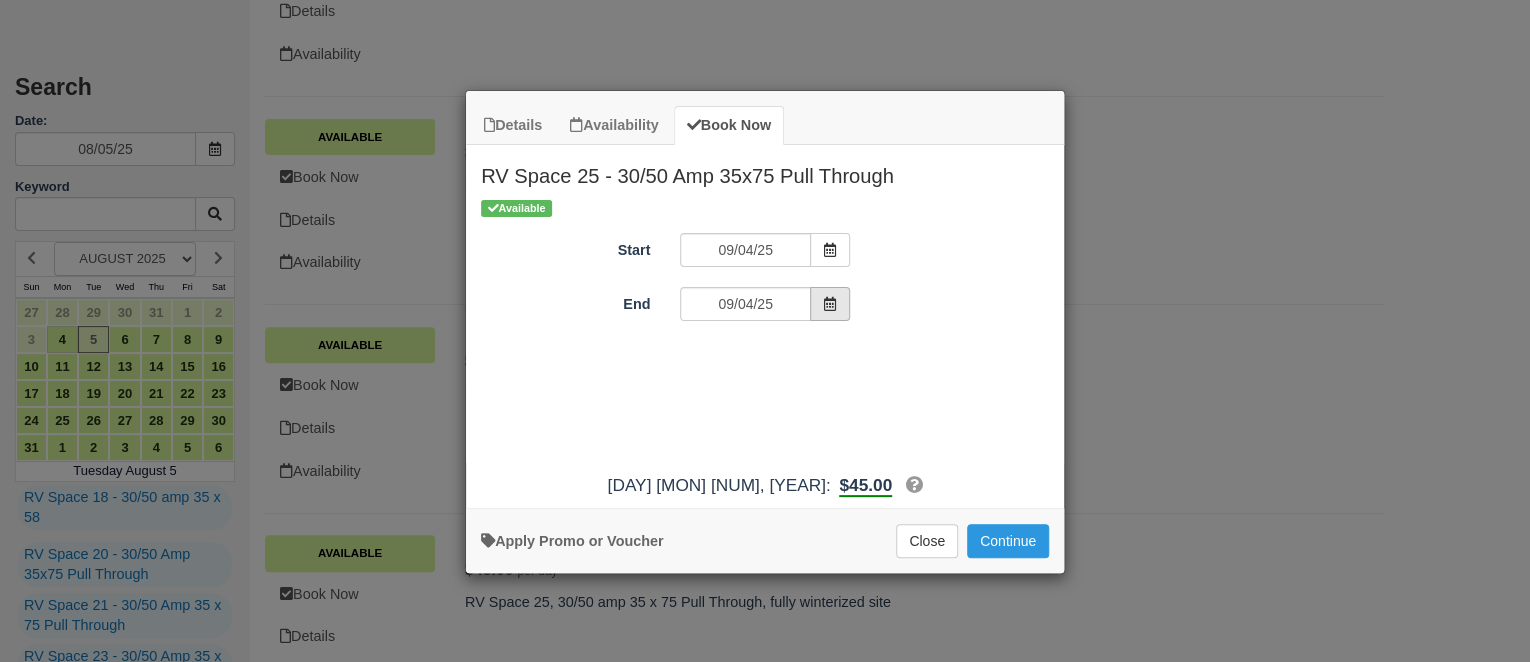 click at bounding box center [830, 304] 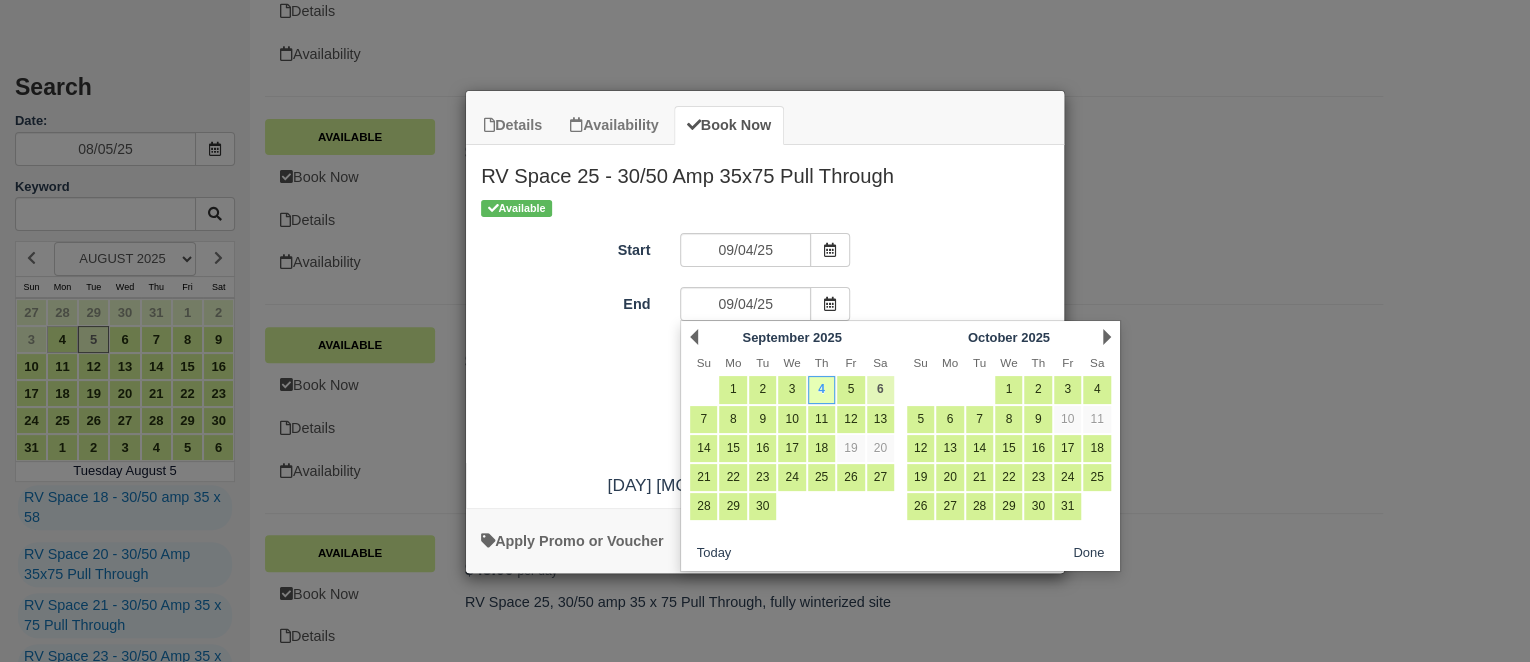click on "6" at bounding box center [880, 389] 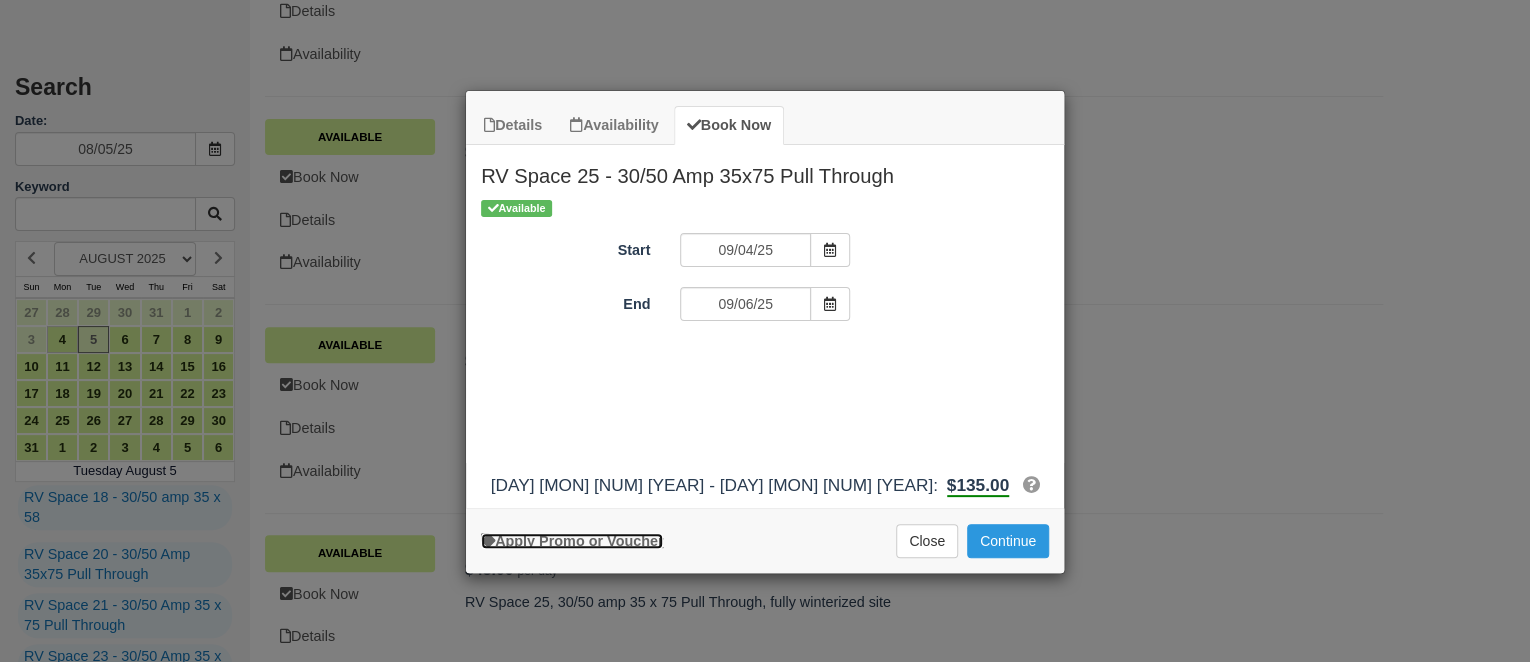 click on "Apply Promo or Voucher" at bounding box center (572, 541) 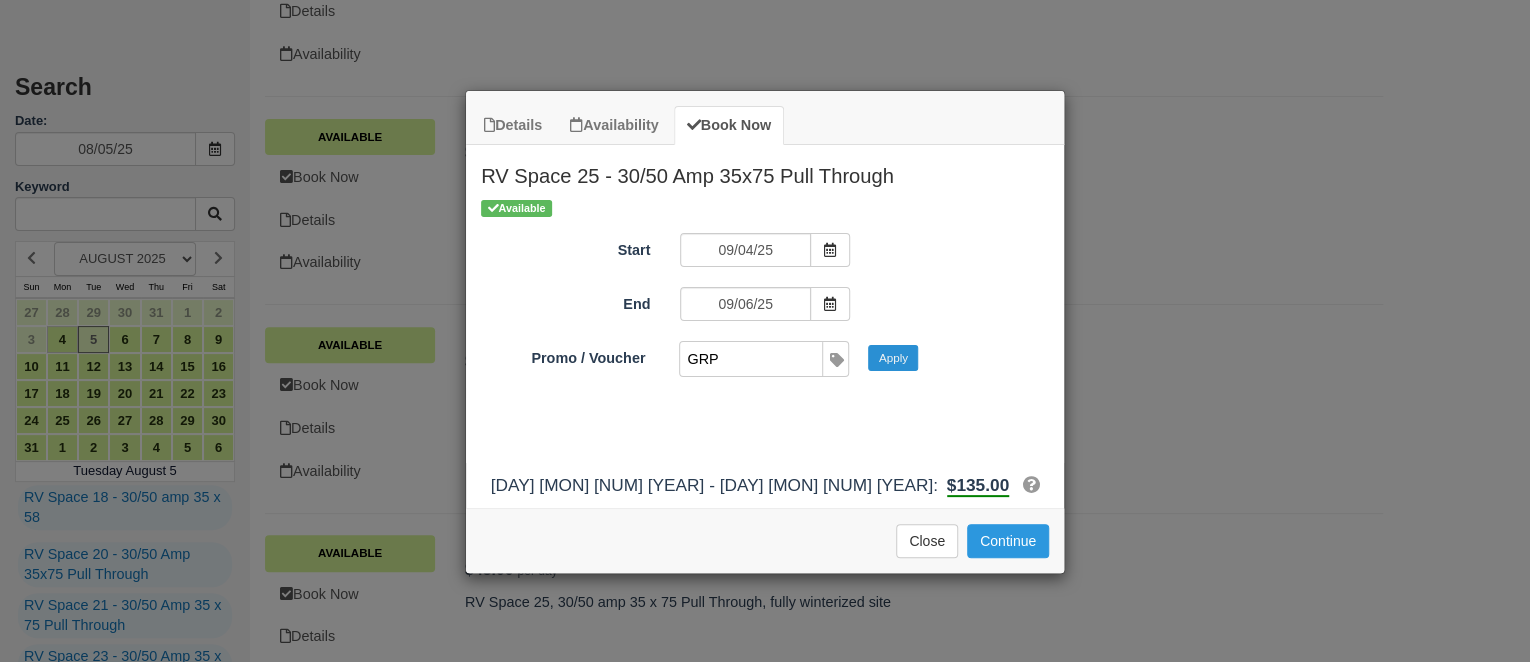 type on "GRP" 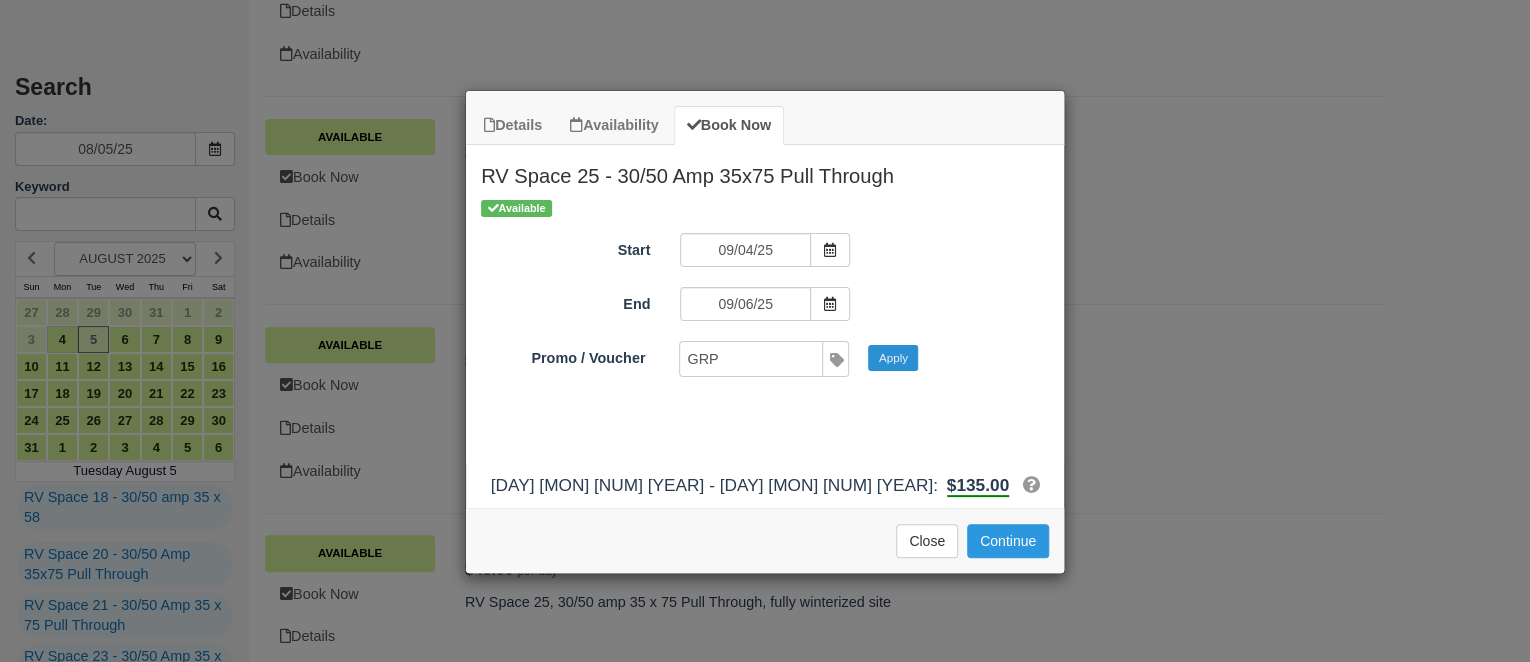 click on "Apply" at bounding box center [893, 358] 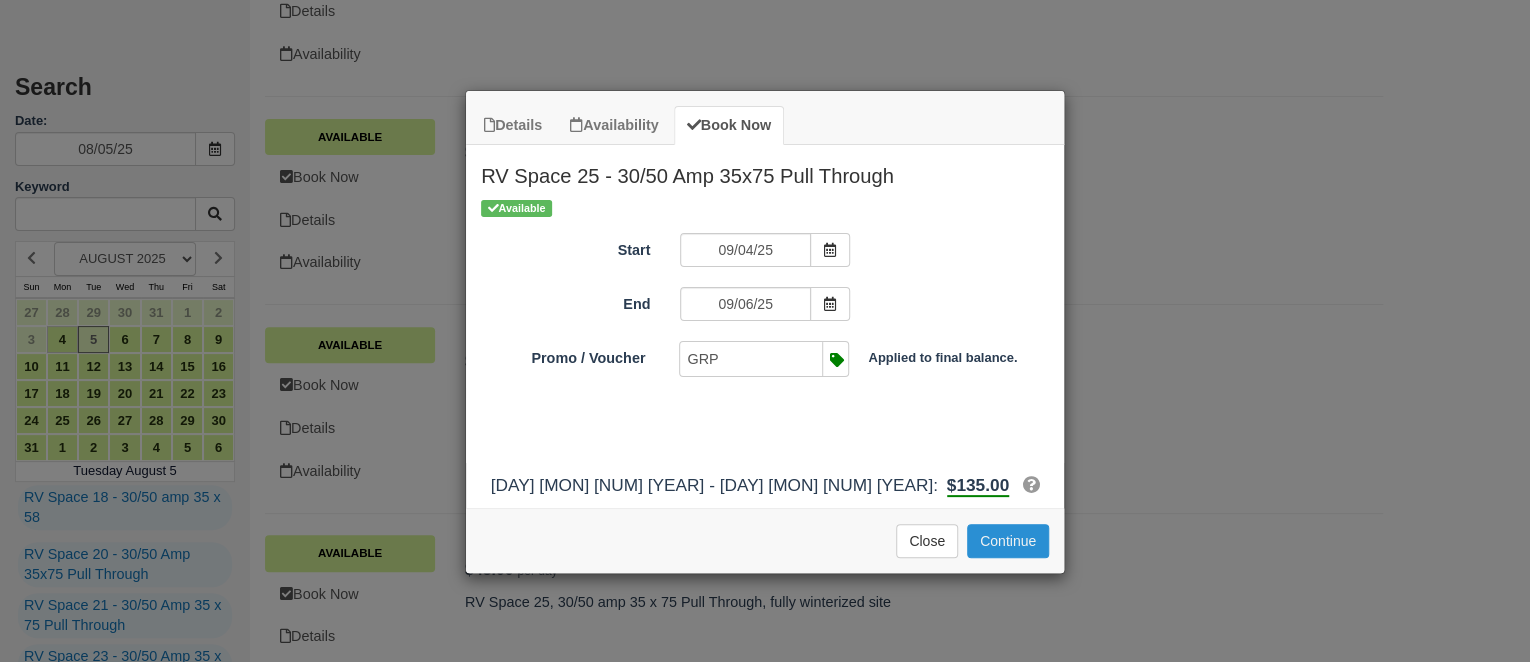 click on "Continue" at bounding box center (1008, 541) 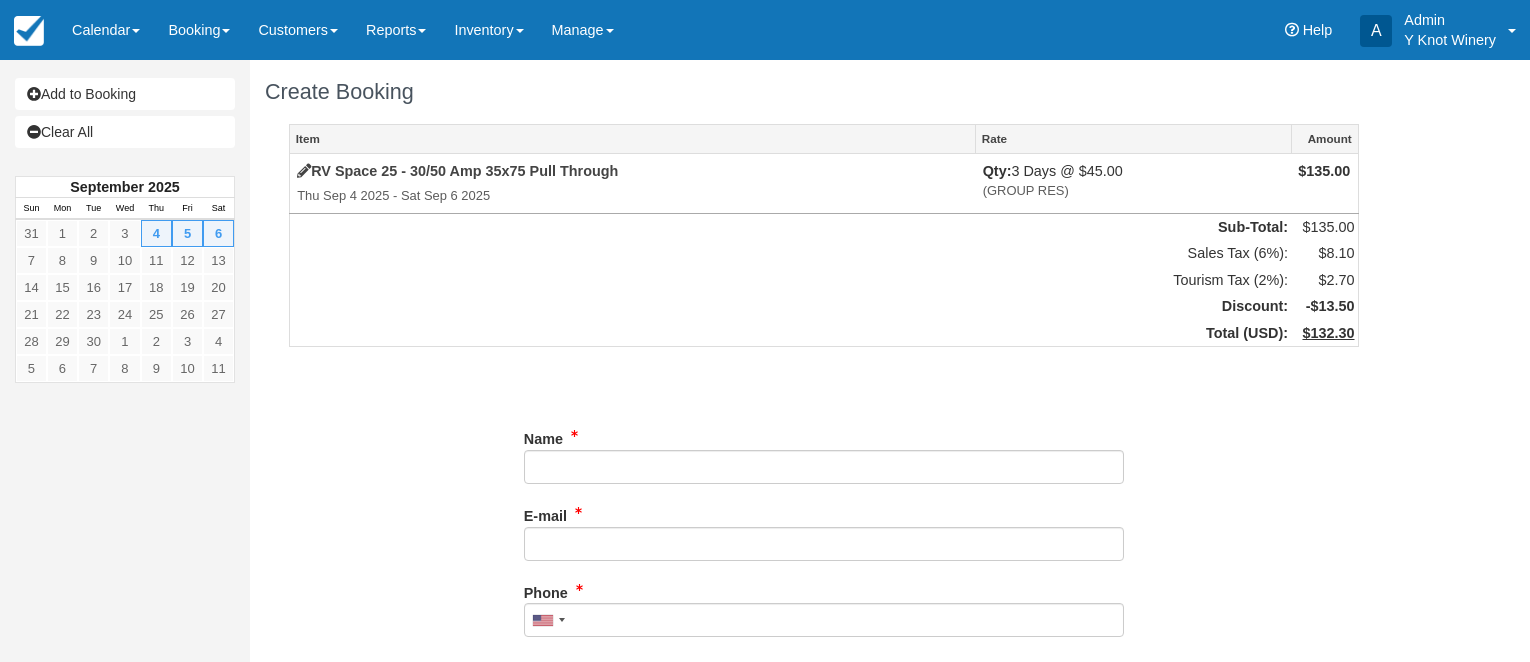 scroll, scrollTop: 0, scrollLeft: 0, axis: both 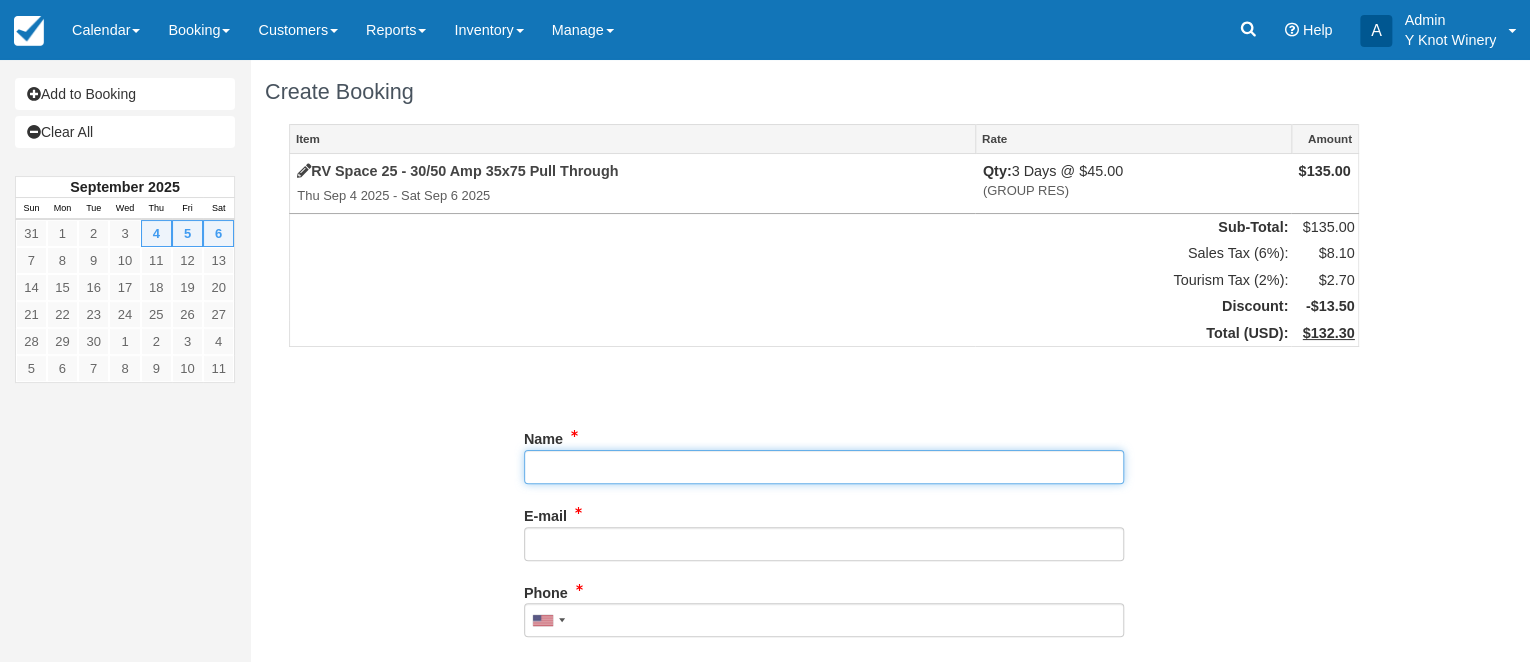 click on "Name" at bounding box center [824, 467] 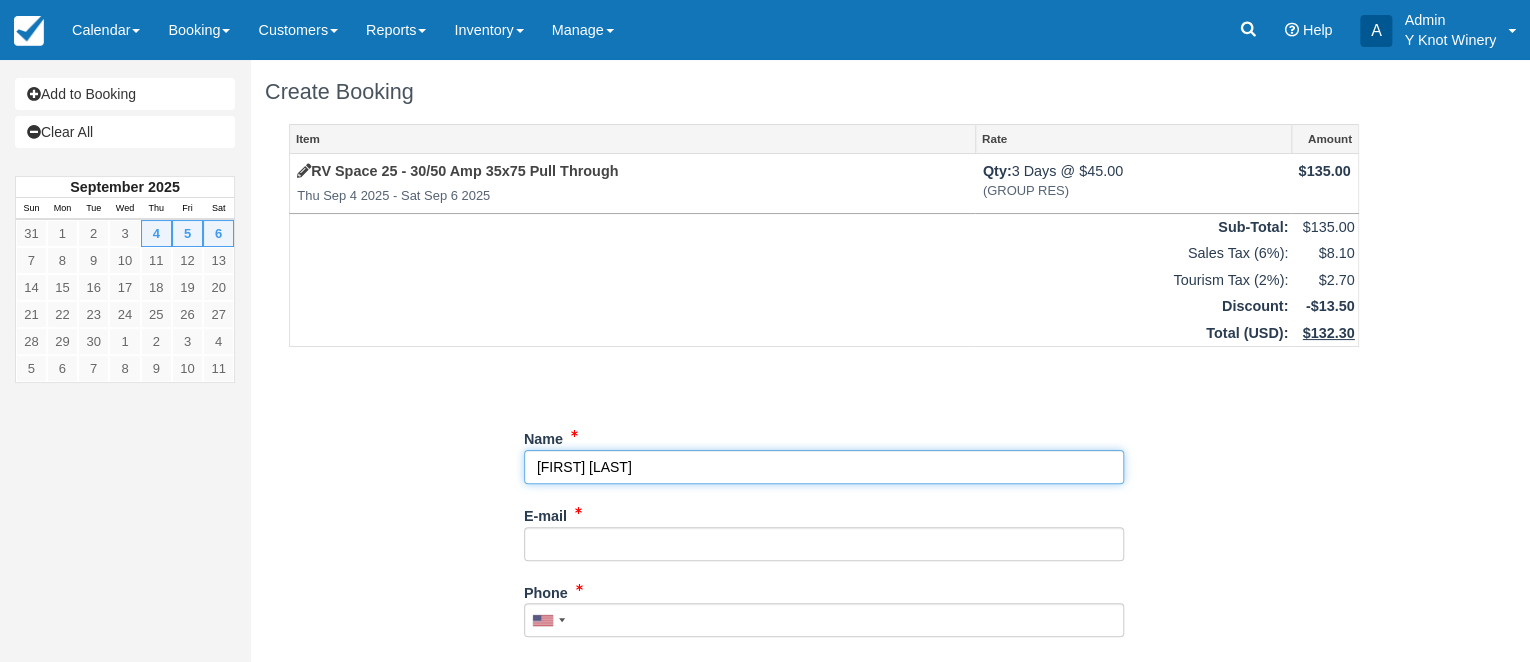 type on "[FIRST] [LAST]" 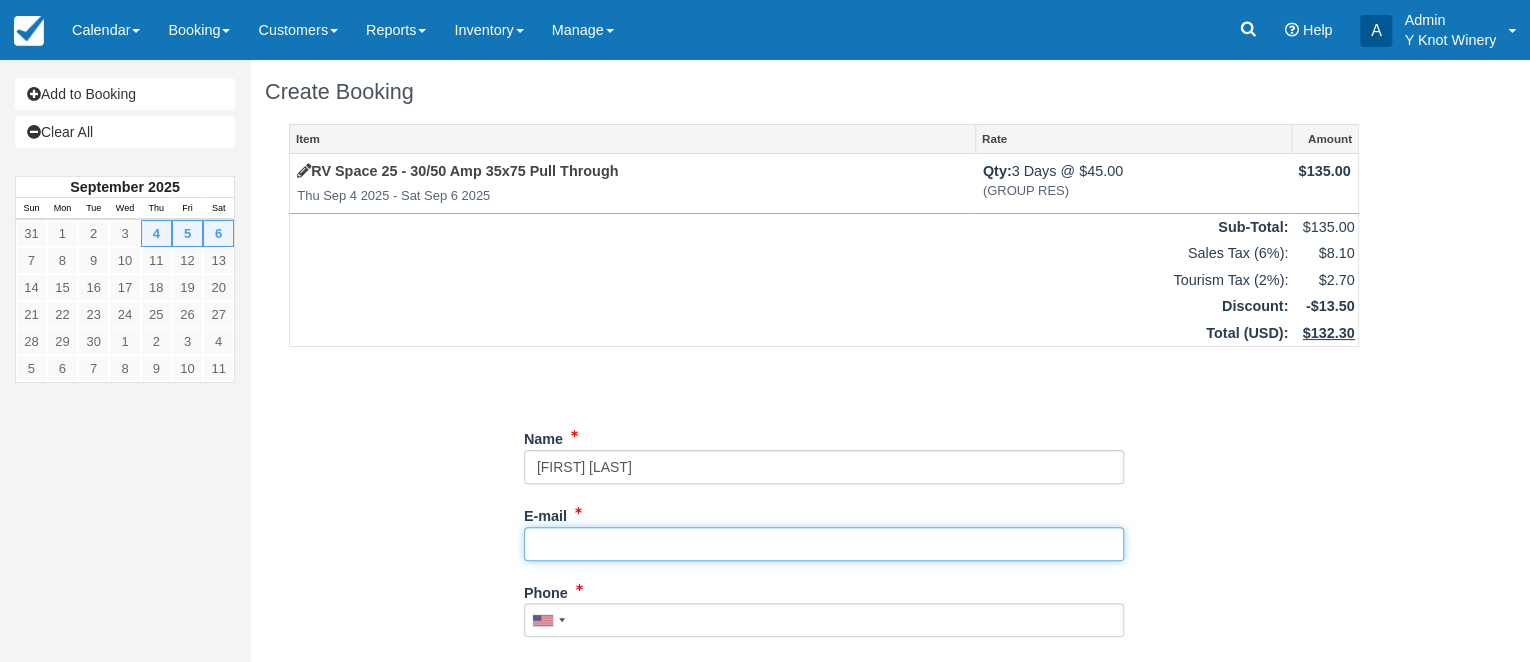click on "E-mail" at bounding box center (824, 544) 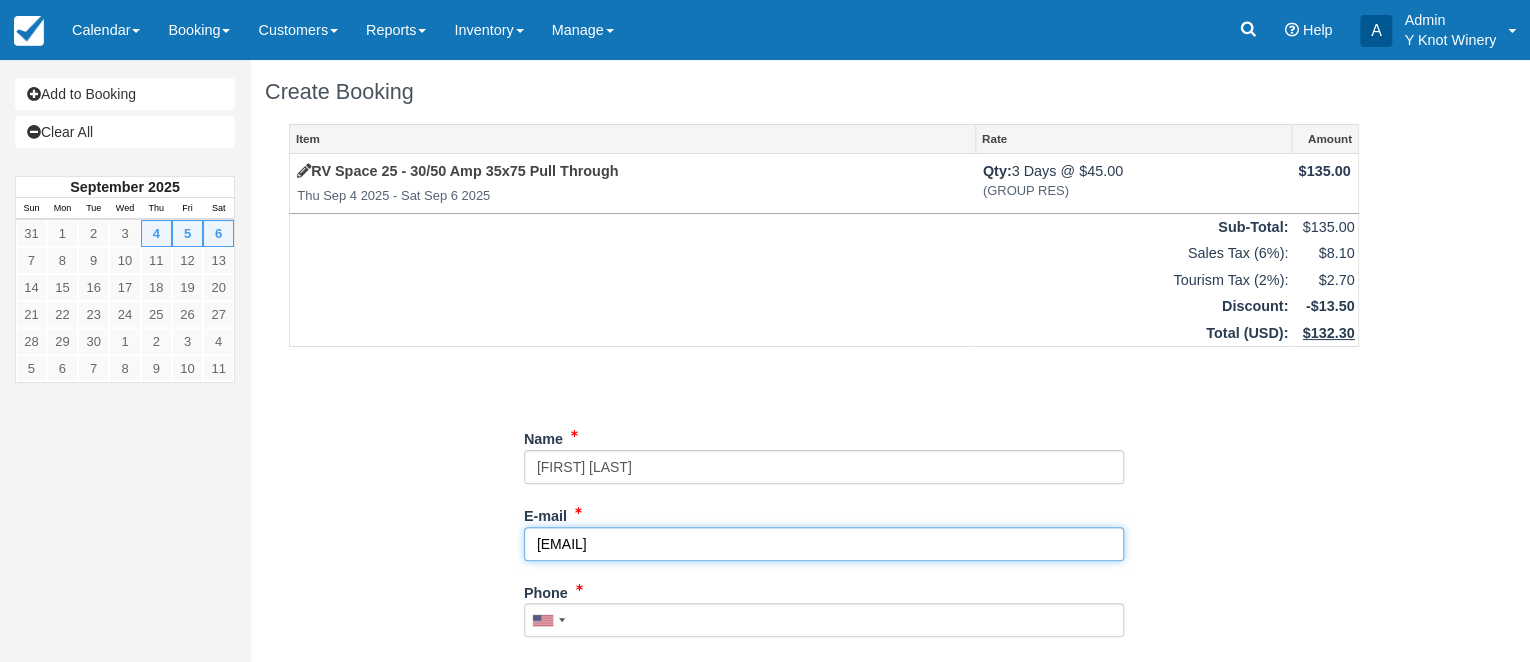 type on "[EMAIL]" 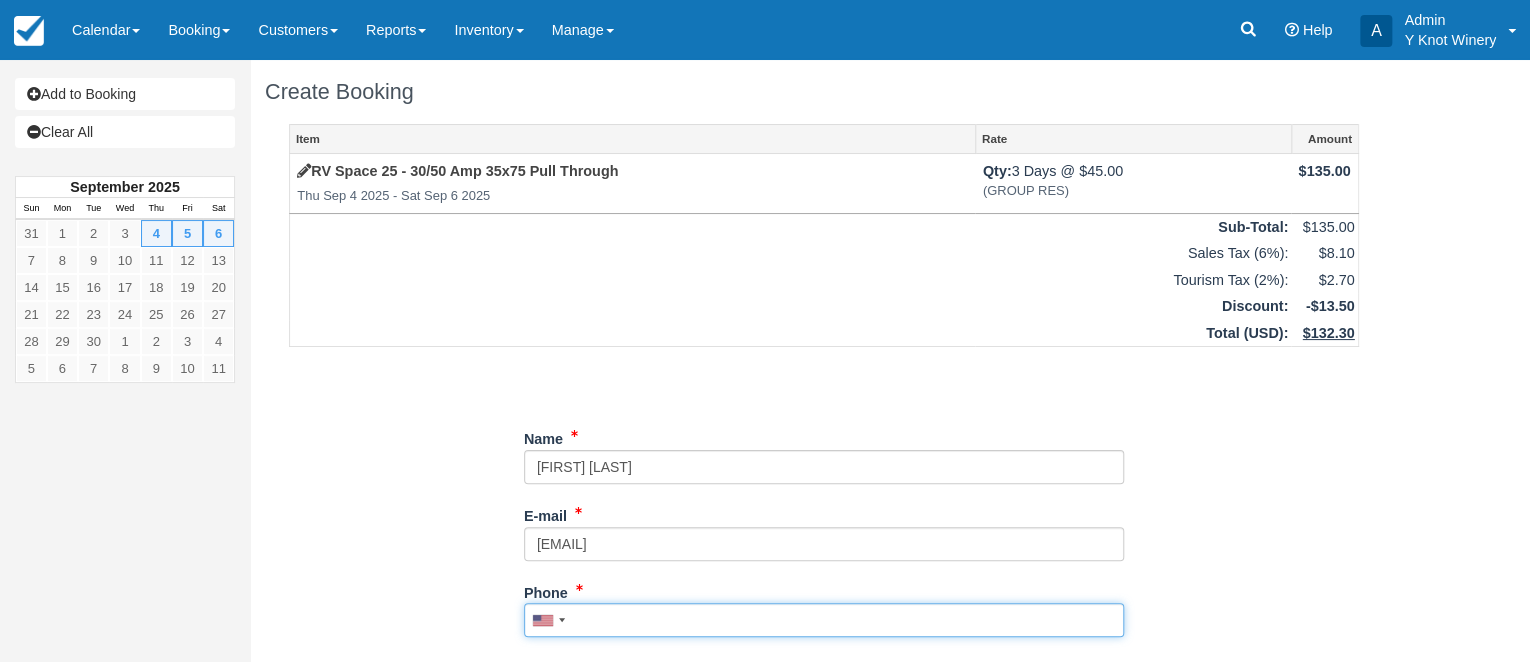 click on "Phone" at bounding box center [824, 620] 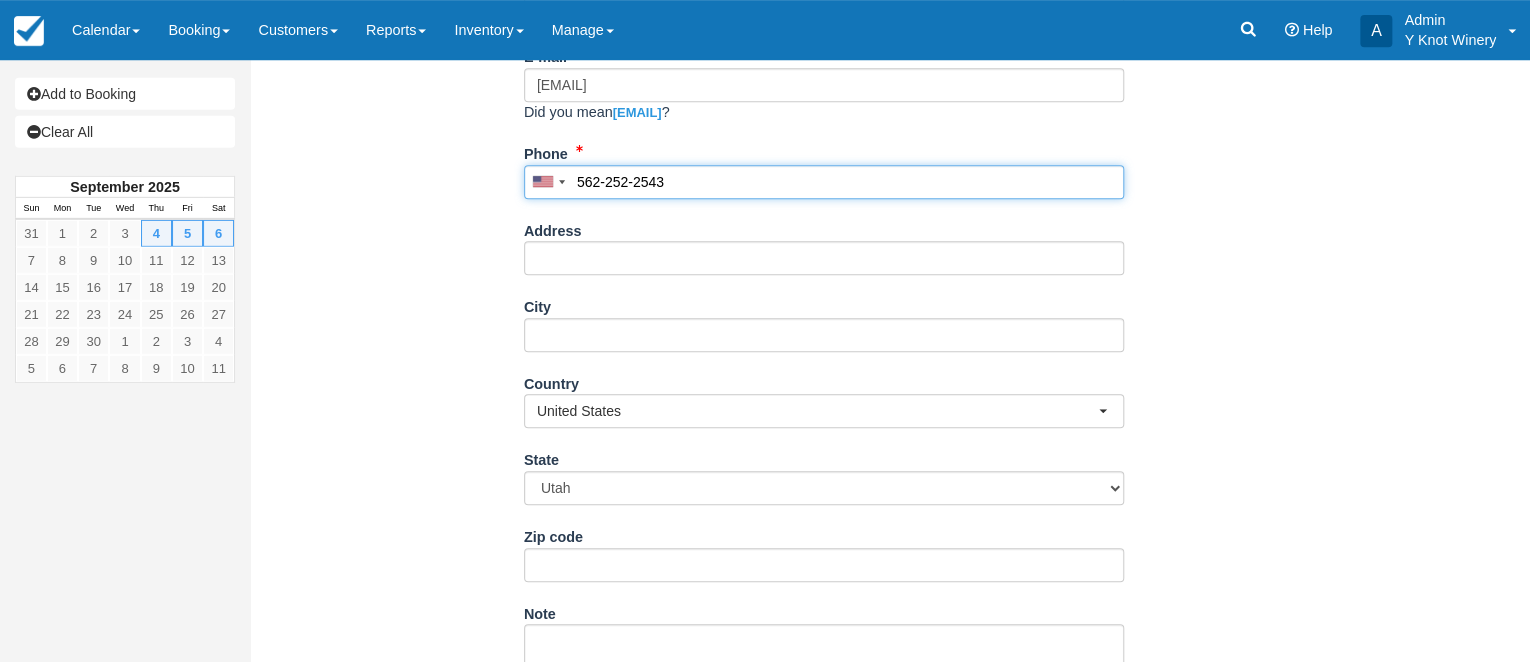 scroll, scrollTop: 543, scrollLeft: 0, axis: vertical 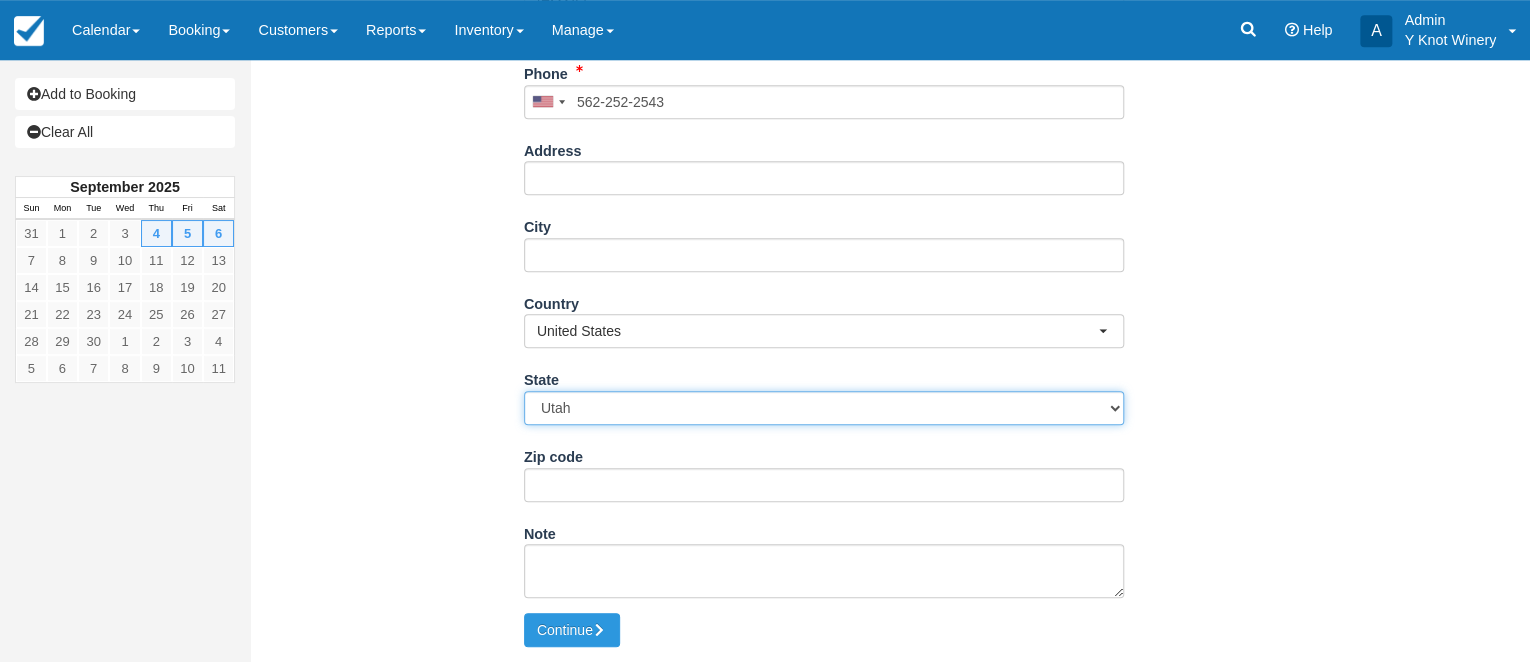 type on "([PHONE])" 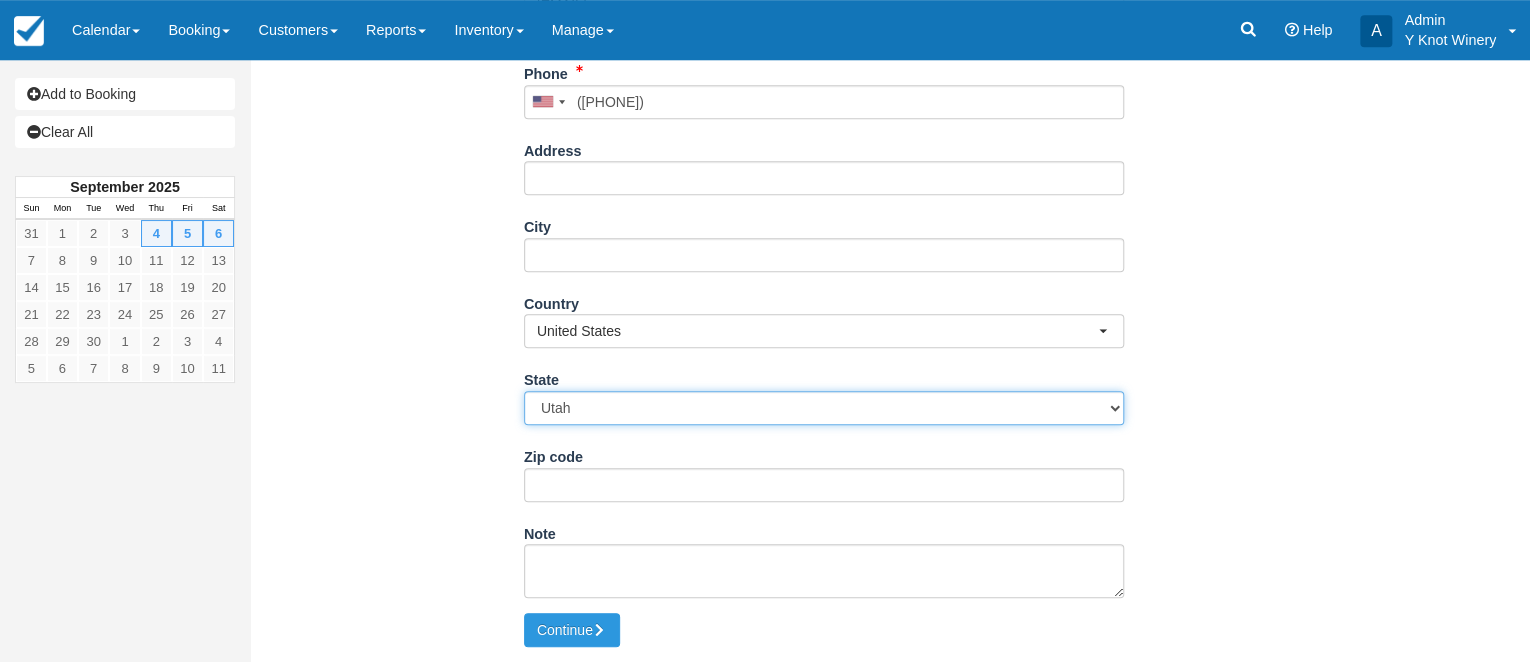 click on "Alabama Alaska Arizona Arkansas California Colorado Connecticut Delaware Florida Georgia Hawaii Idaho Illinois Indiana Iowa Kansas Kentucky Louisiana Maine Maryland Massachusetts Michigan Minnesota Mississippi Missouri Montana Nebraska Nevada New Hampshire New Jersey New Mexico New York North Carolina North Dakota Ohio Oklahoma Oregon Pennsylvania Rhode Island South Carolina South Dakota Tennessee Texas Utah Vermont Virginia Washington Washington DC West Virginia Wisconsin Wyoming" at bounding box center (824, 408) 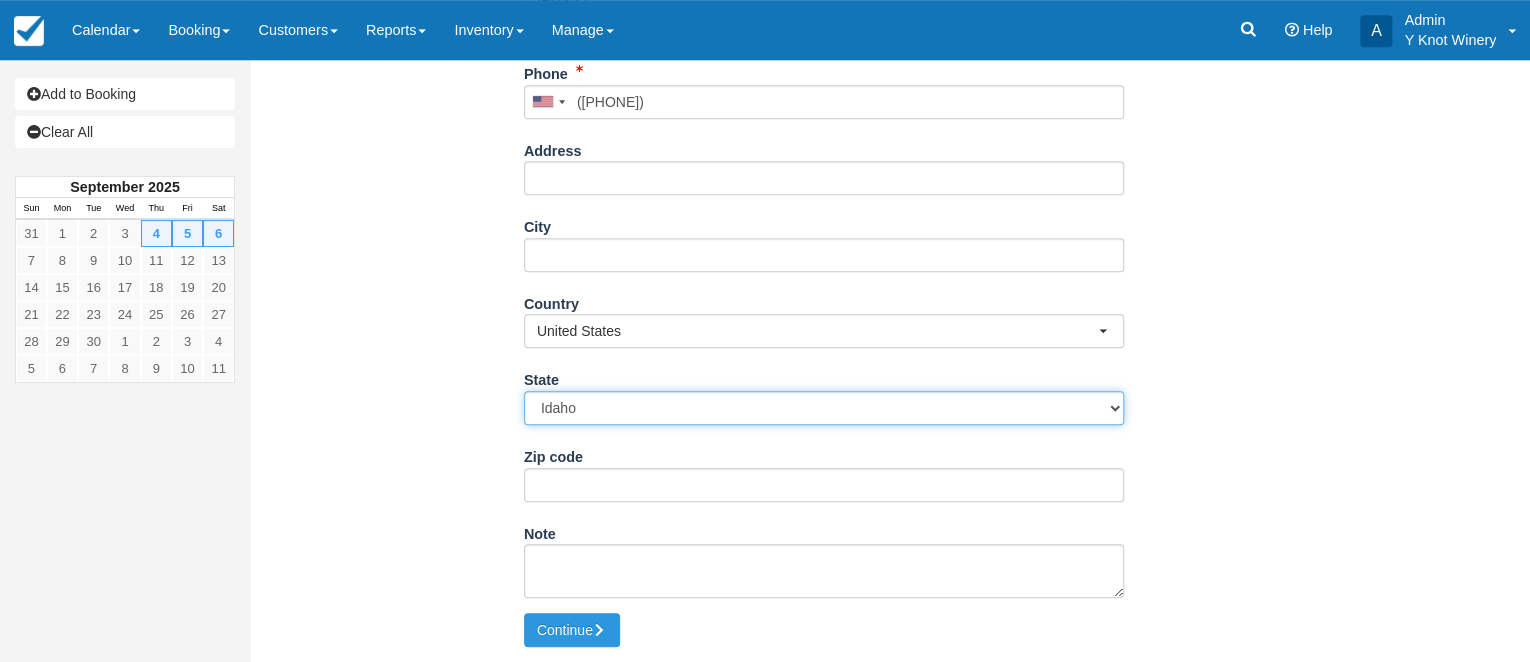 click on "Idaho" at bounding box center (0, 0) 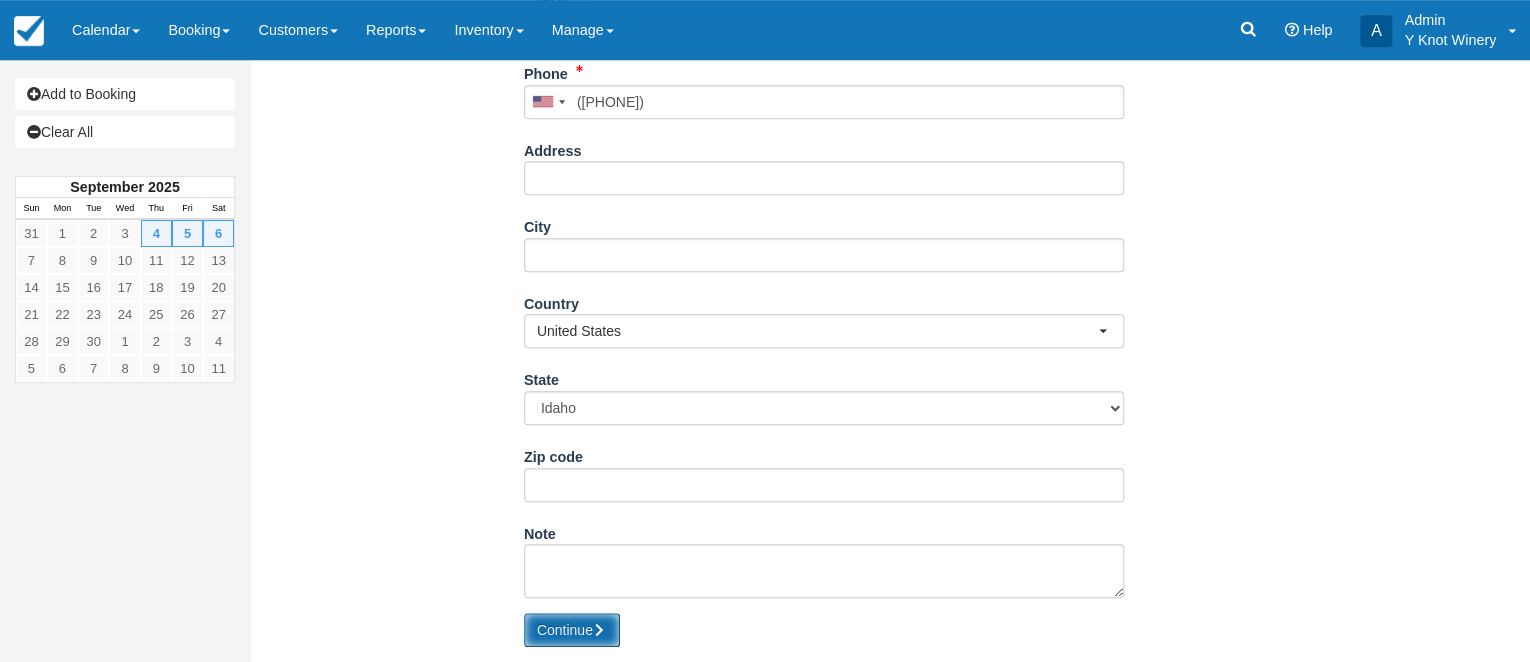 click on "Continue" at bounding box center [572, 630] 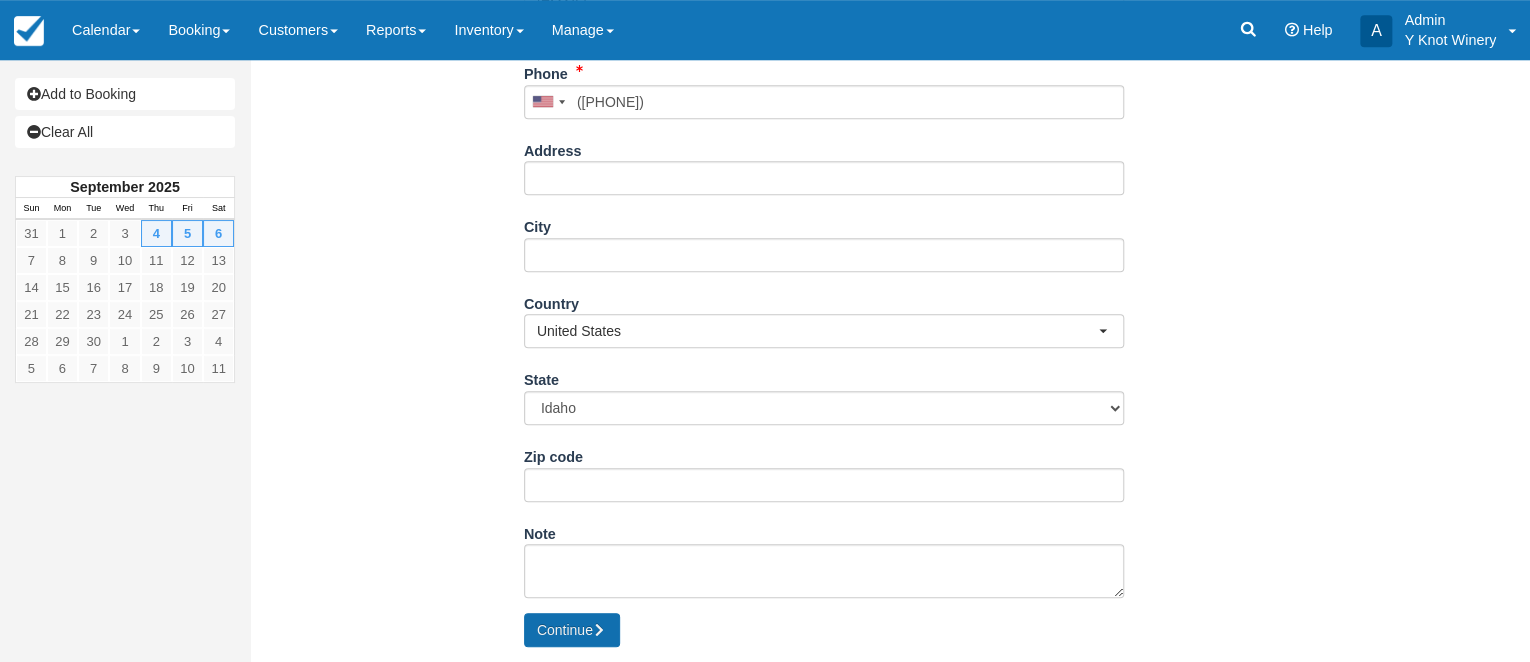 type on "+15622522543" 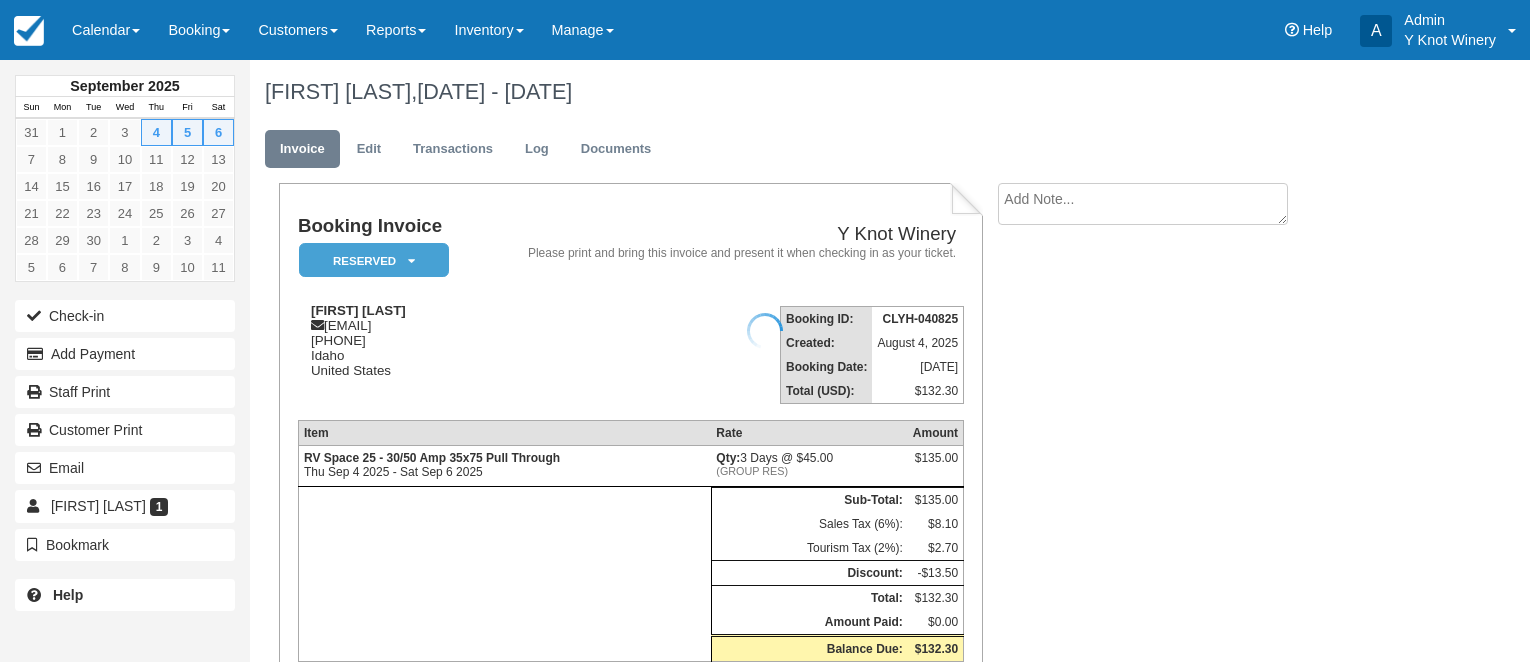 scroll, scrollTop: 0, scrollLeft: 0, axis: both 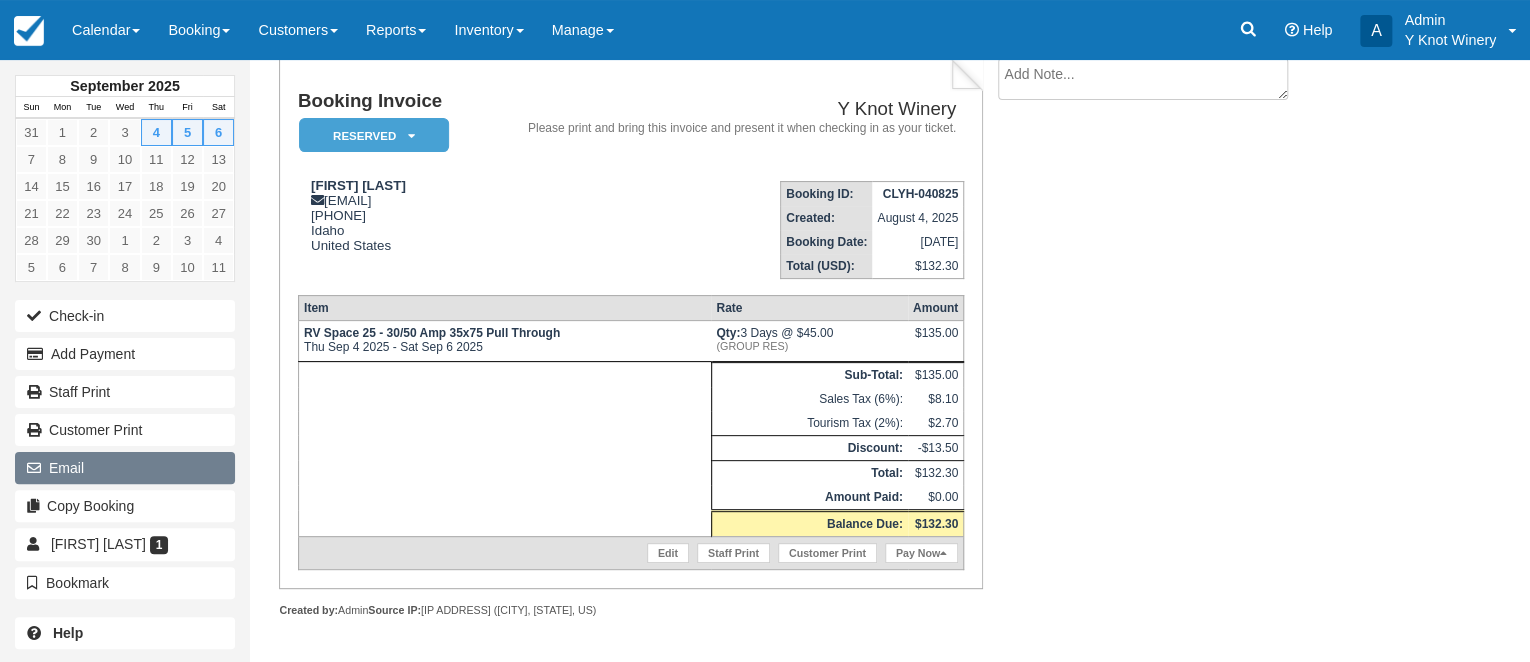click on "Email" at bounding box center [125, 468] 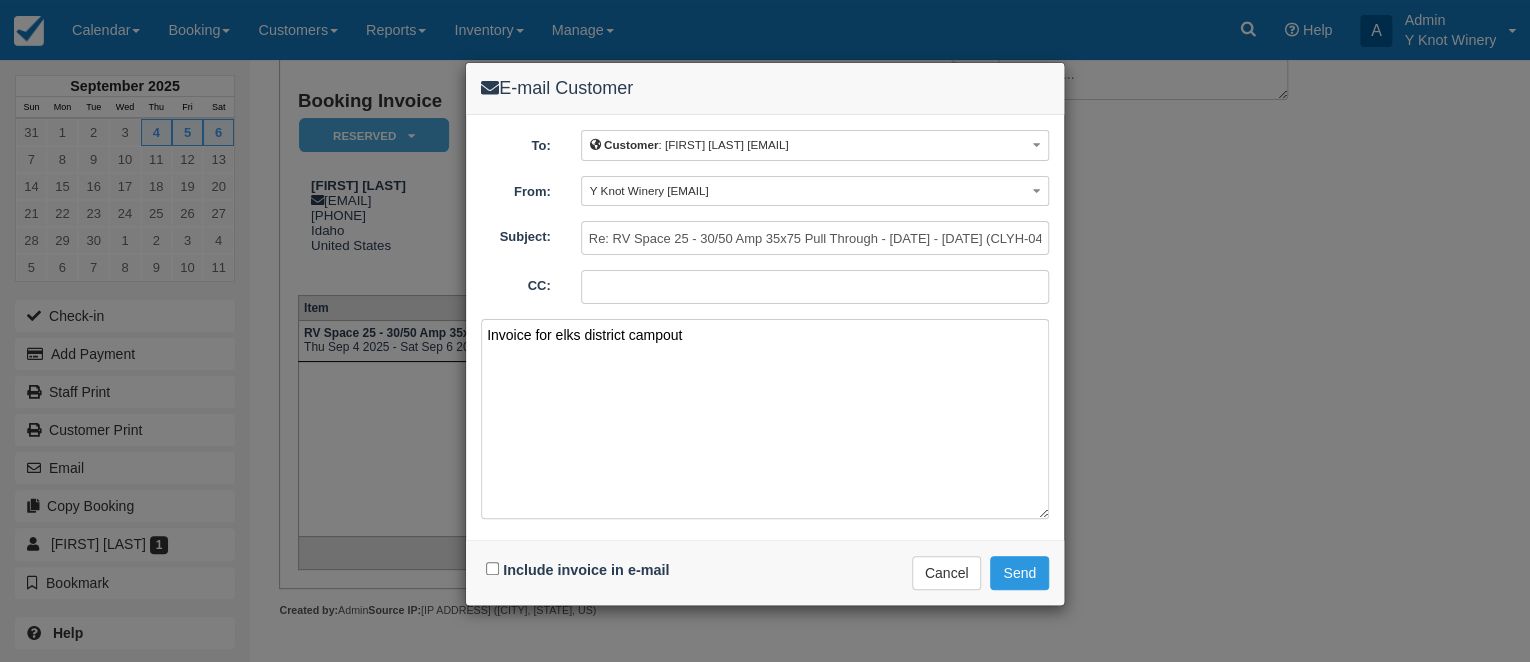 type on "Invoice for elks district campout" 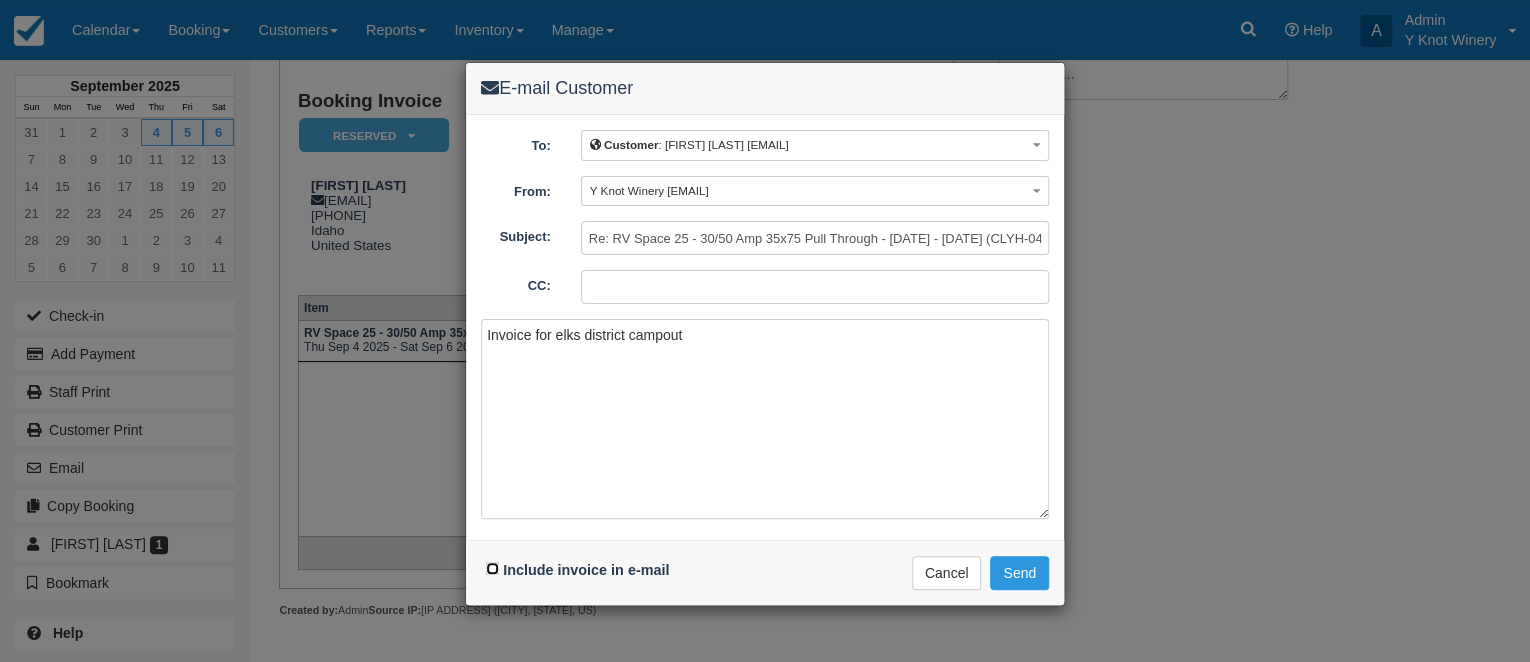 click on "Include invoice in e-mail" at bounding box center [492, 568] 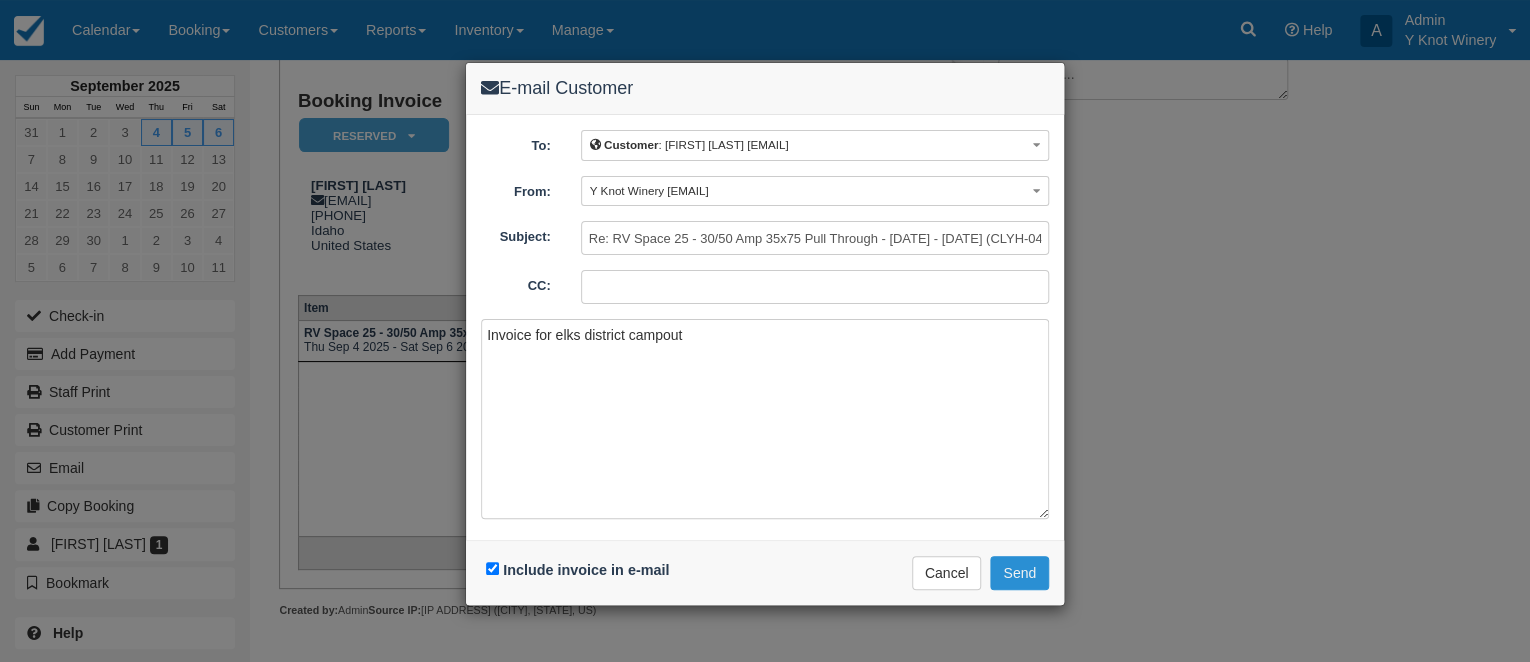 click on "Send" at bounding box center [1019, 573] 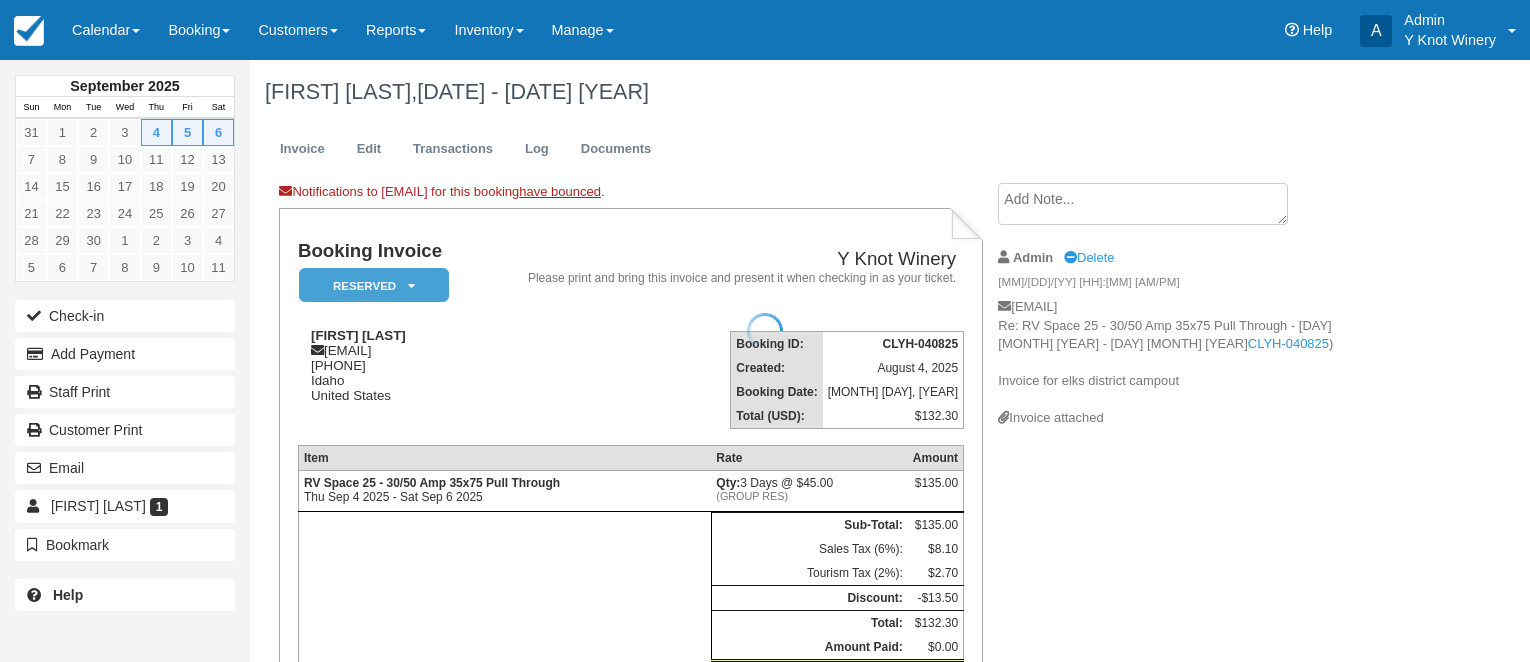scroll, scrollTop: 0, scrollLeft: 0, axis: both 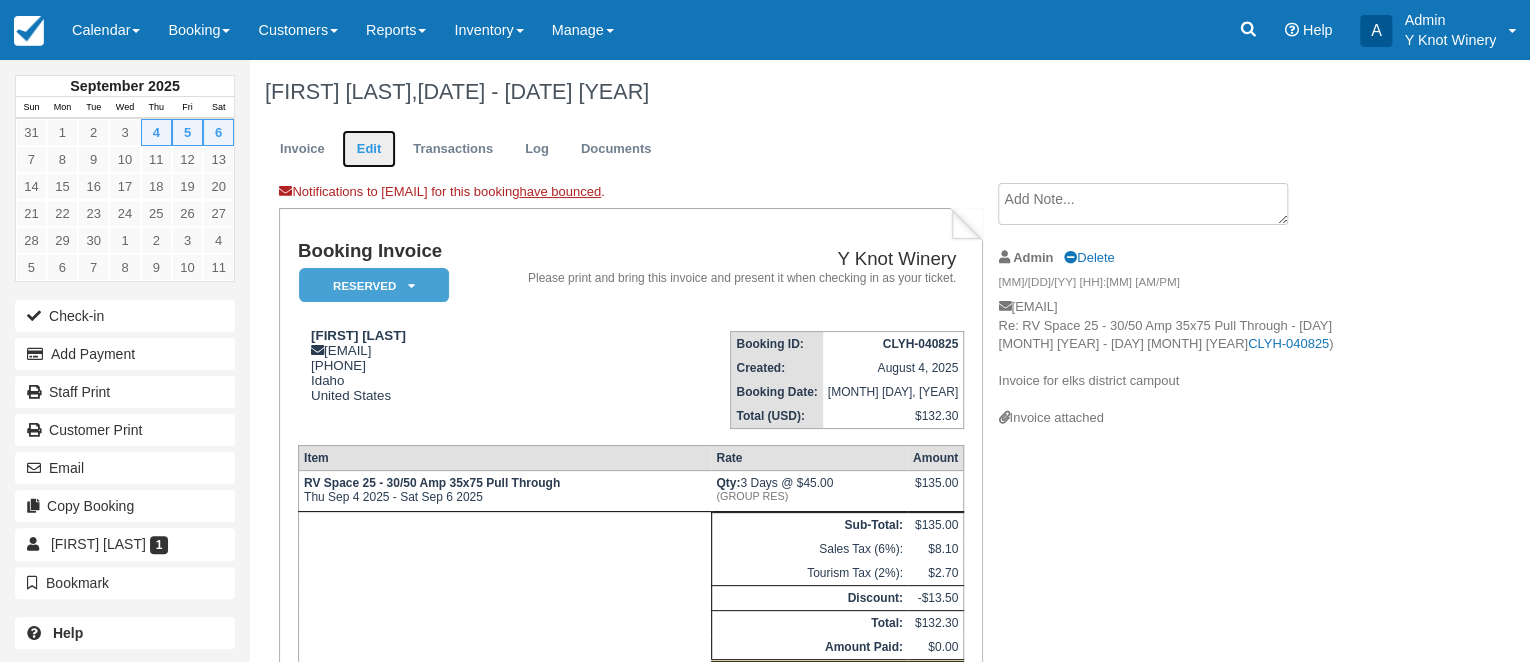 click on "Edit" at bounding box center [369, 149] 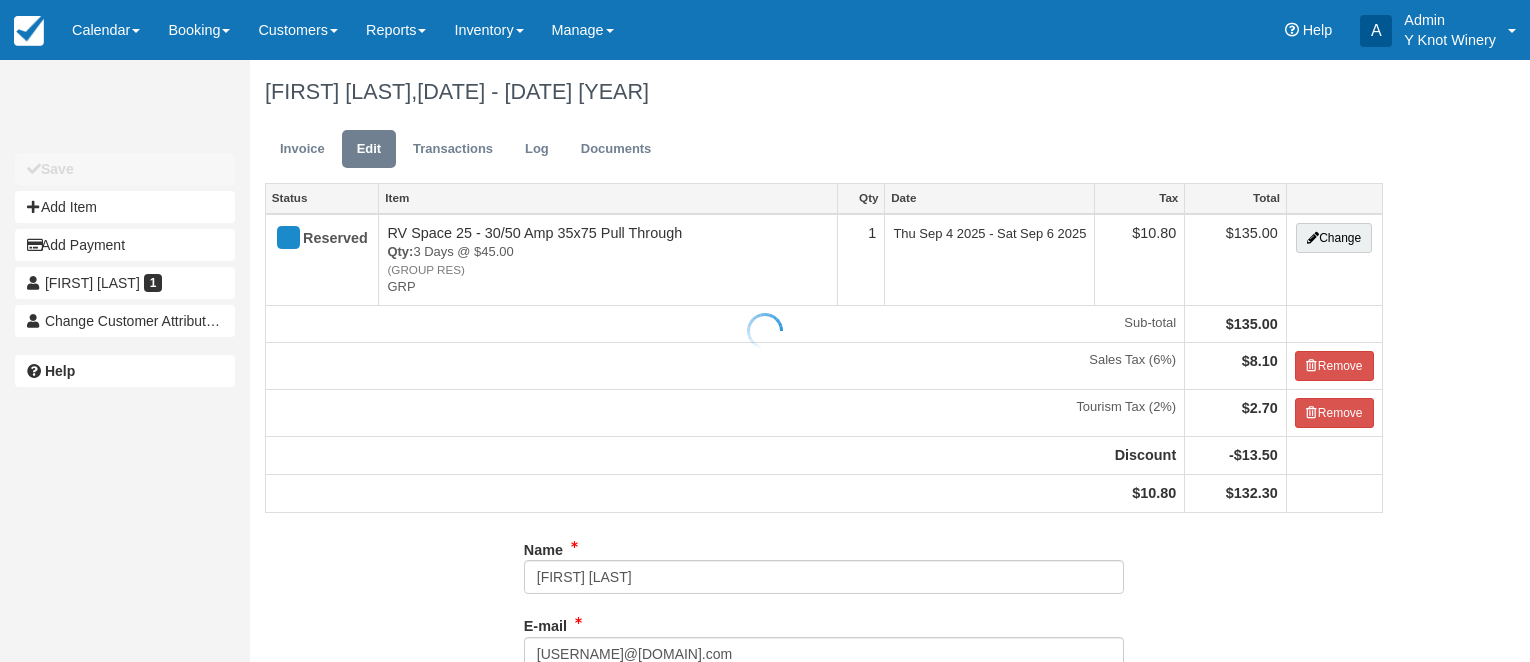 scroll, scrollTop: 0, scrollLeft: 0, axis: both 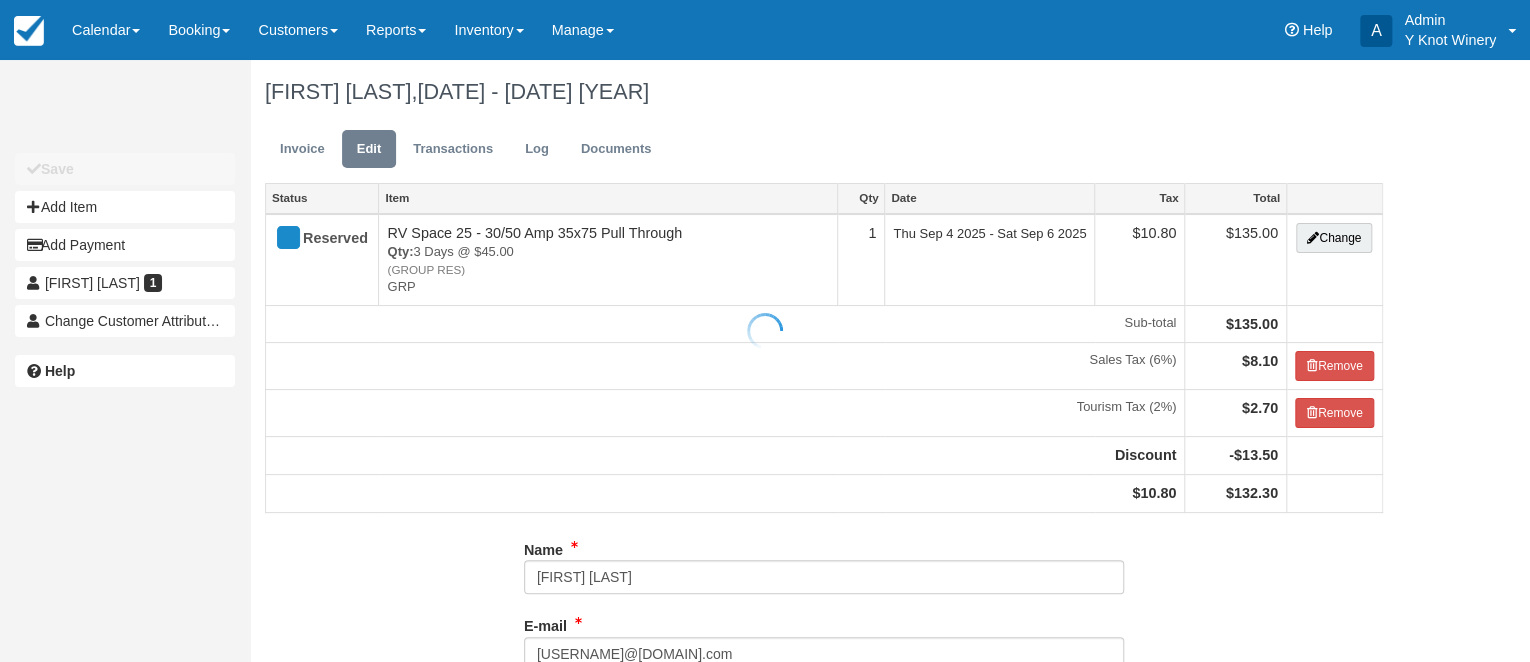 type on "(562) 252-2543" 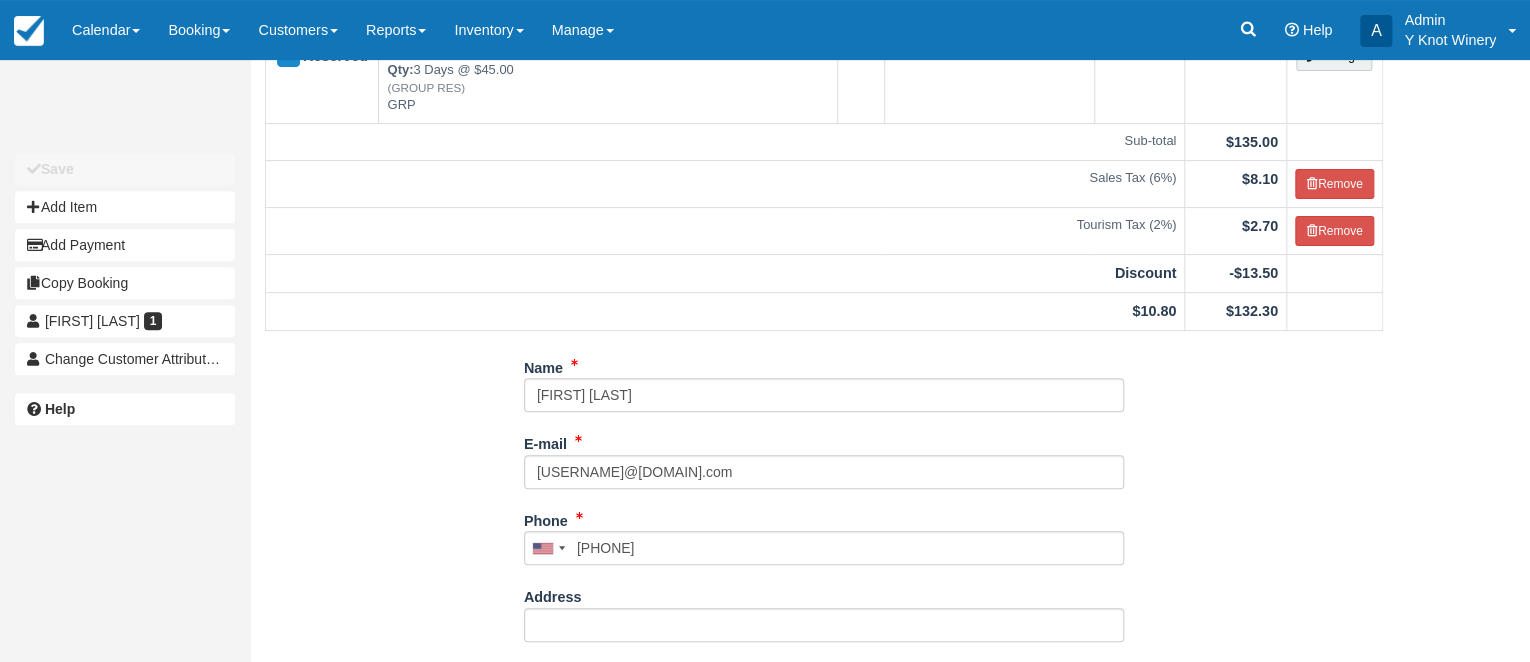 scroll, scrollTop: 184, scrollLeft: 0, axis: vertical 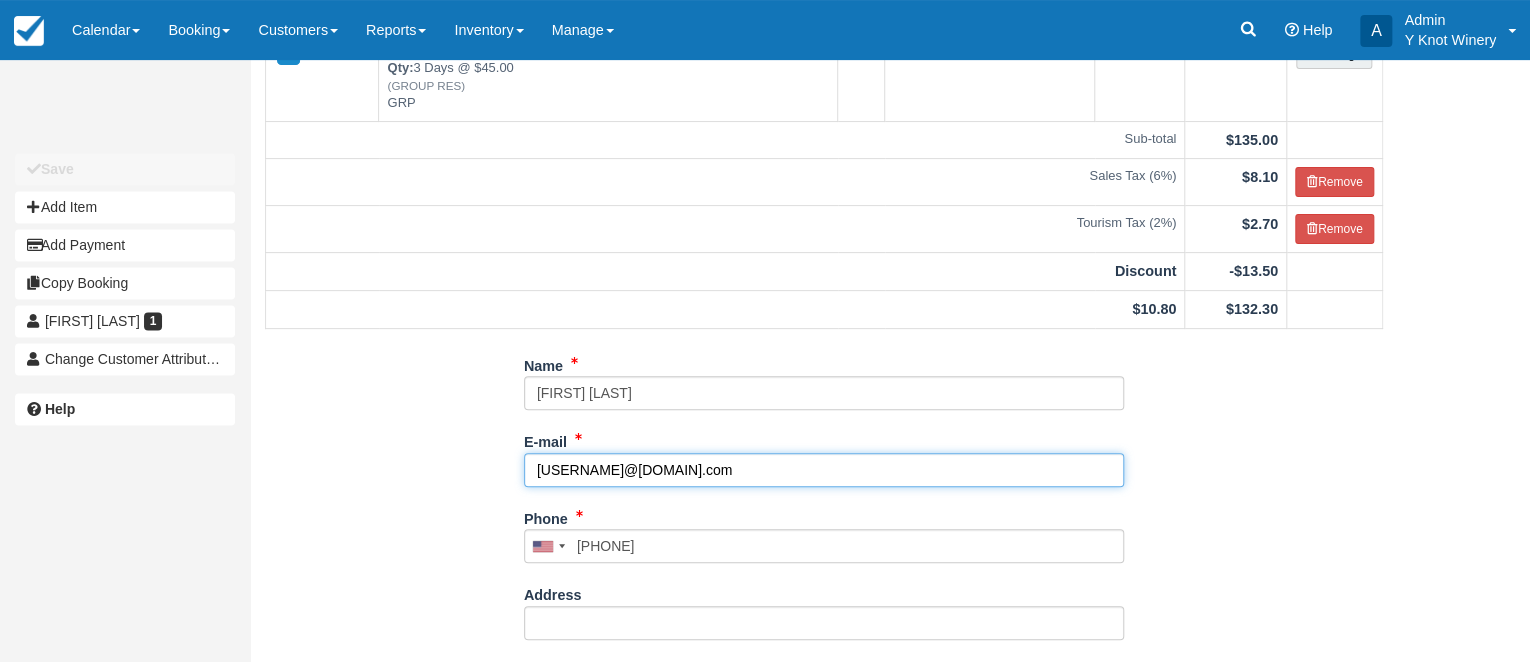 click on "garyjantzensb@gamil.com" at bounding box center [824, 470] 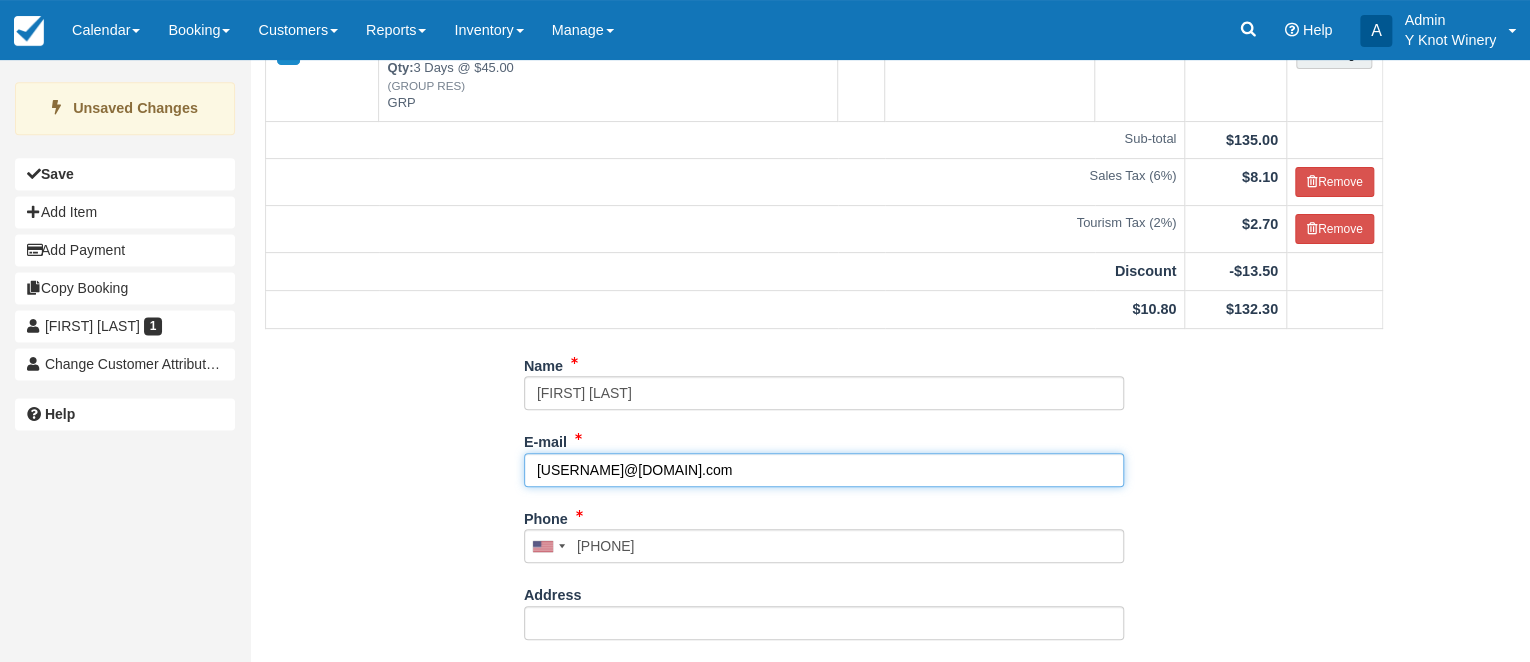 scroll, scrollTop: 535, scrollLeft: 0, axis: vertical 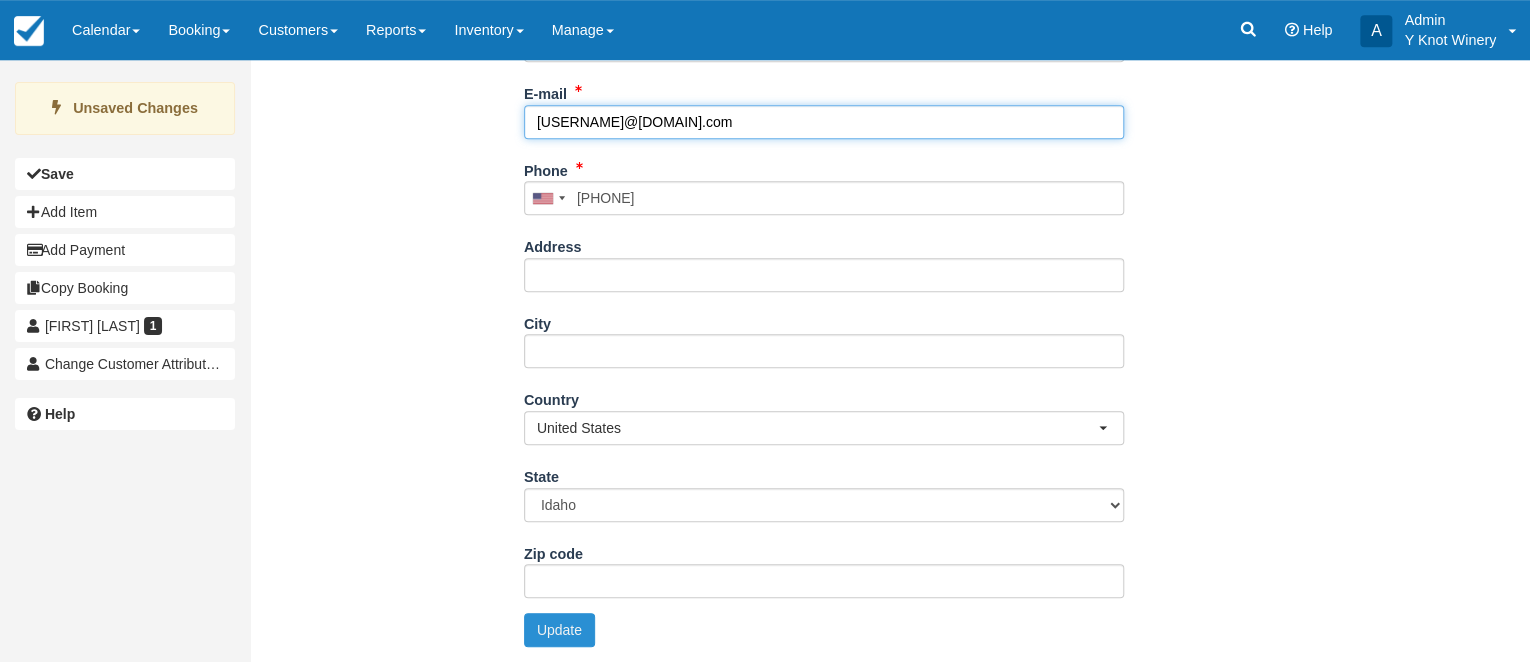type on "garyjantzensb@gmail.com" 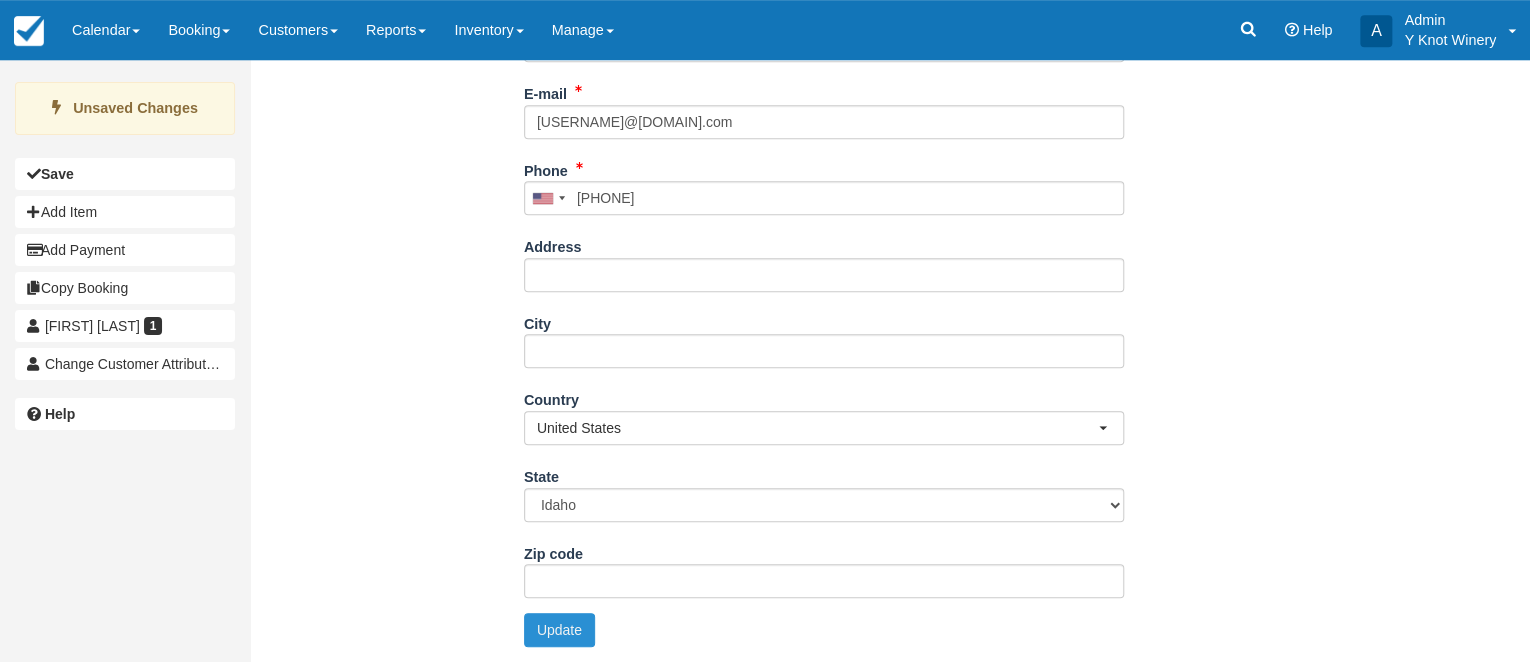 click on "Update" at bounding box center (559, 630) 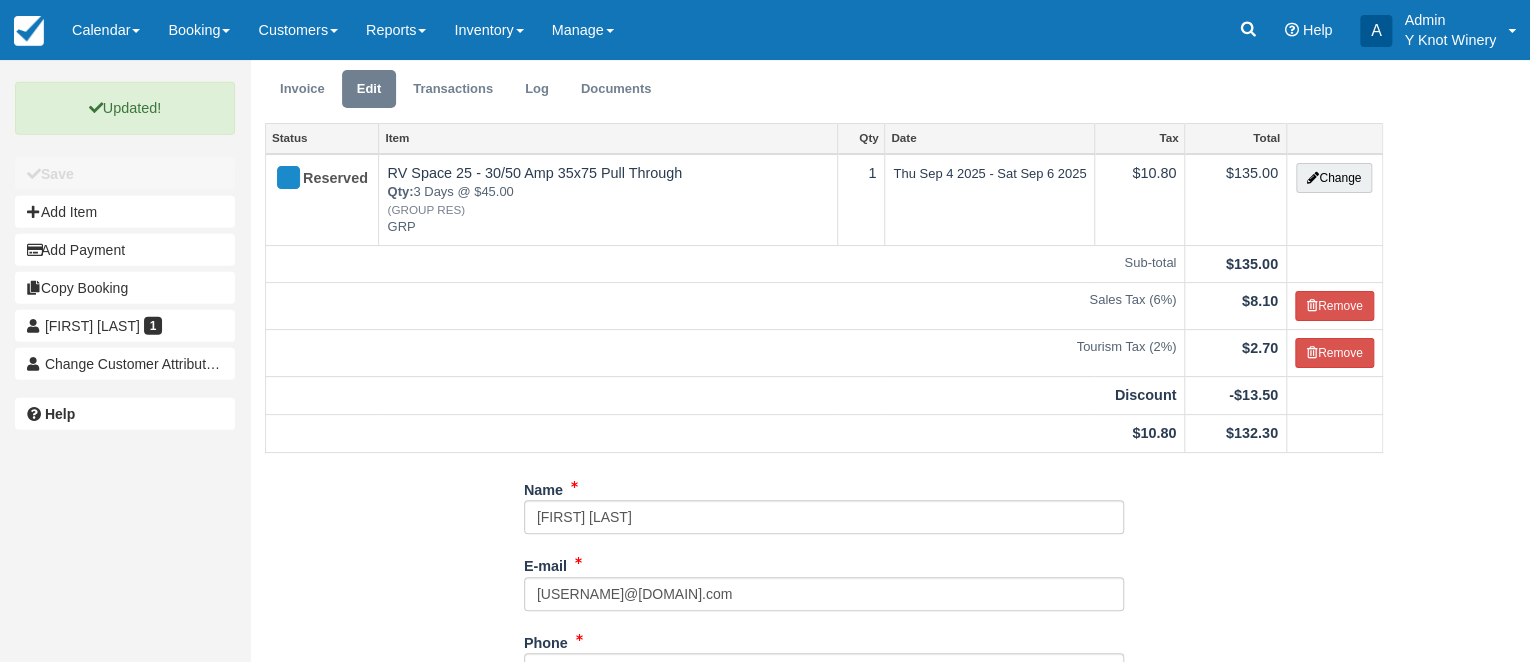 scroll, scrollTop: 0, scrollLeft: 0, axis: both 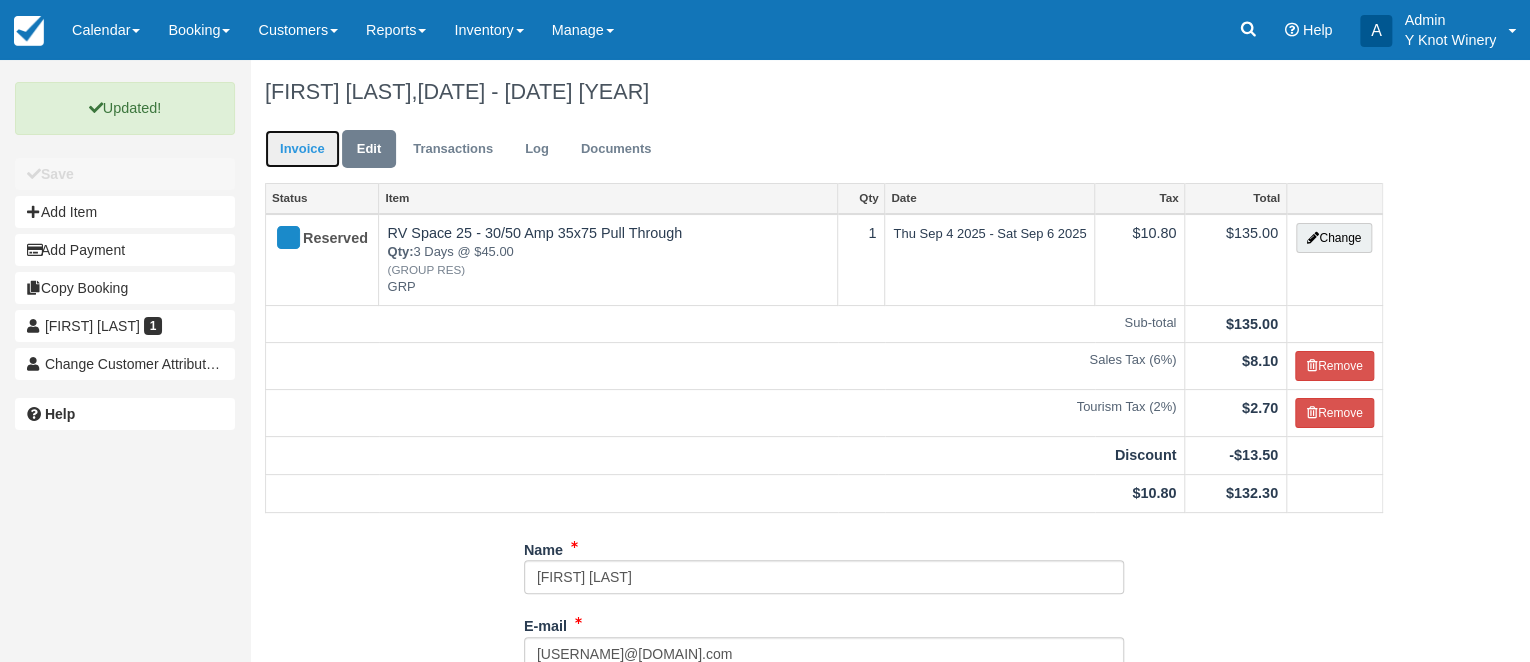click on "Invoice" at bounding box center (302, 149) 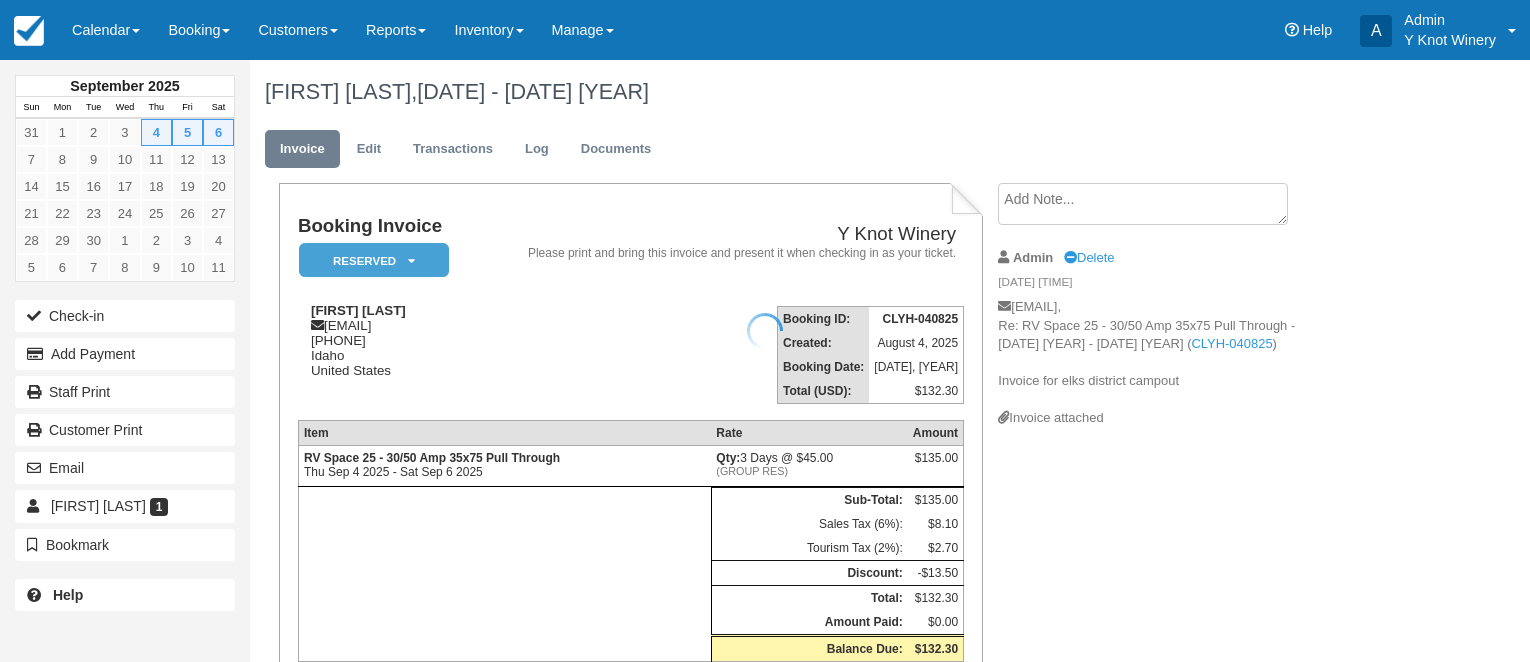 scroll, scrollTop: 0, scrollLeft: 0, axis: both 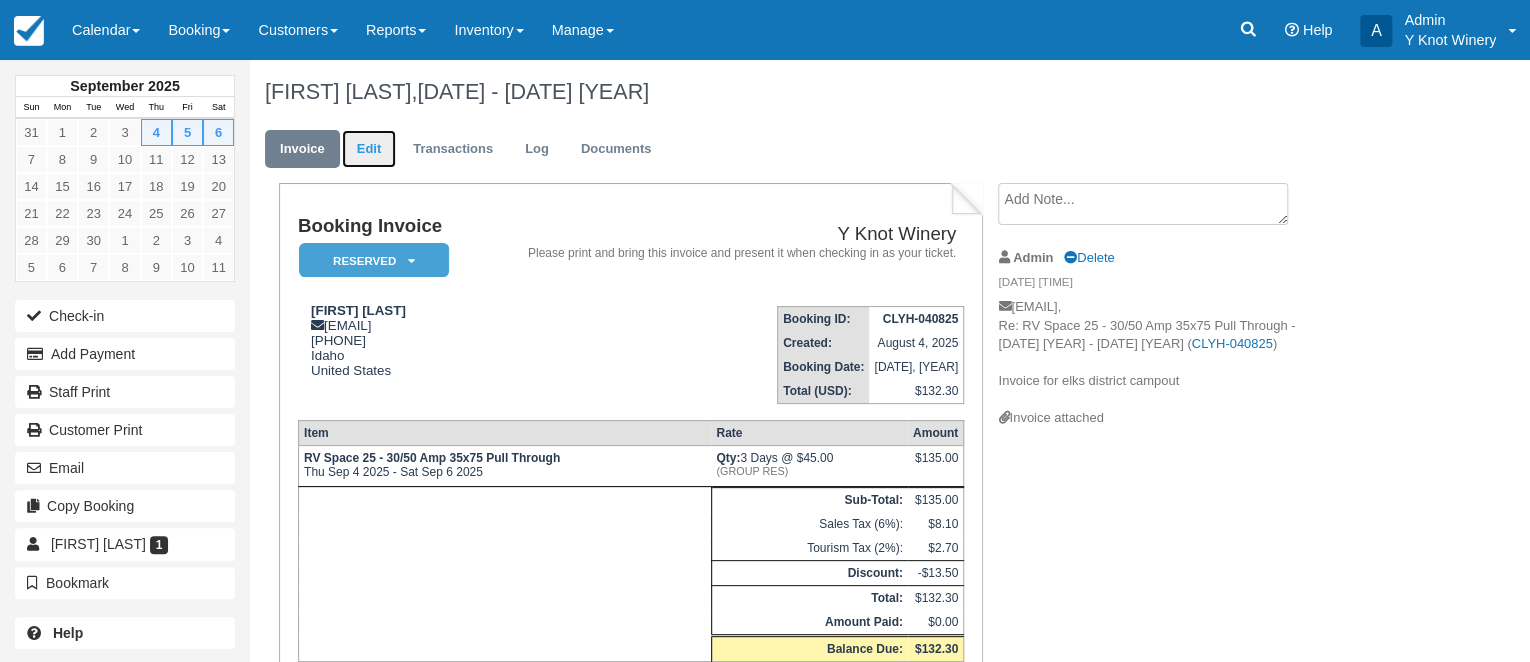 click on "Edit" at bounding box center (369, 149) 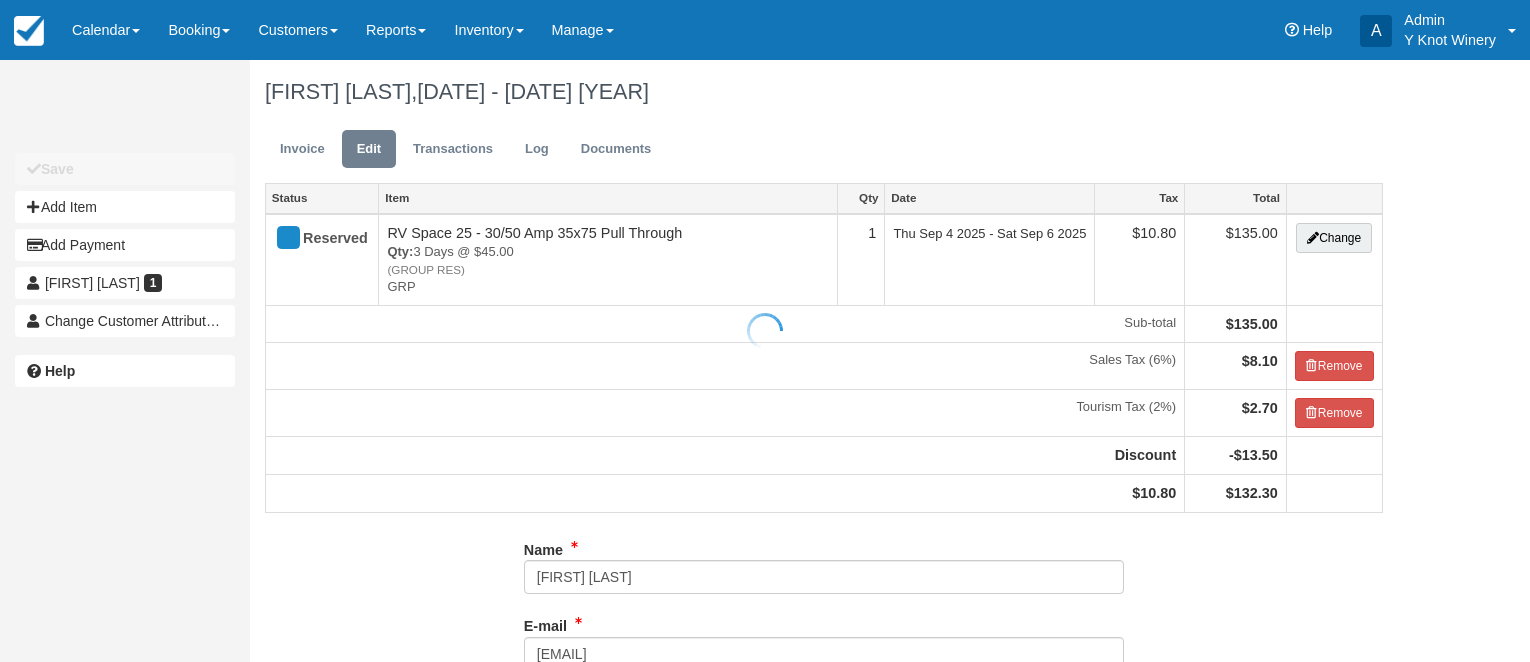 scroll, scrollTop: 0, scrollLeft: 0, axis: both 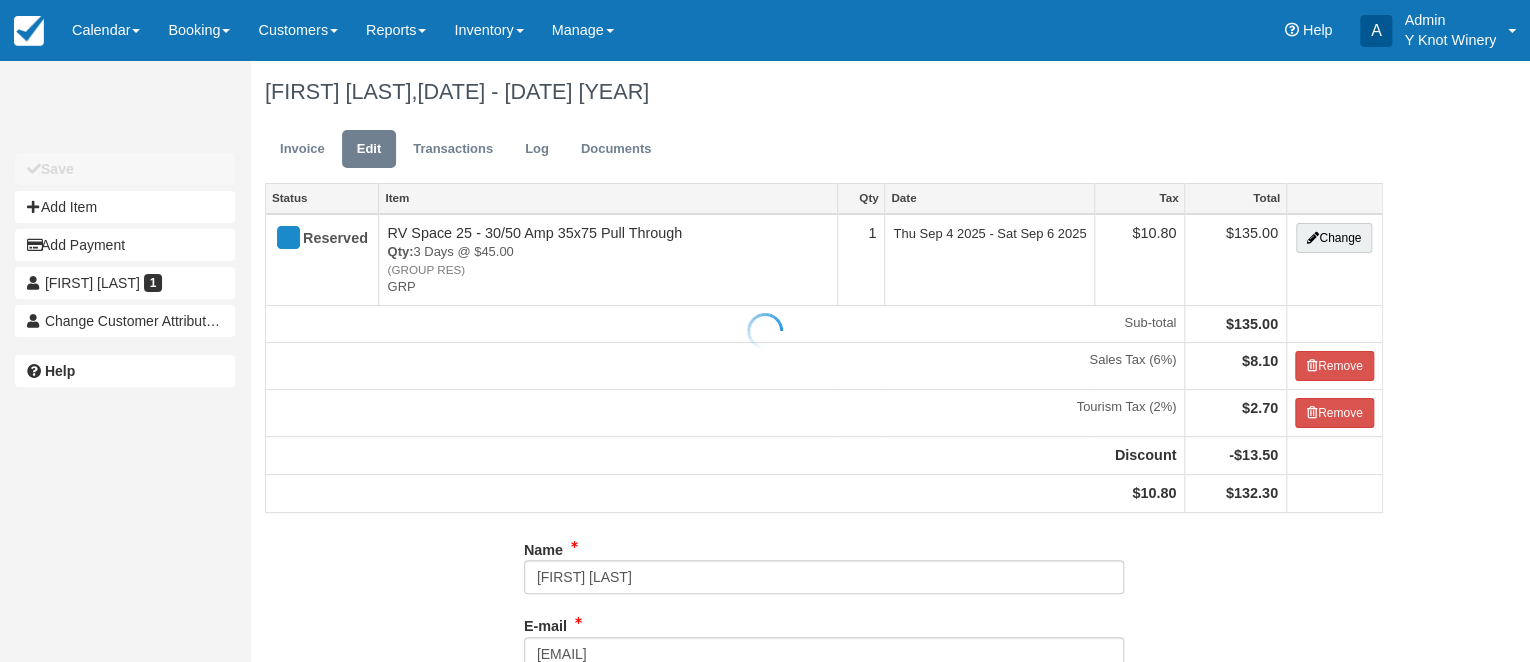 type on "[PHONE]" 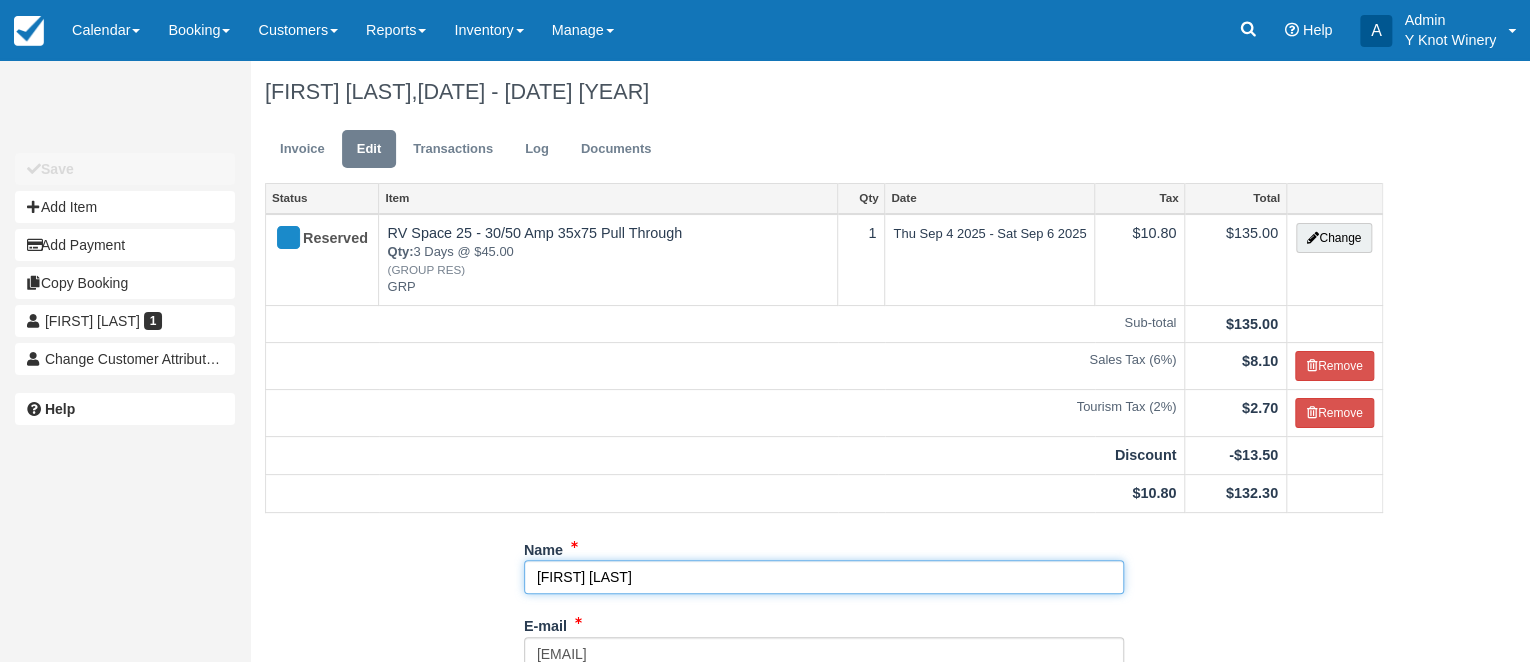 click on "[FIRST] [LAST]" at bounding box center (824, 577) 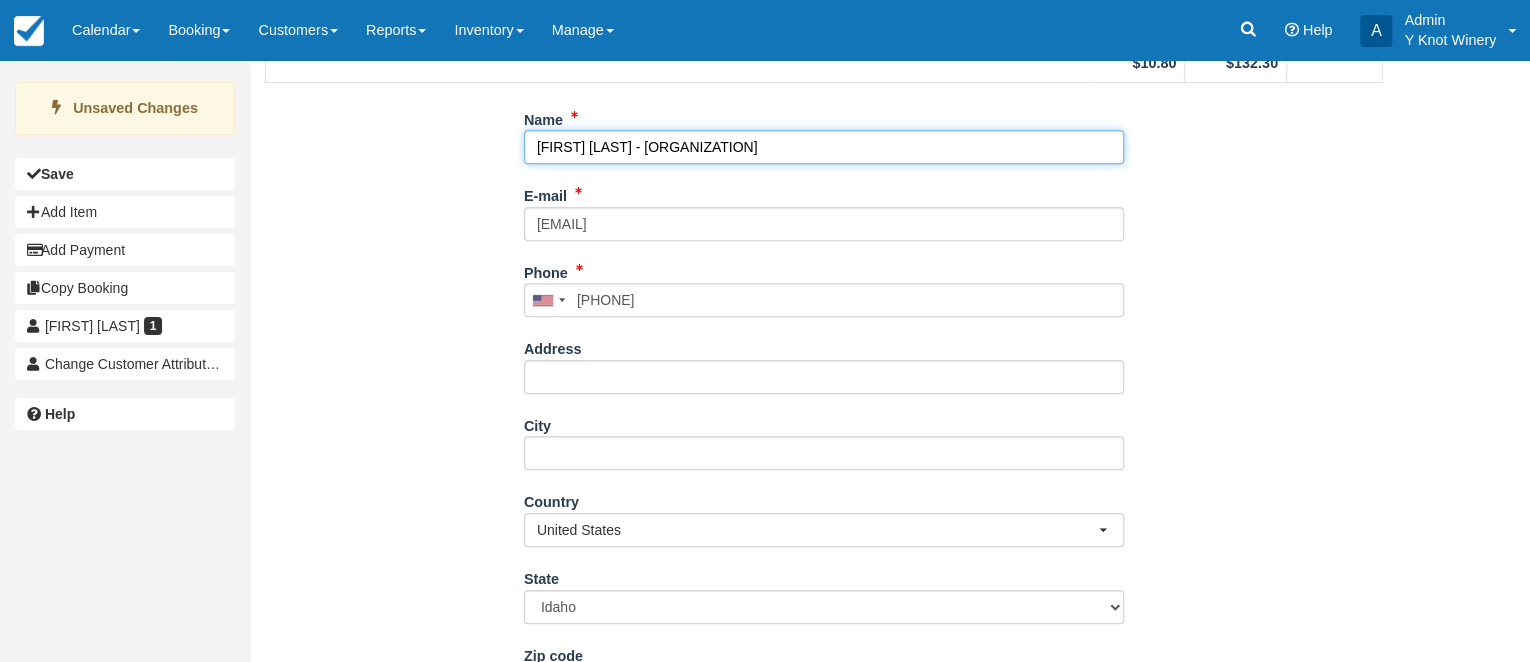 scroll, scrollTop: 535, scrollLeft: 0, axis: vertical 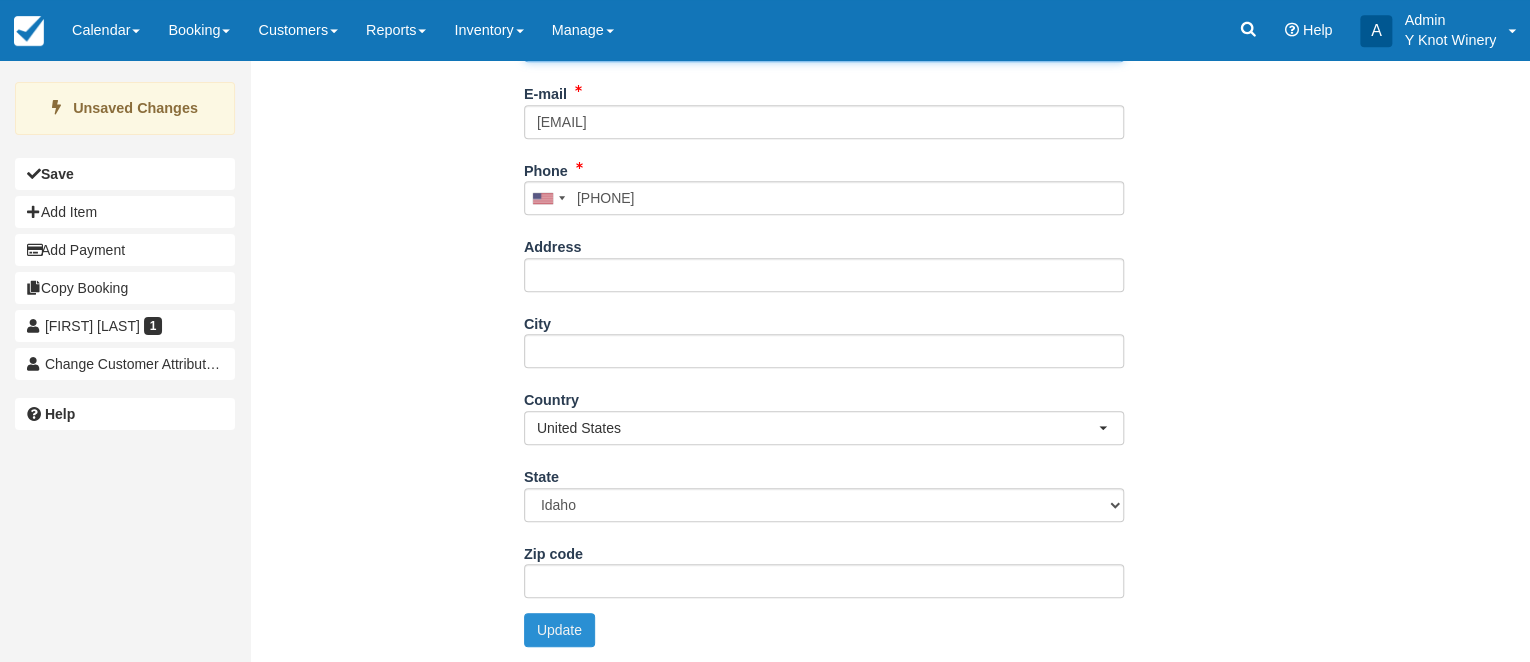 type on "Gary Jantzen - Elks" 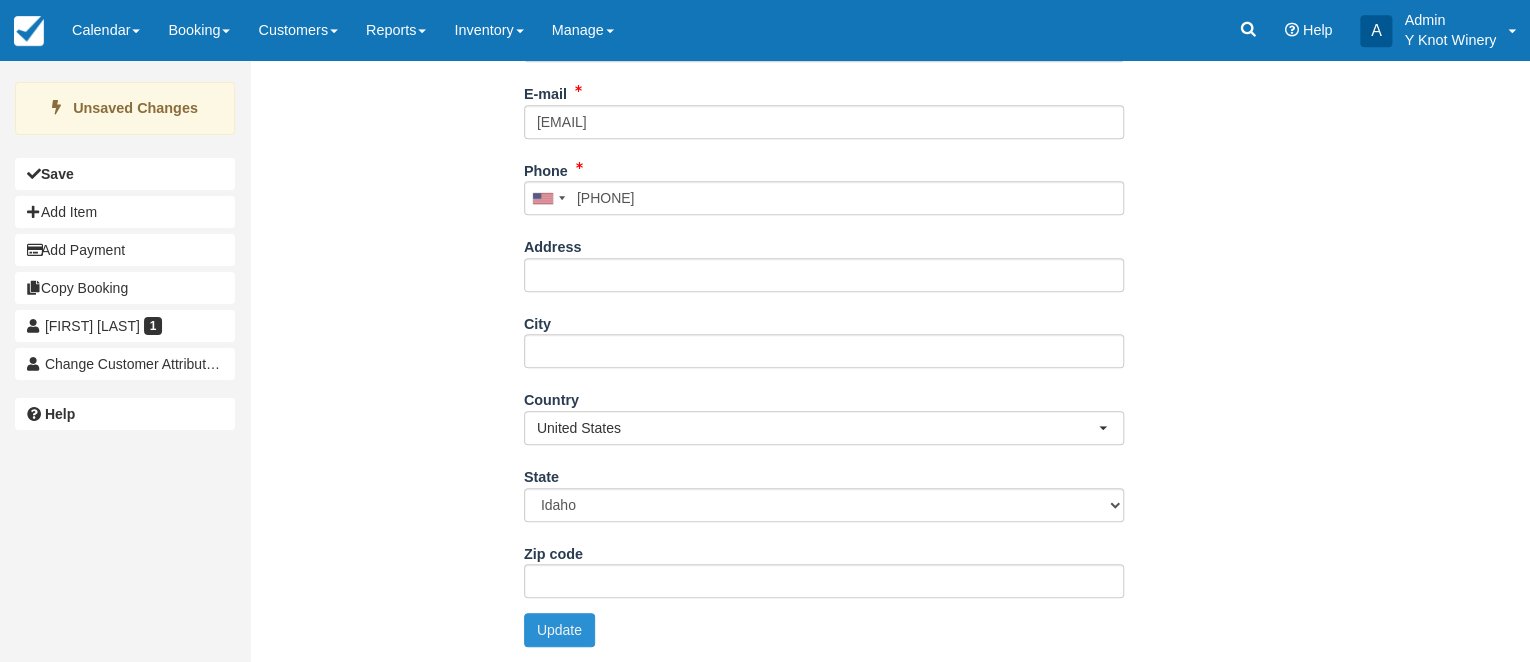 click on "Update" at bounding box center (559, 630) 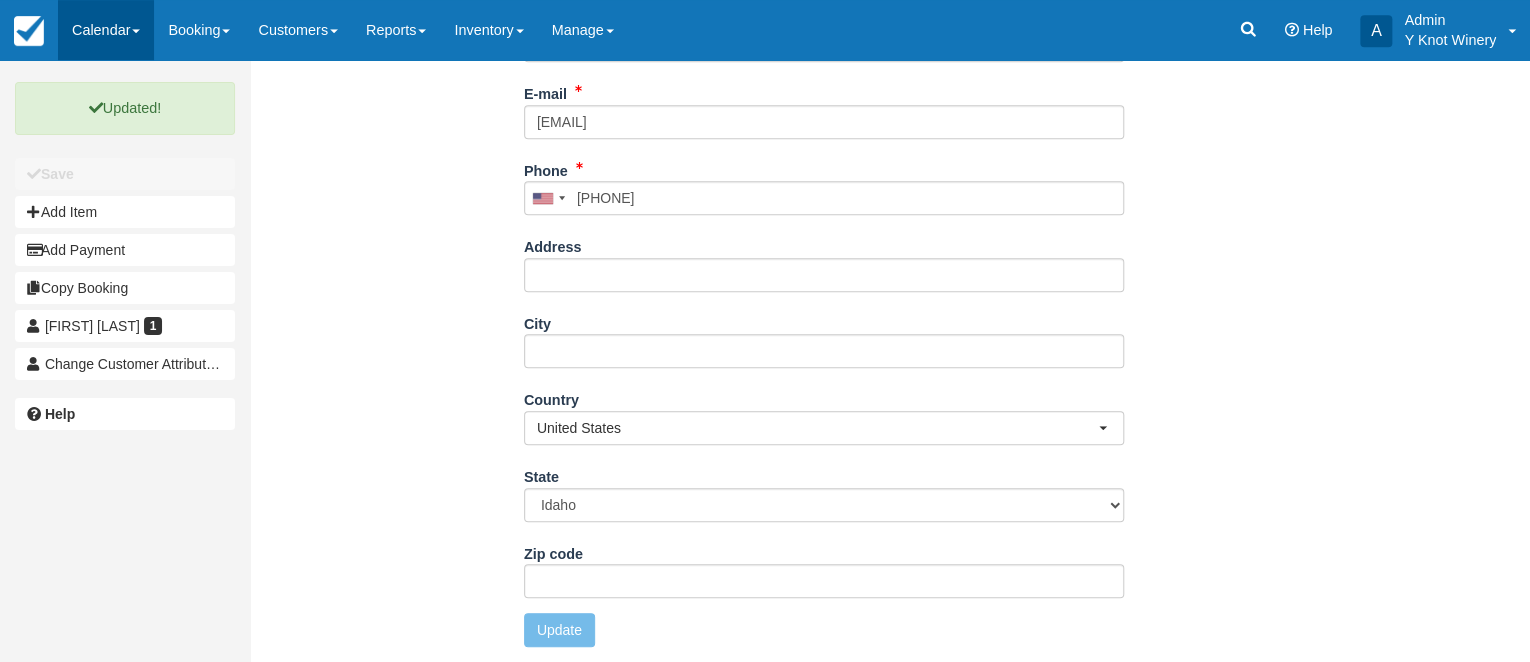 click on "Calendar" at bounding box center (106, 30) 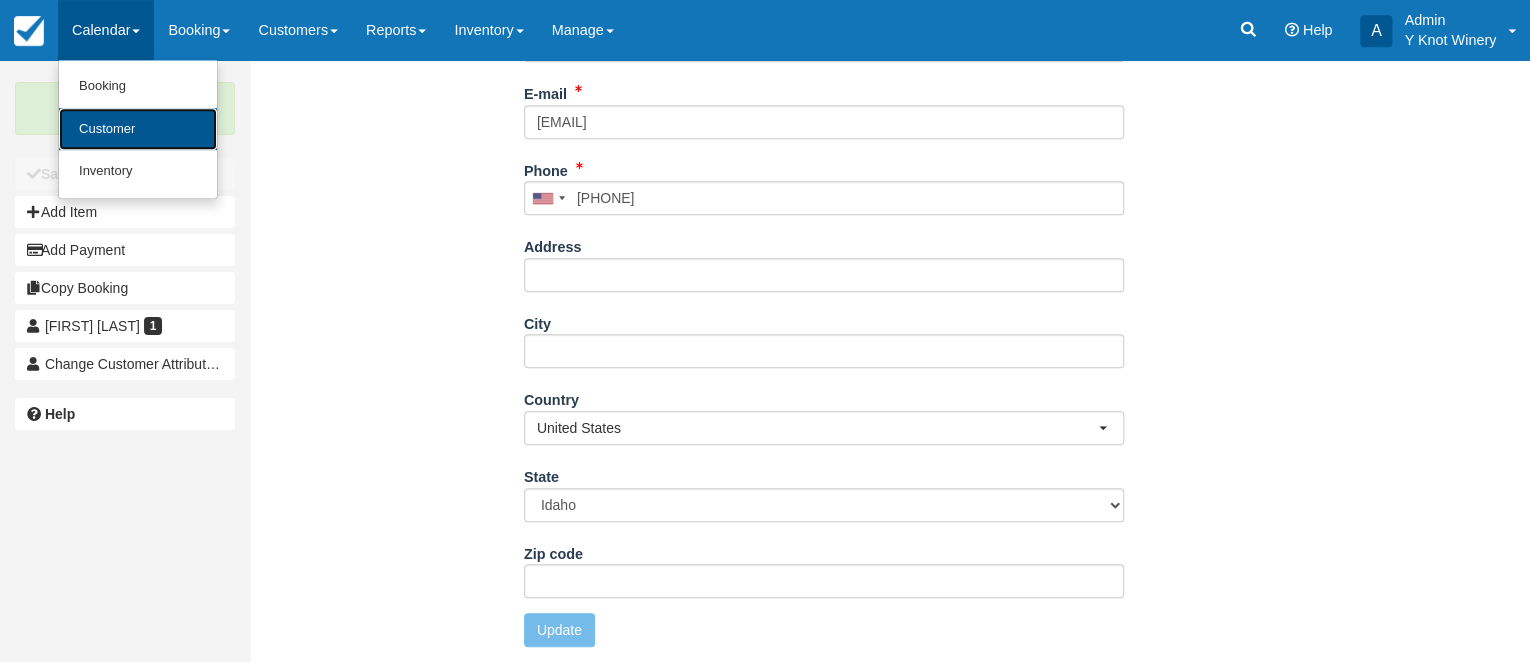click on "Customer" at bounding box center [138, 129] 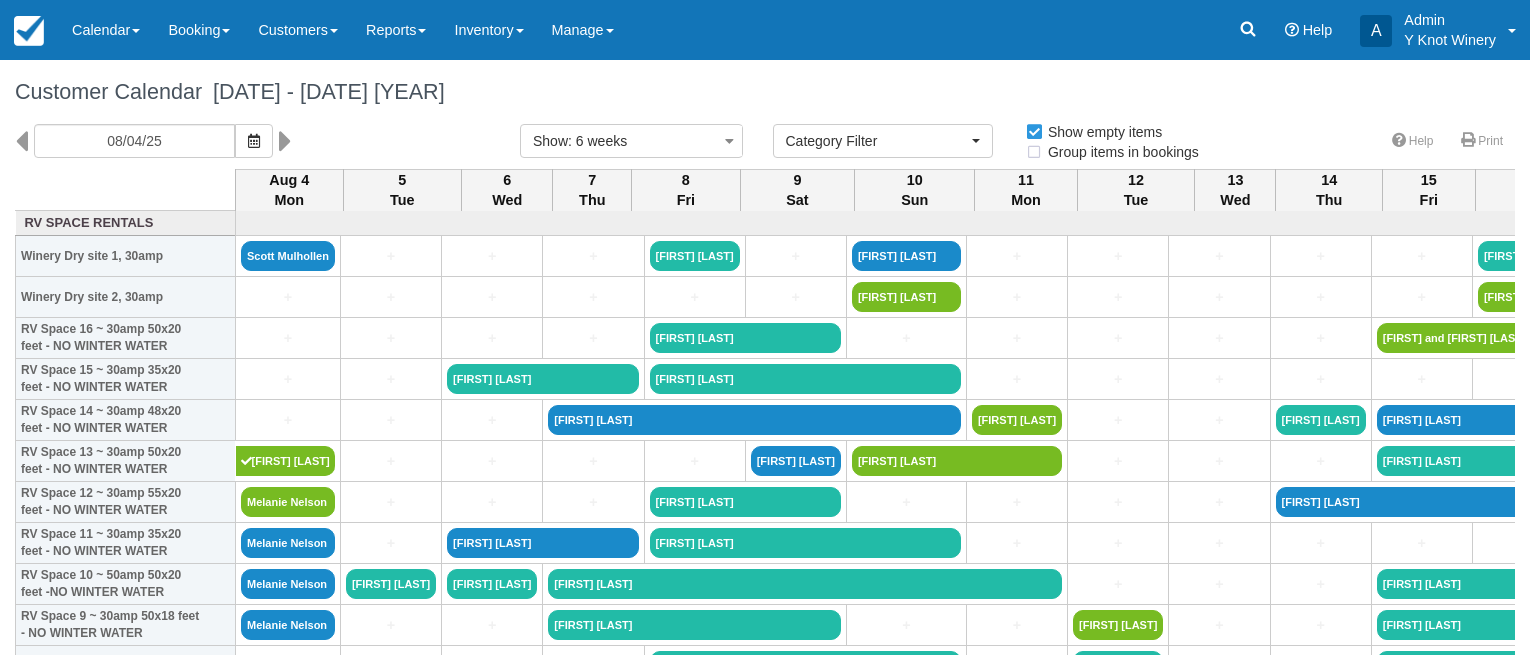 select 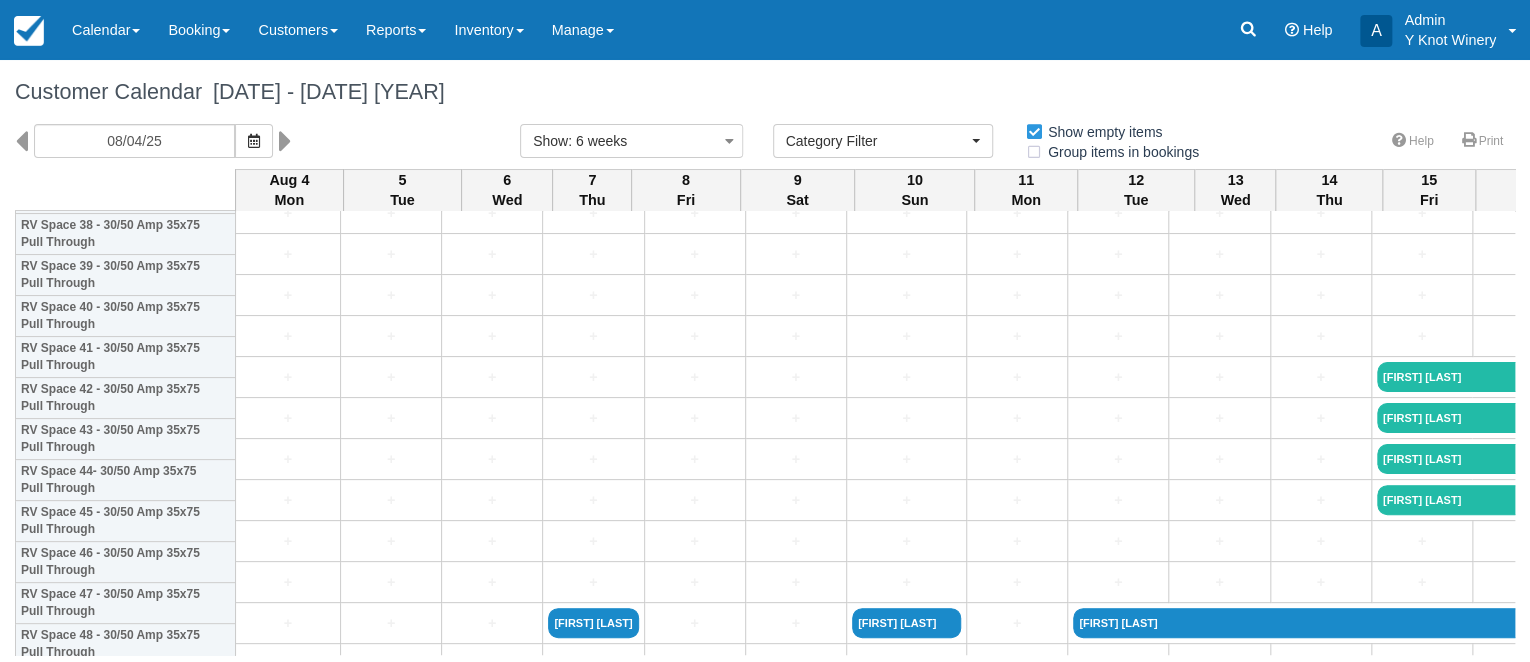 scroll, scrollTop: 1673, scrollLeft: 0, axis: vertical 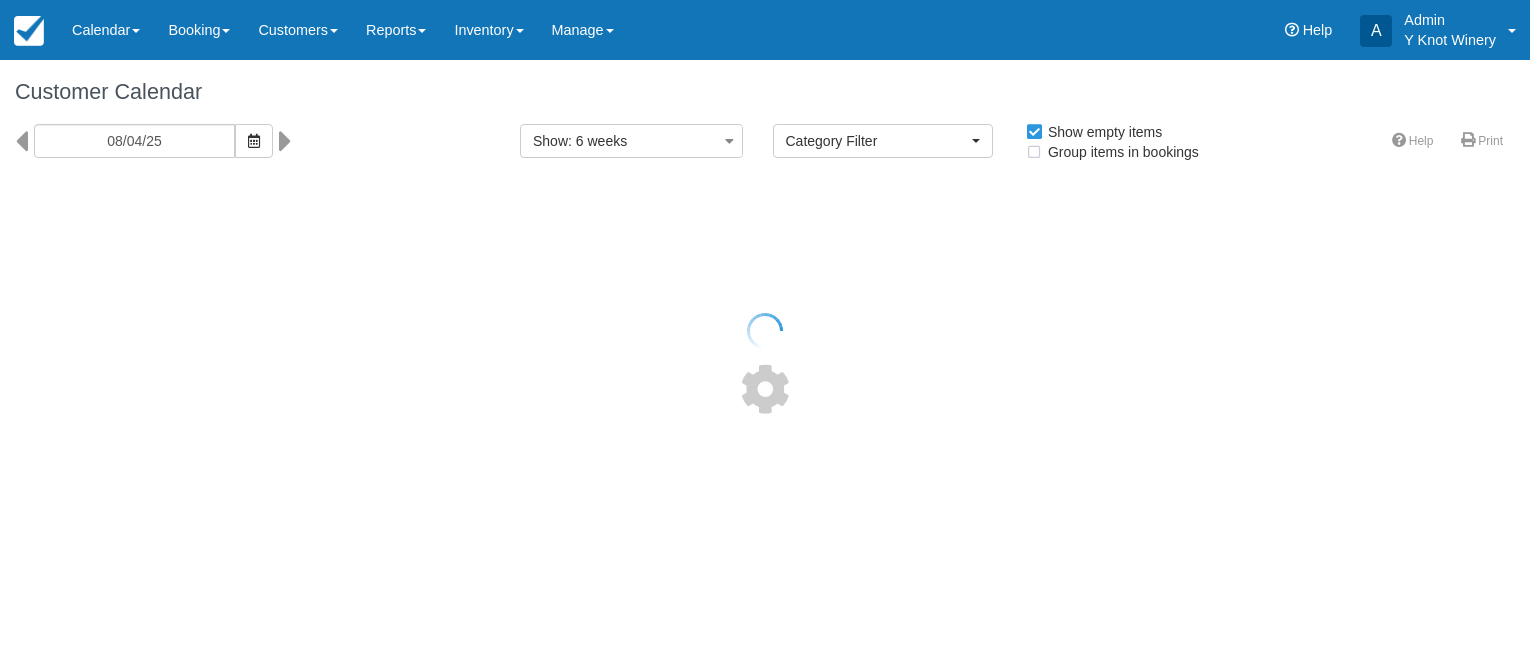 select 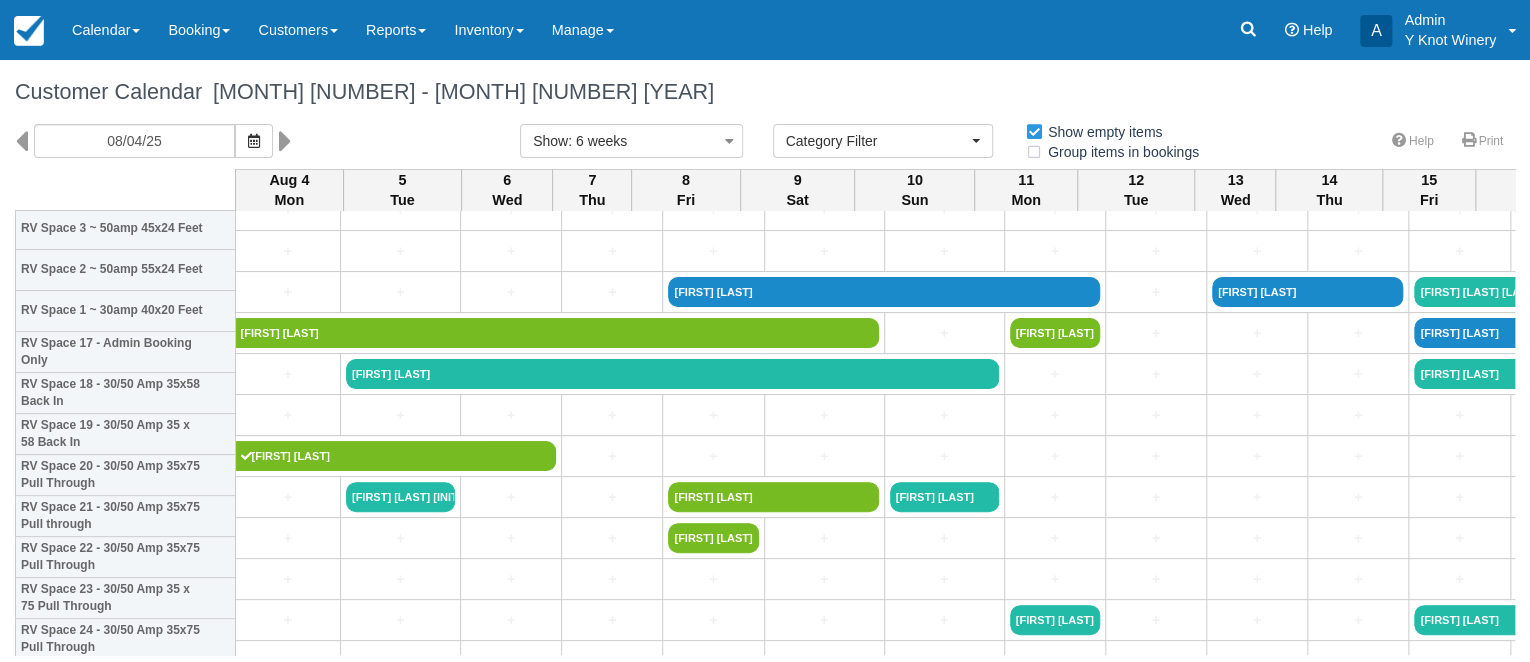 scroll, scrollTop: 789, scrollLeft: 0, axis: vertical 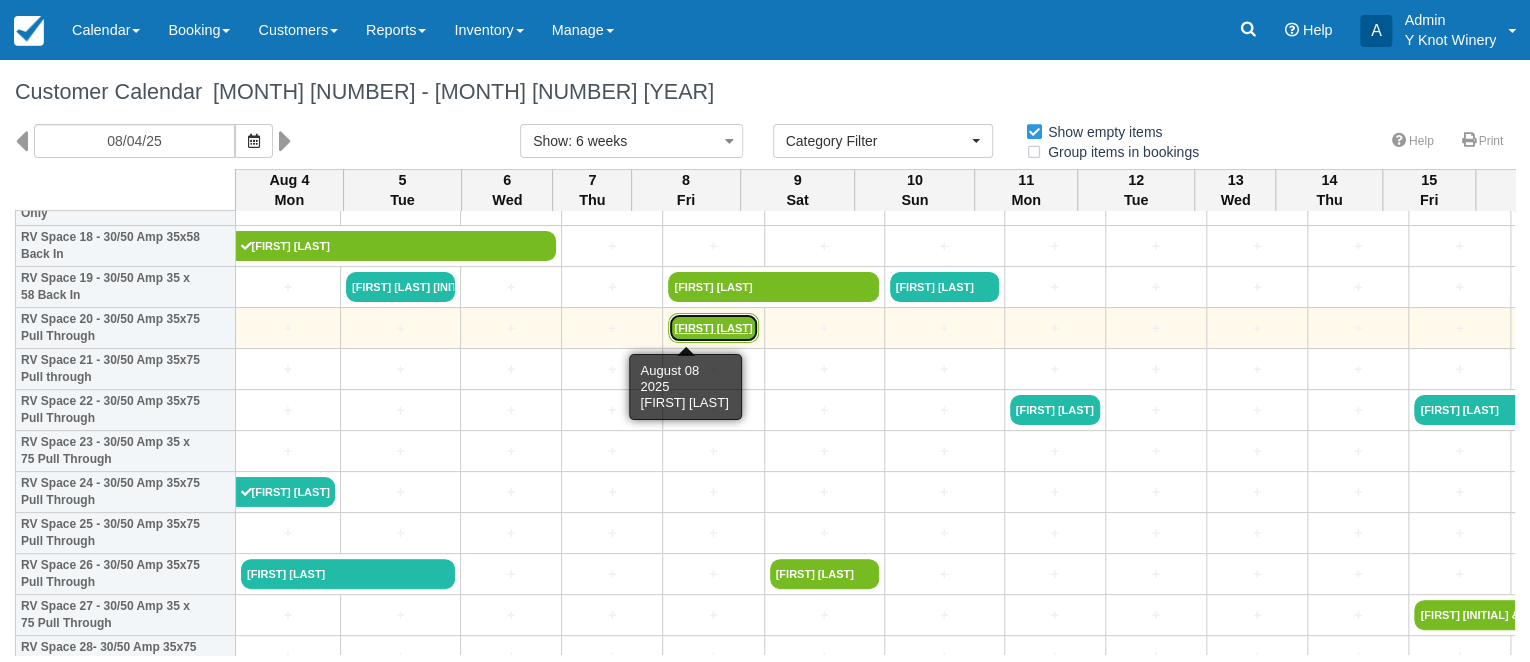 click on "[FIRST] [LAST]" at bounding box center (713, 328) 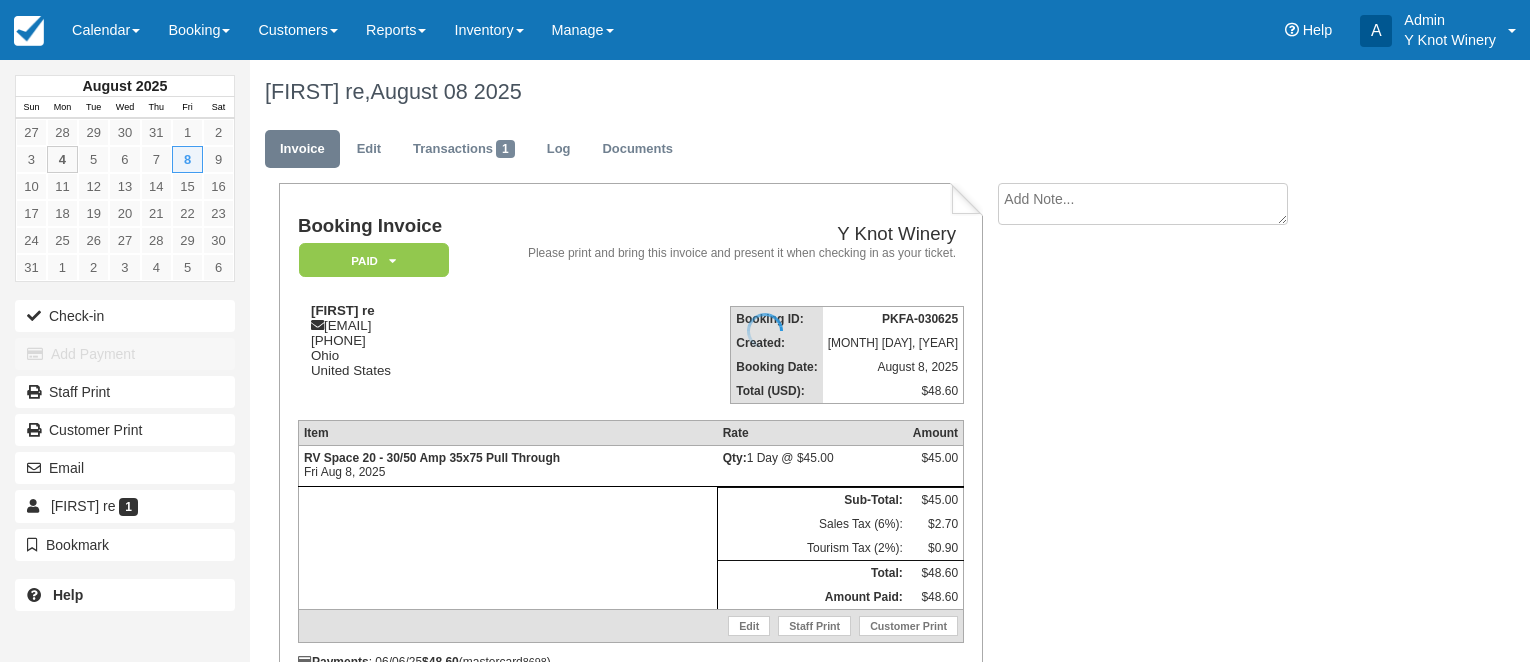 scroll, scrollTop: 0, scrollLeft: 0, axis: both 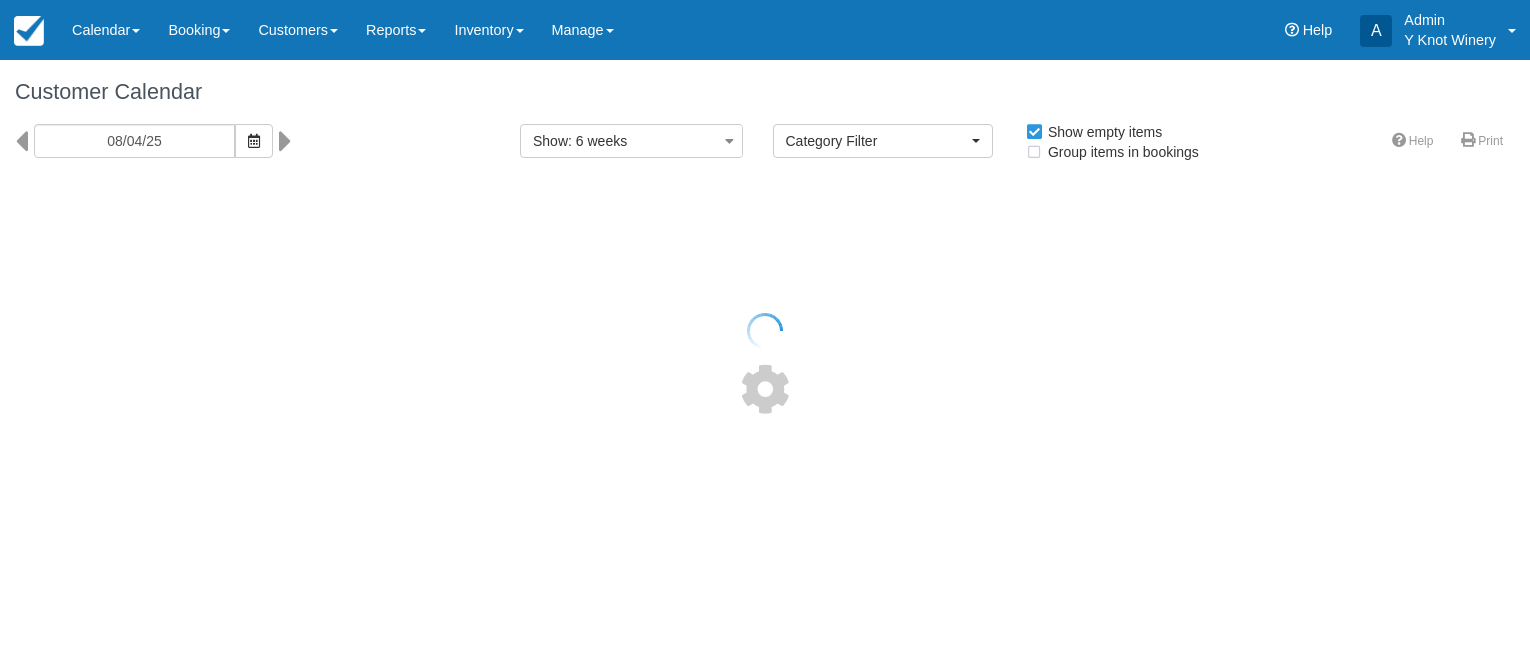 select 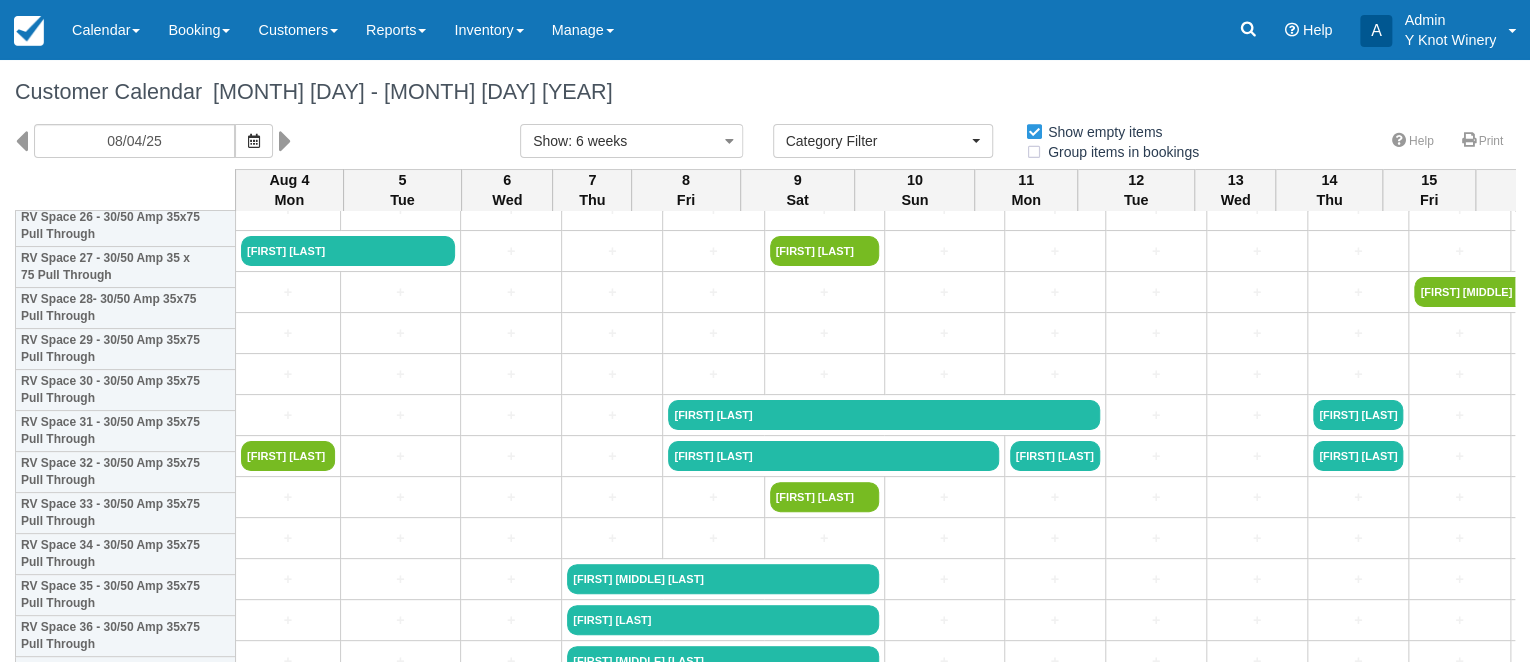 scroll, scrollTop: 1298, scrollLeft: 0, axis: vertical 